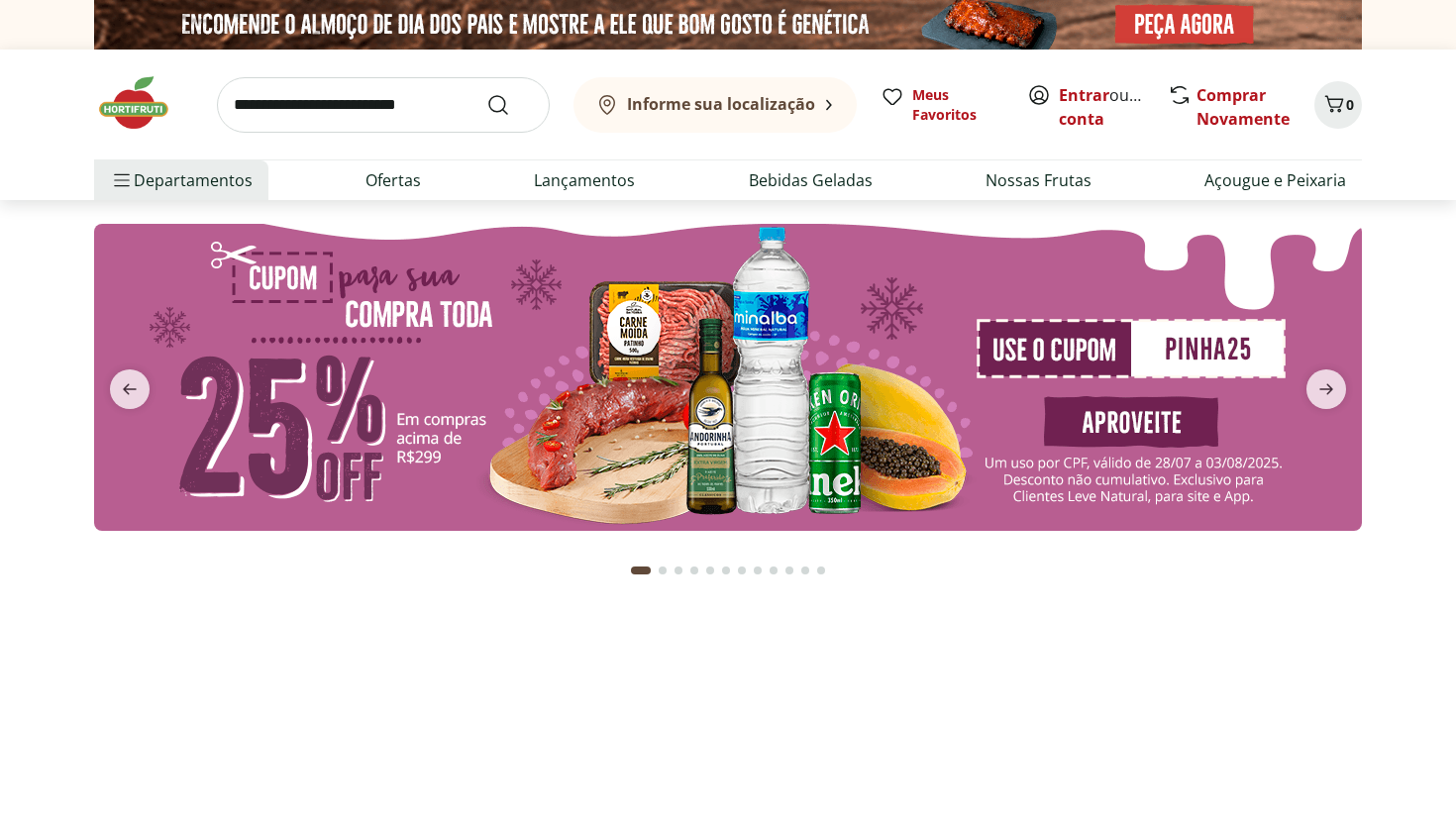 scroll, scrollTop: 0, scrollLeft: 0, axis: both 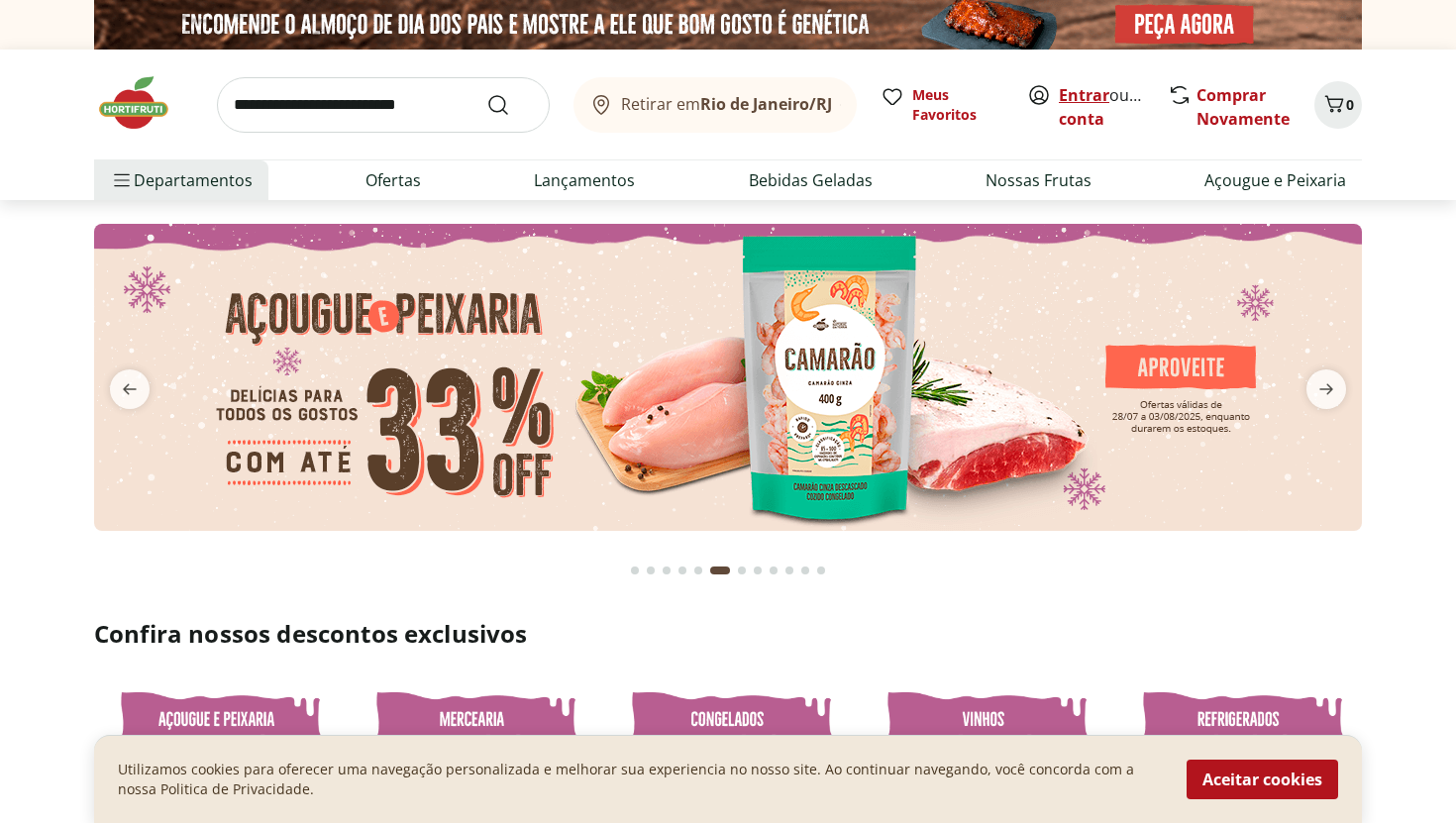 click on "Entrar" at bounding box center (1084, 95) 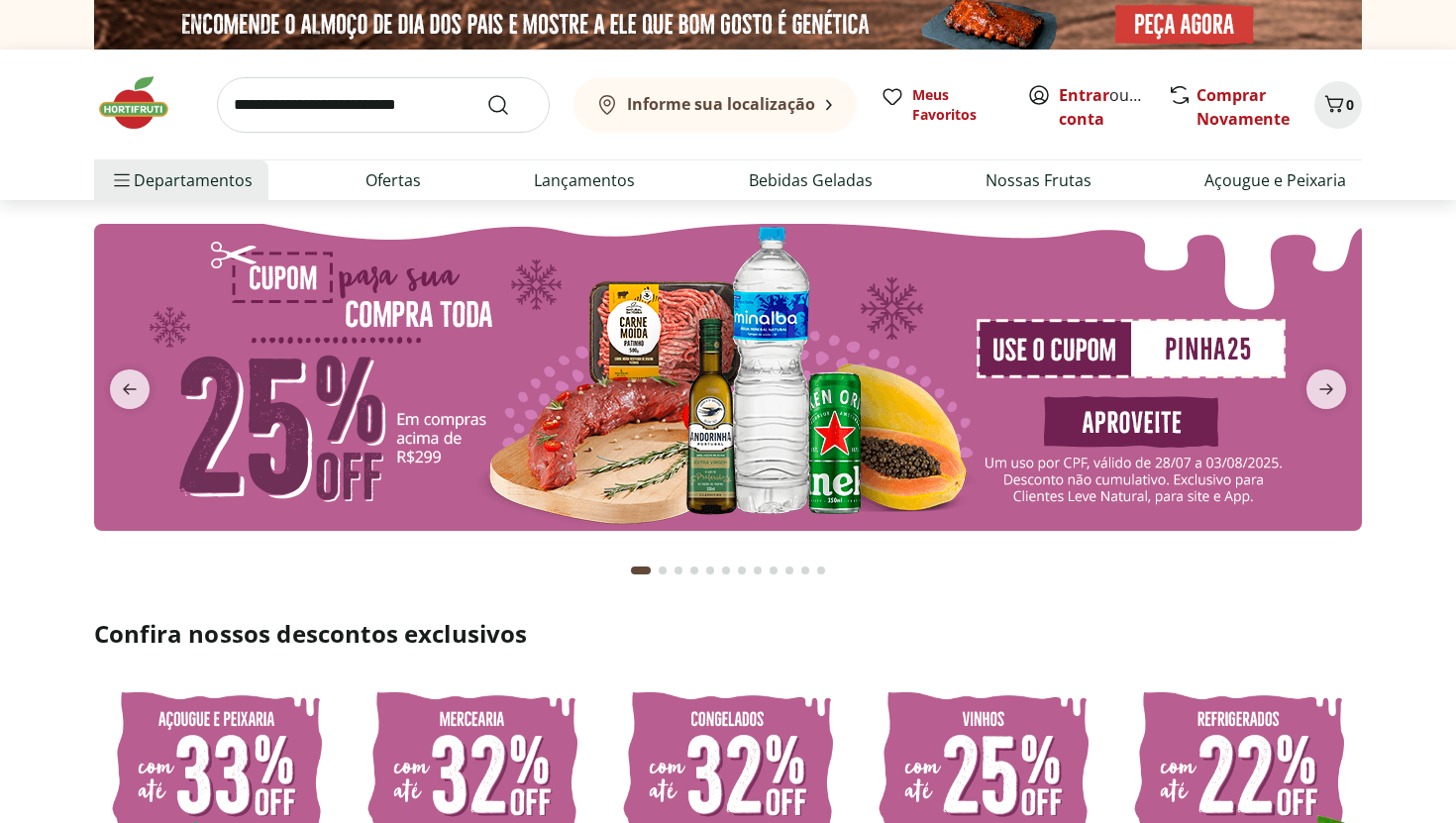 scroll, scrollTop: 0, scrollLeft: 0, axis: both 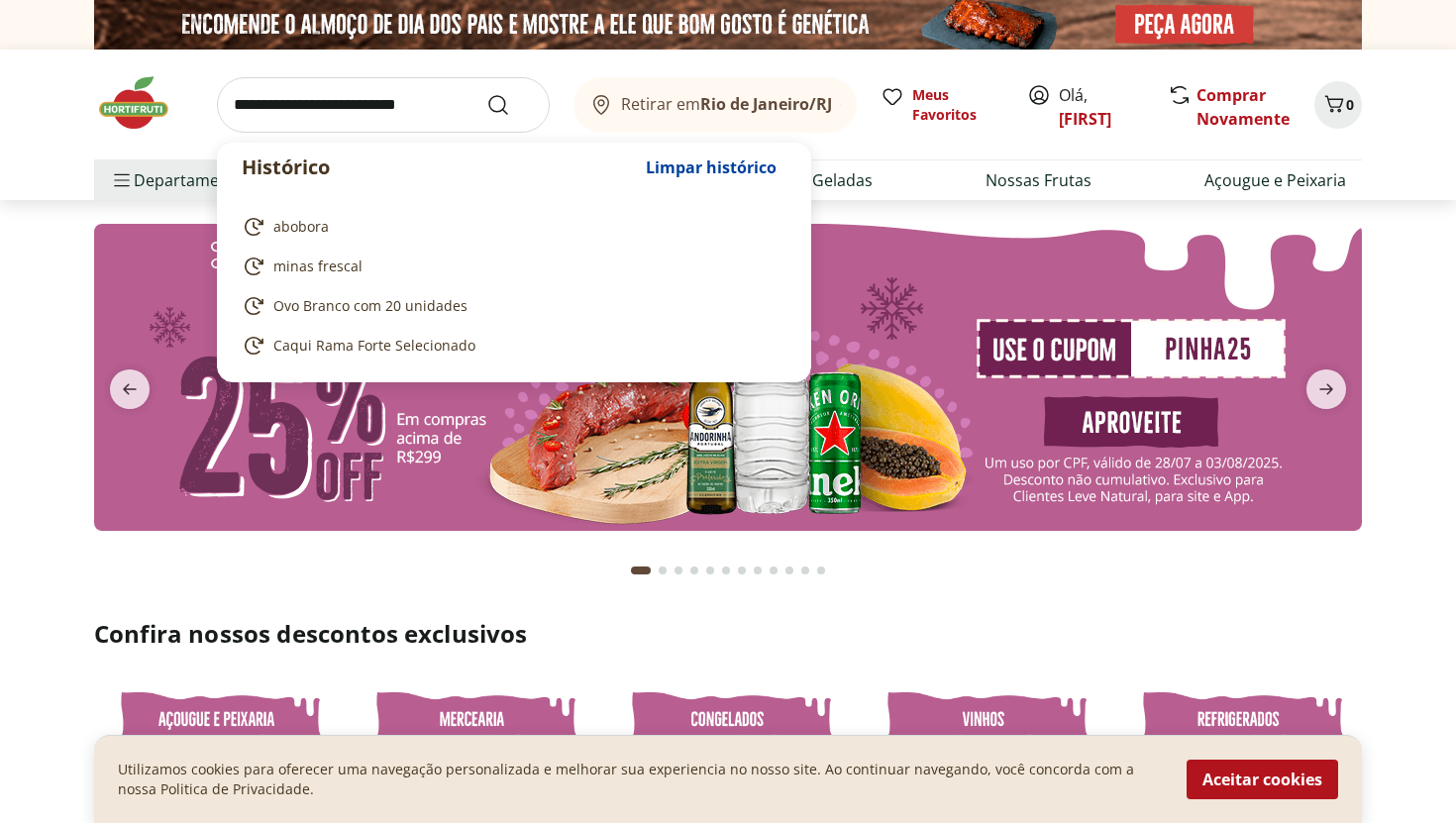 click at bounding box center (383, 105) 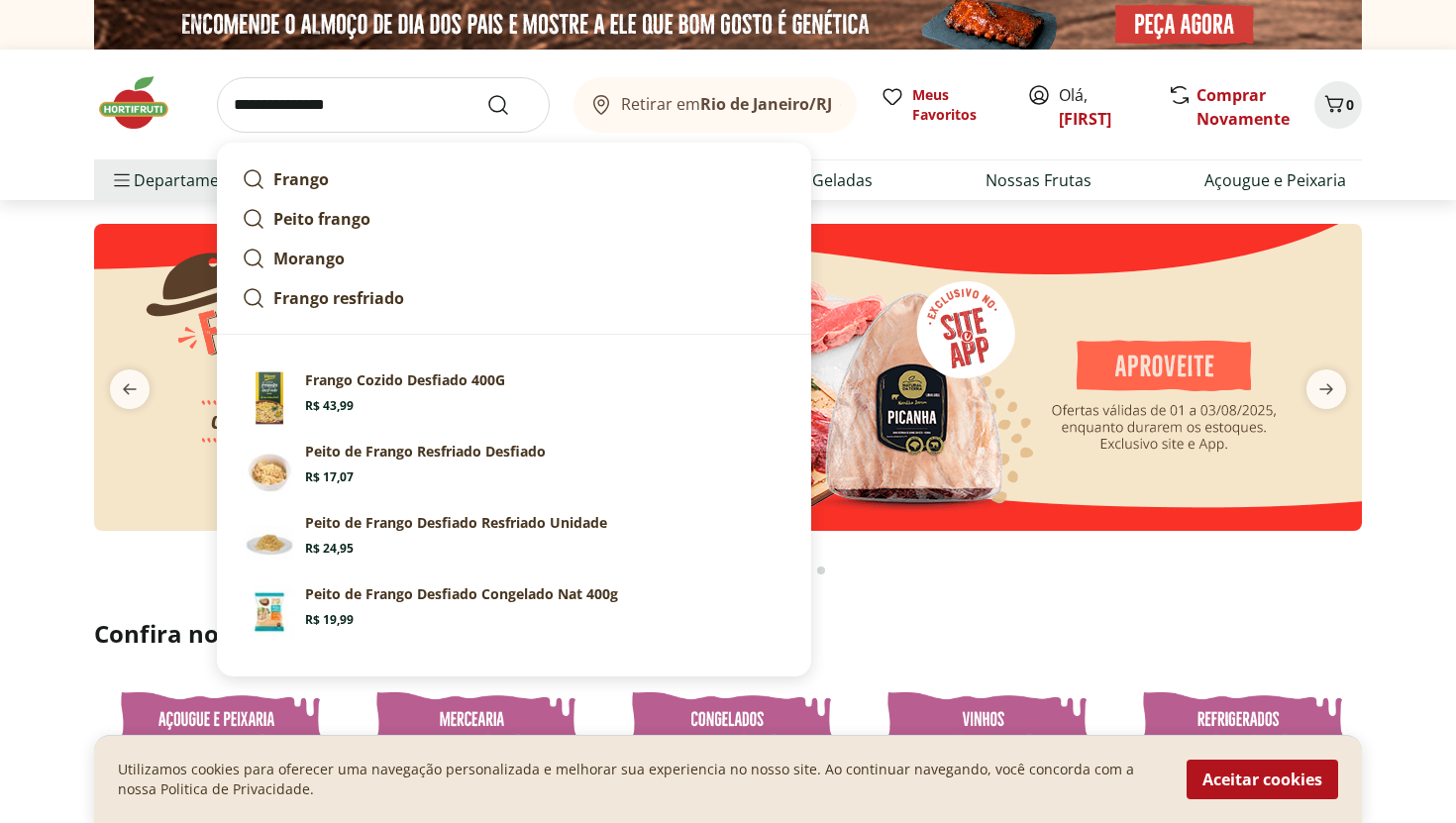 type on "**********" 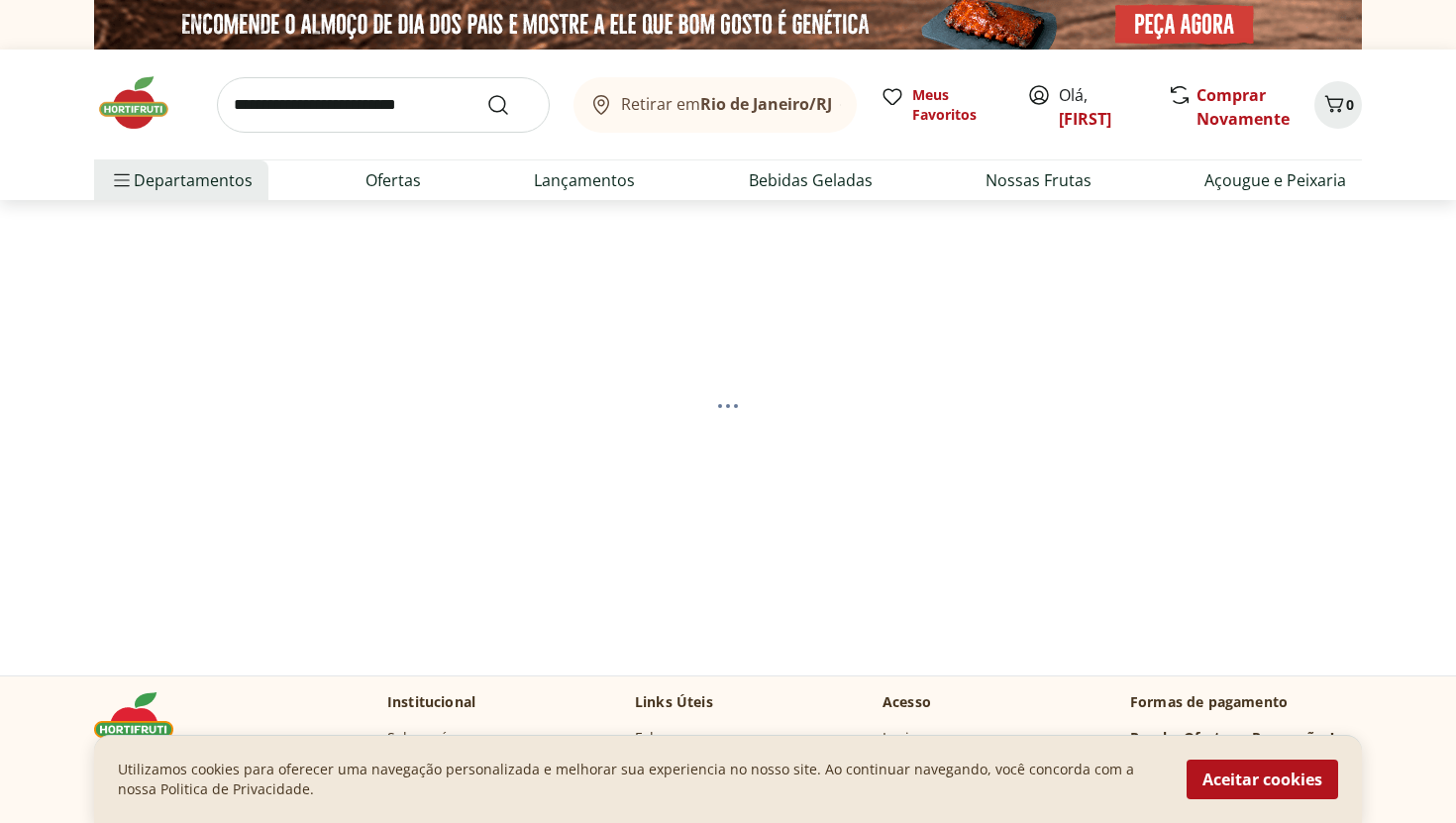 select on "**********" 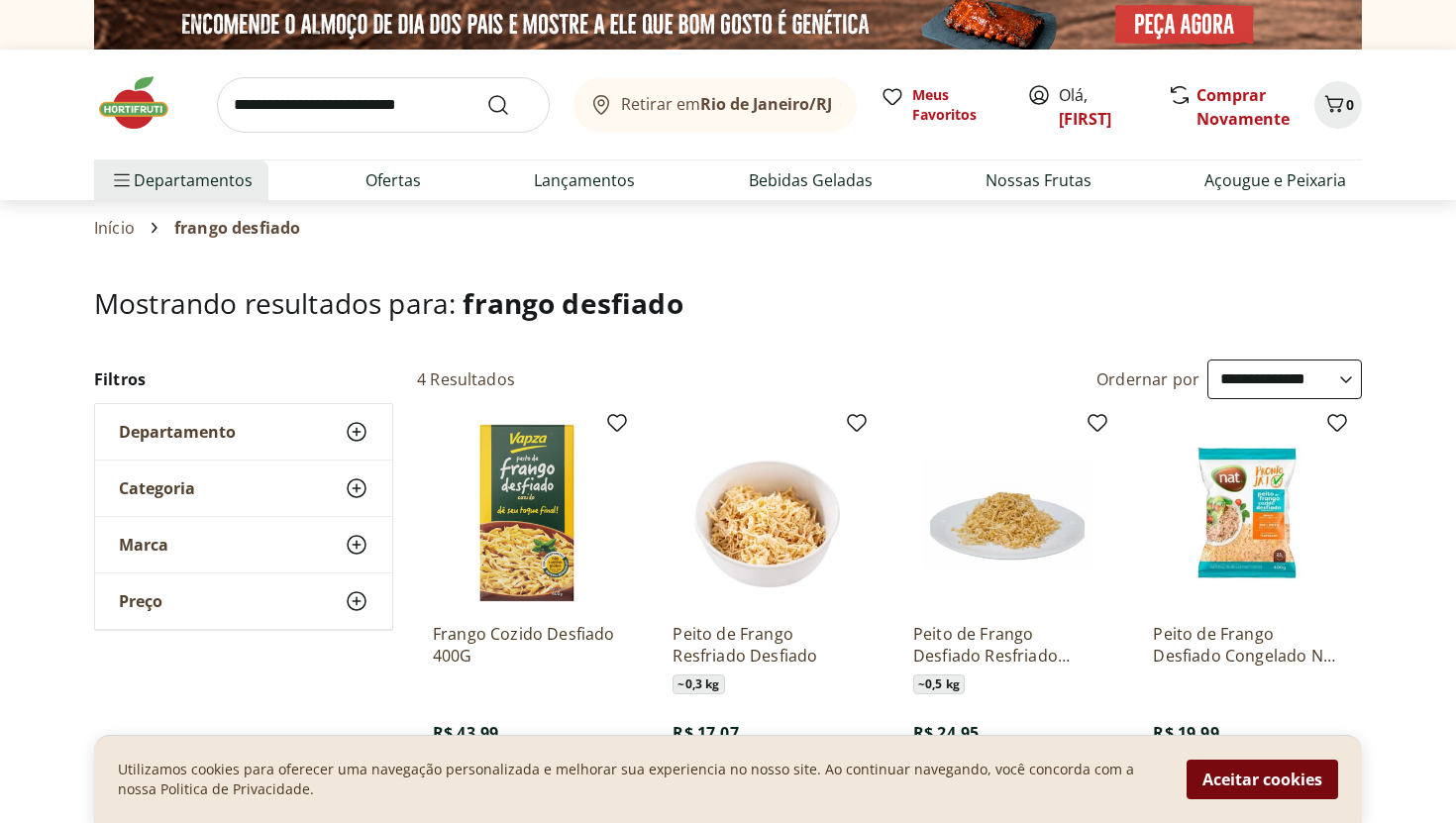 click on "Aceitar cookies" at bounding box center (1262, 779) 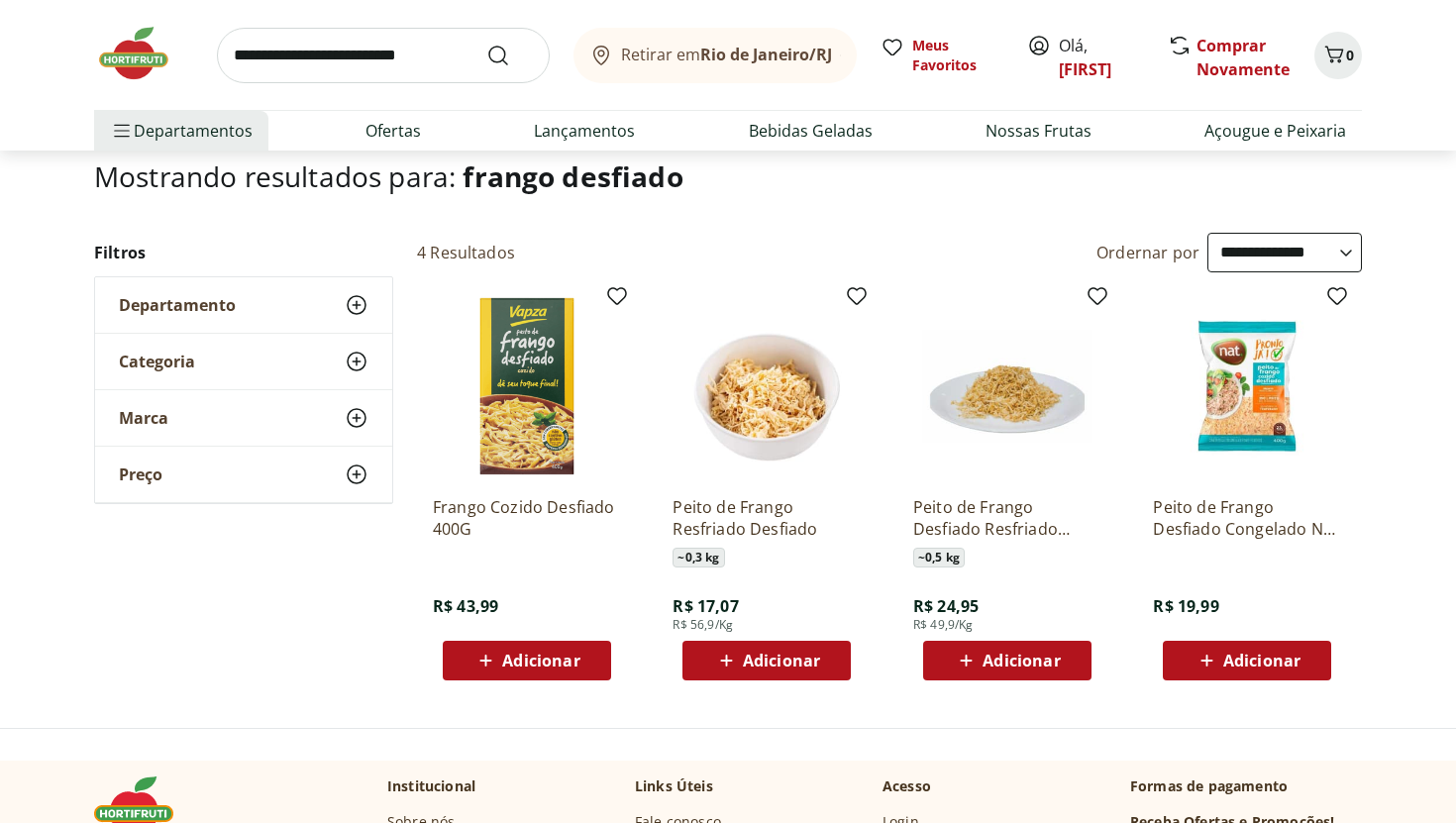 scroll, scrollTop: 121, scrollLeft: 0, axis: vertical 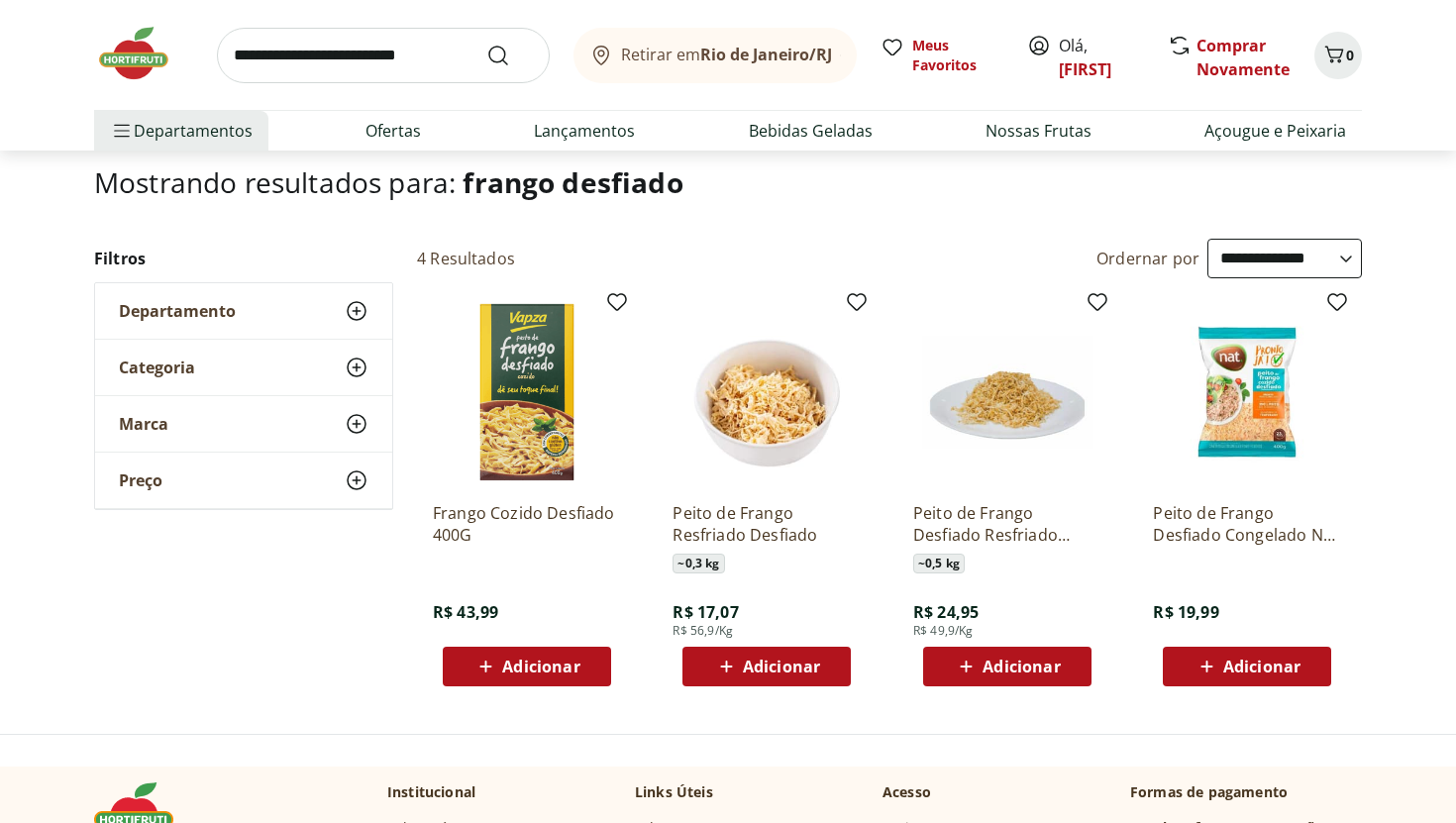 click on "Peito de Frango Desfiado Resfriado Unidade" at bounding box center [1007, 524] 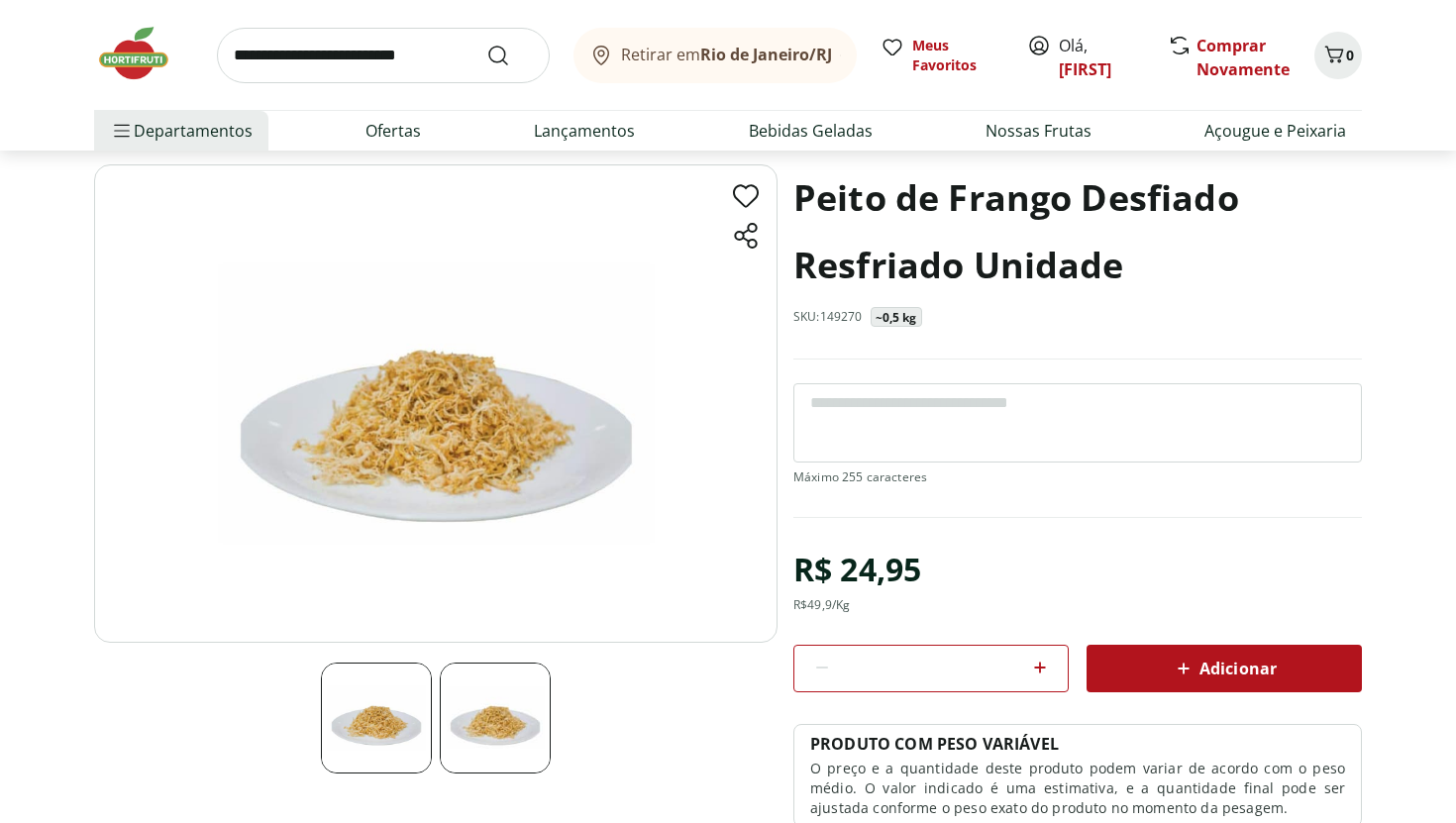 scroll, scrollTop: 130, scrollLeft: 0, axis: vertical 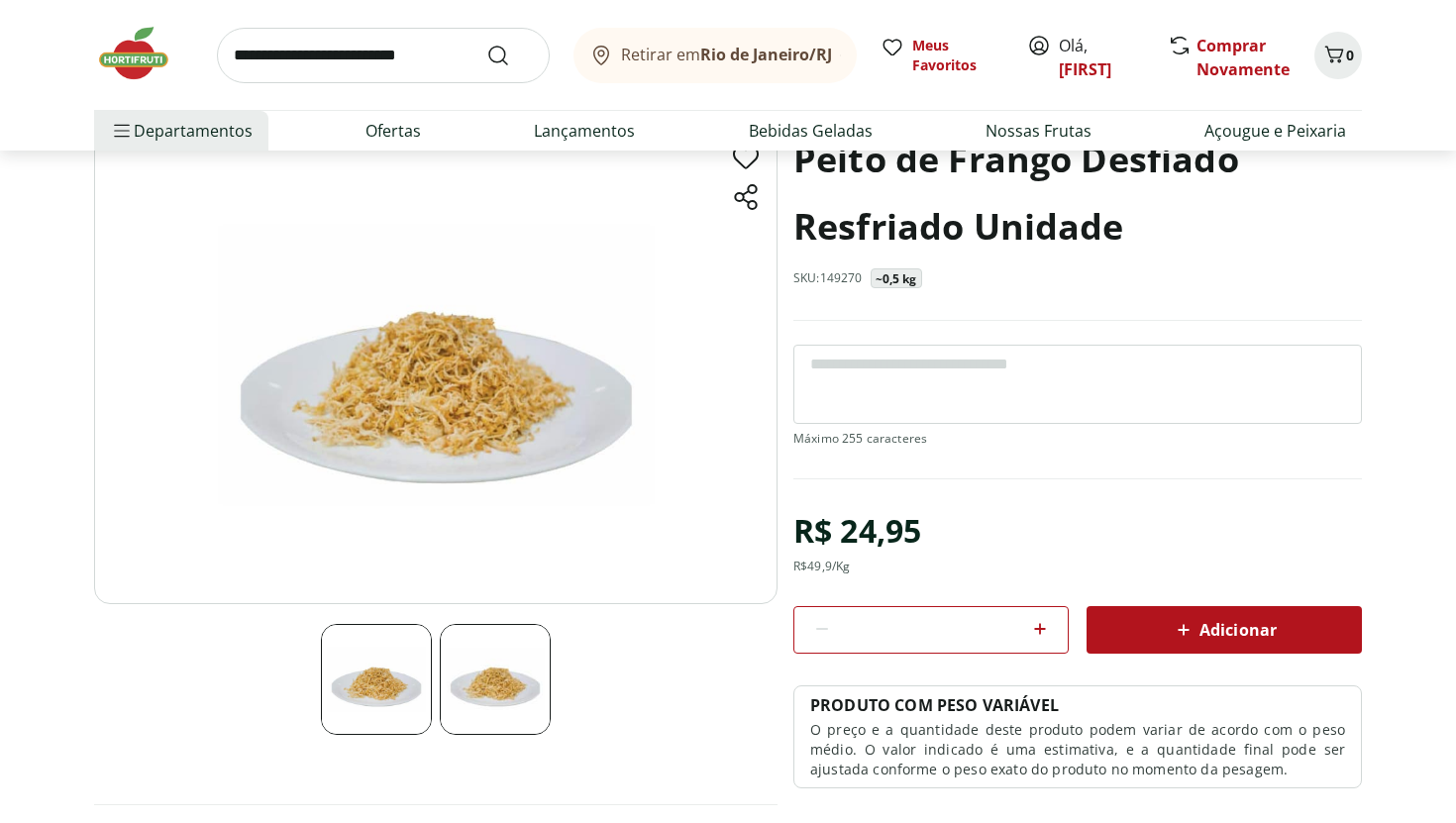 click on "Adicionar" at bounding box center [1224, 630] 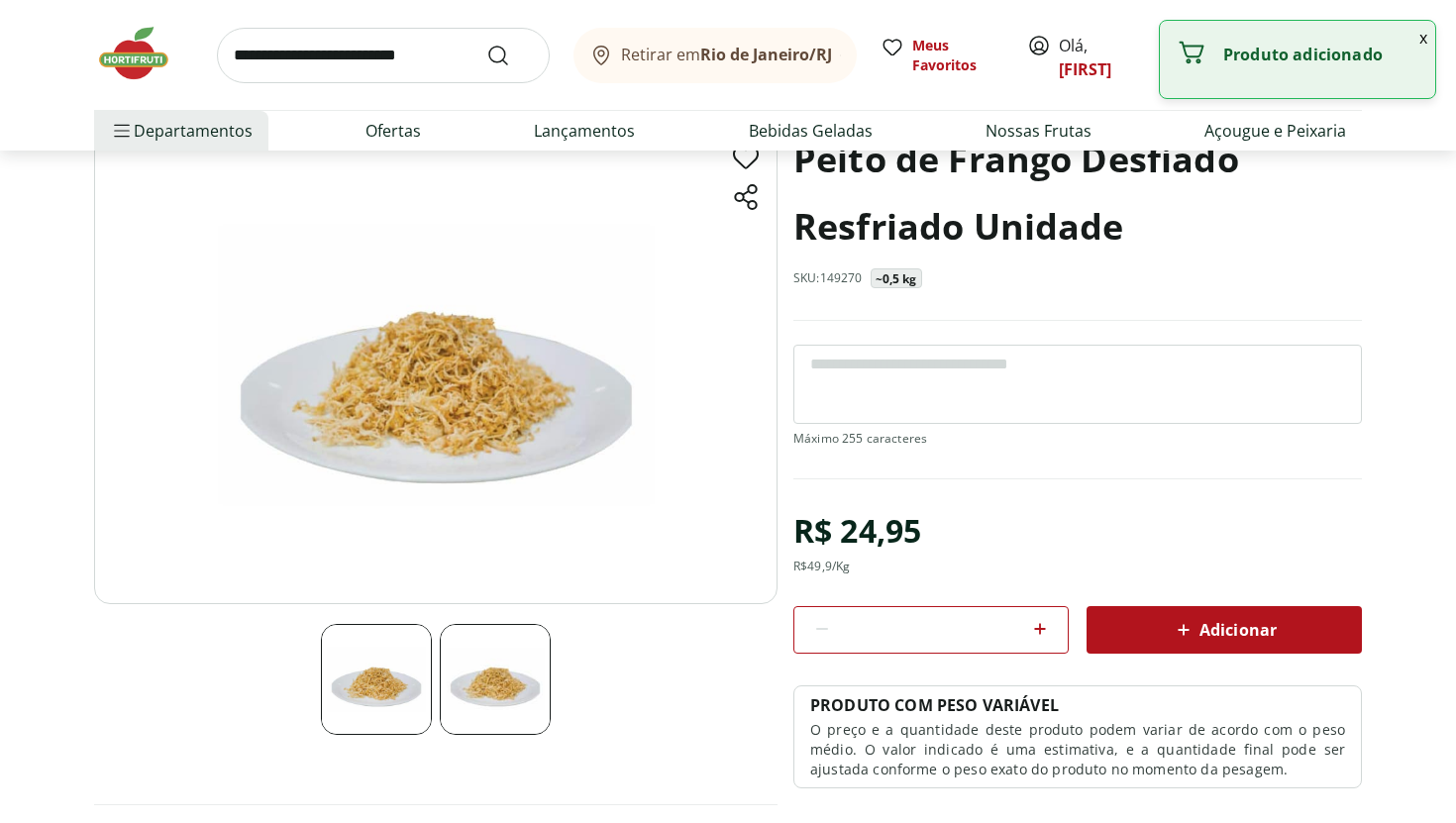 scroll, scrollTop: 0, scrollLeft: 0, axis: both 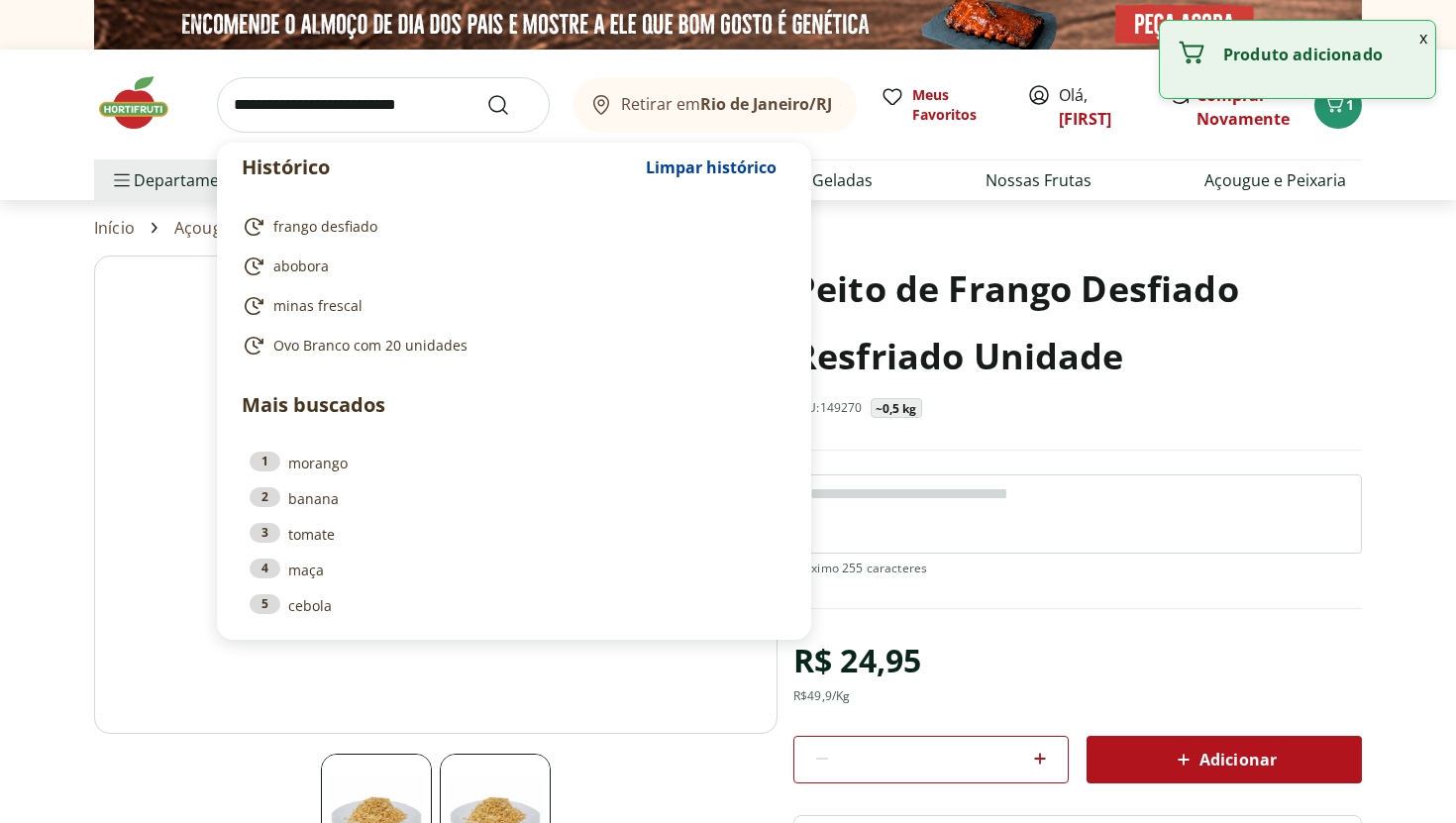 click at bounding box center (383, 105) 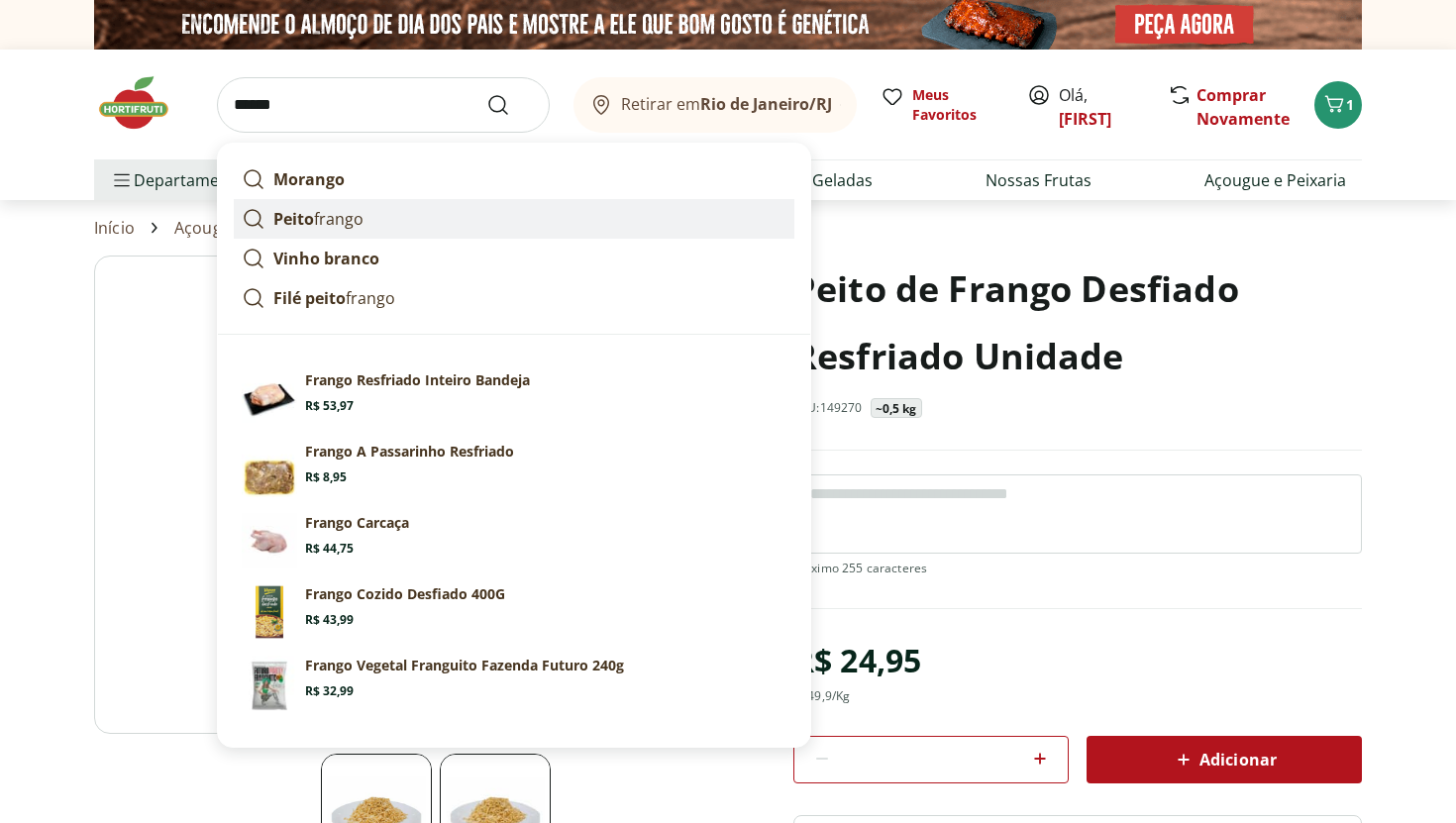 click on "Peito  frango" at bounding box center (318, 219) 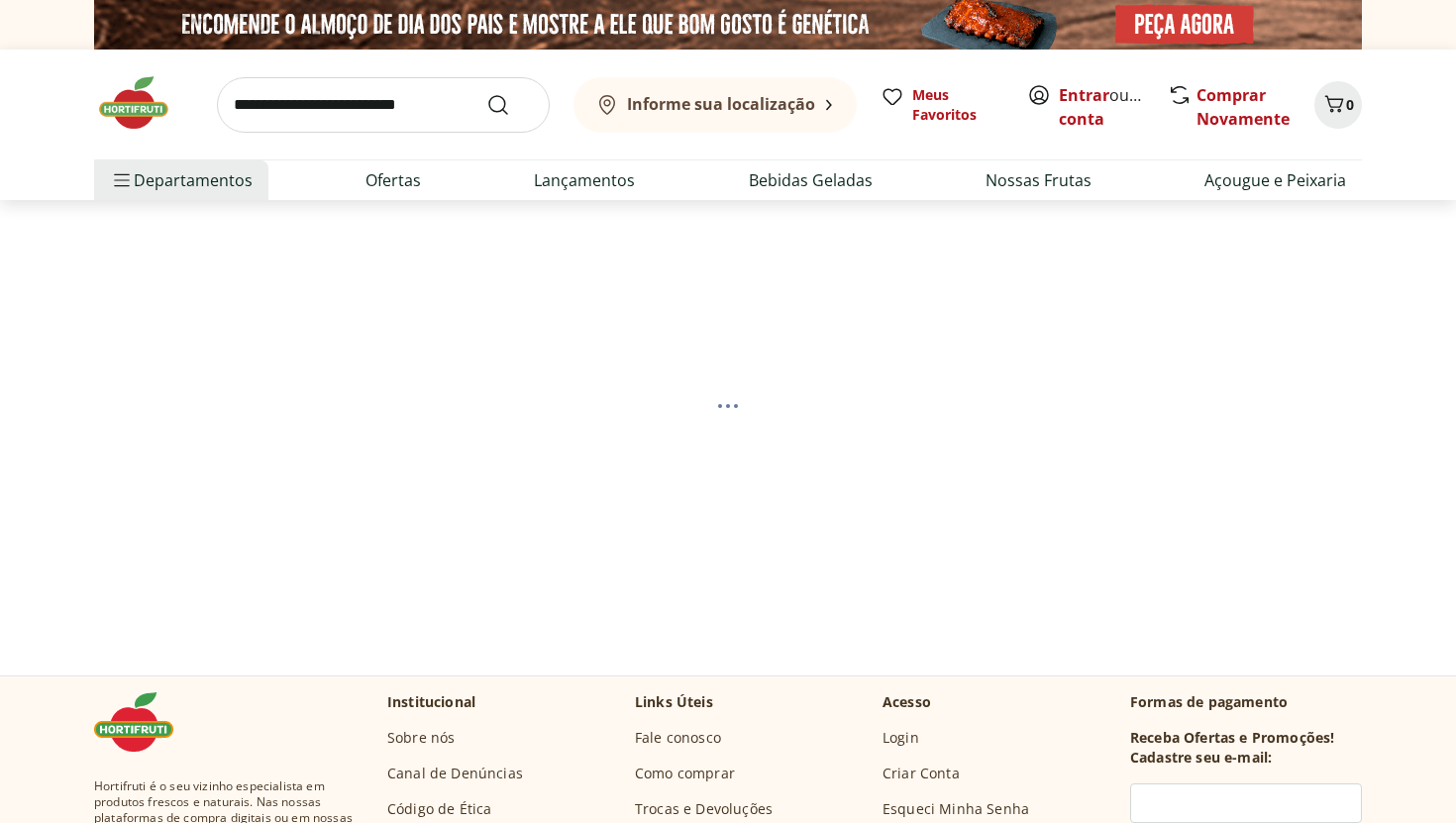 scroll, scrollTop: 0, scrollLeft: 0, axis: both 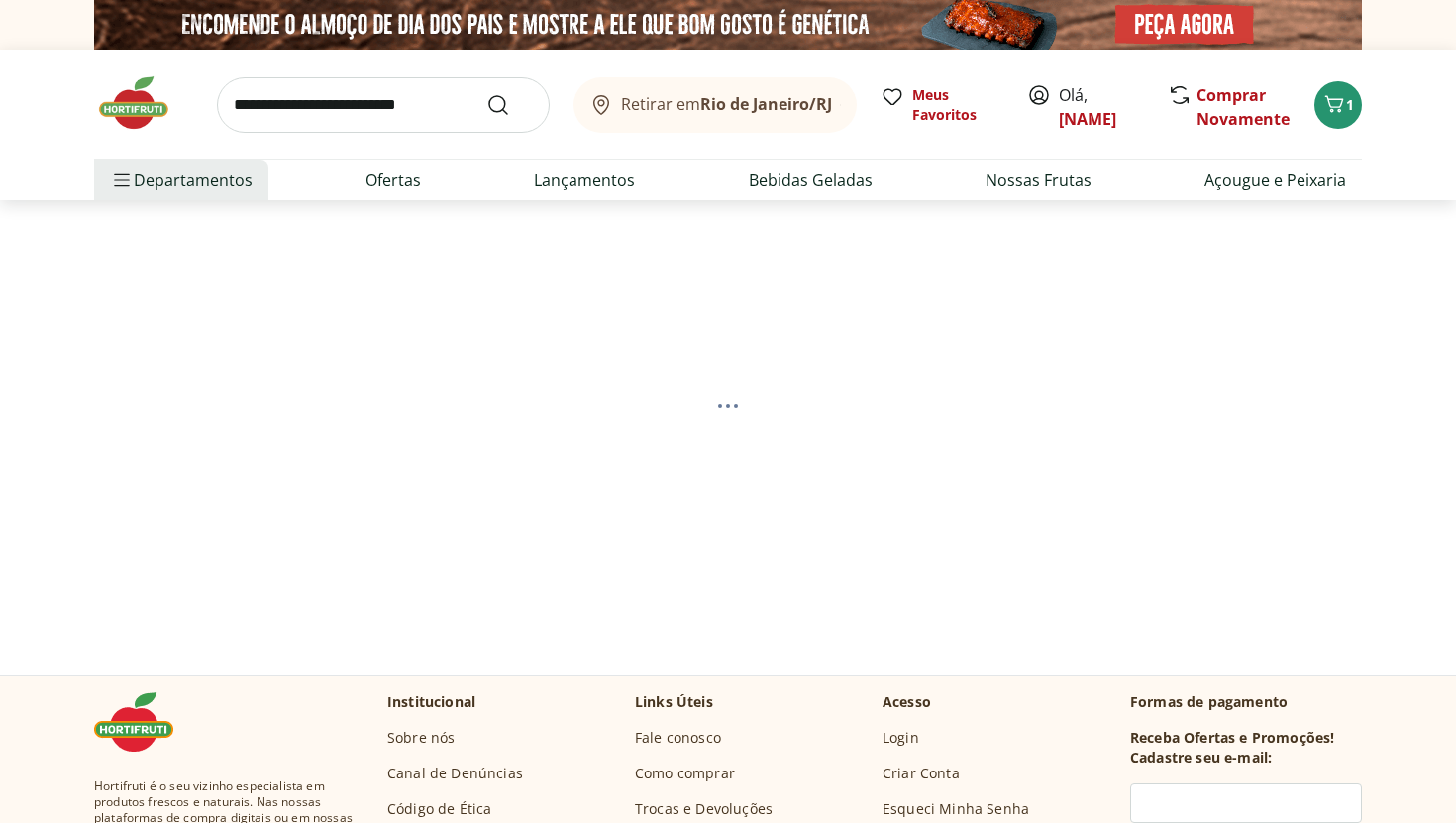 select on "**********" 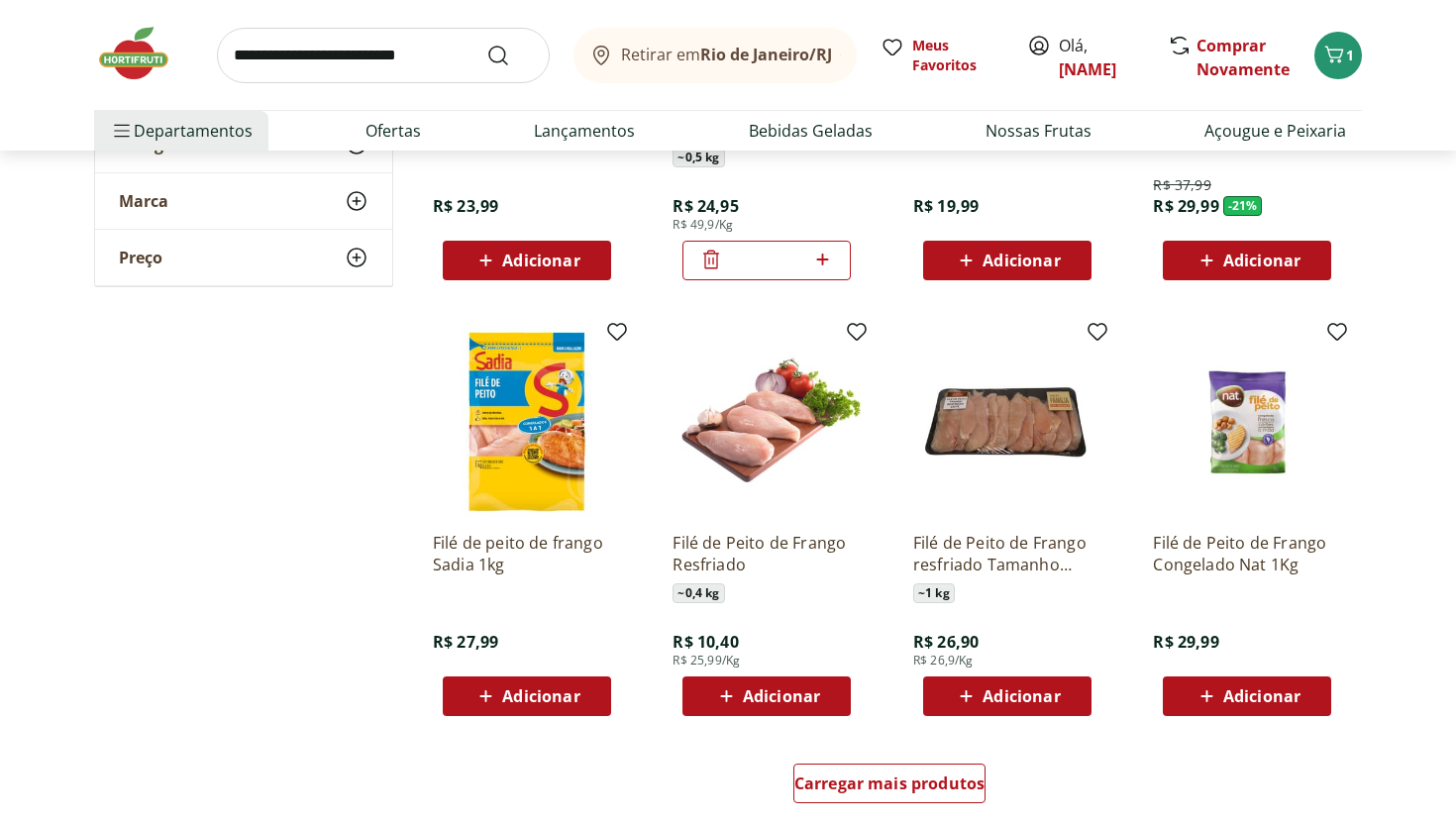 scroll, scrollTop: 970, scrollLeft: 0, axis: vertical 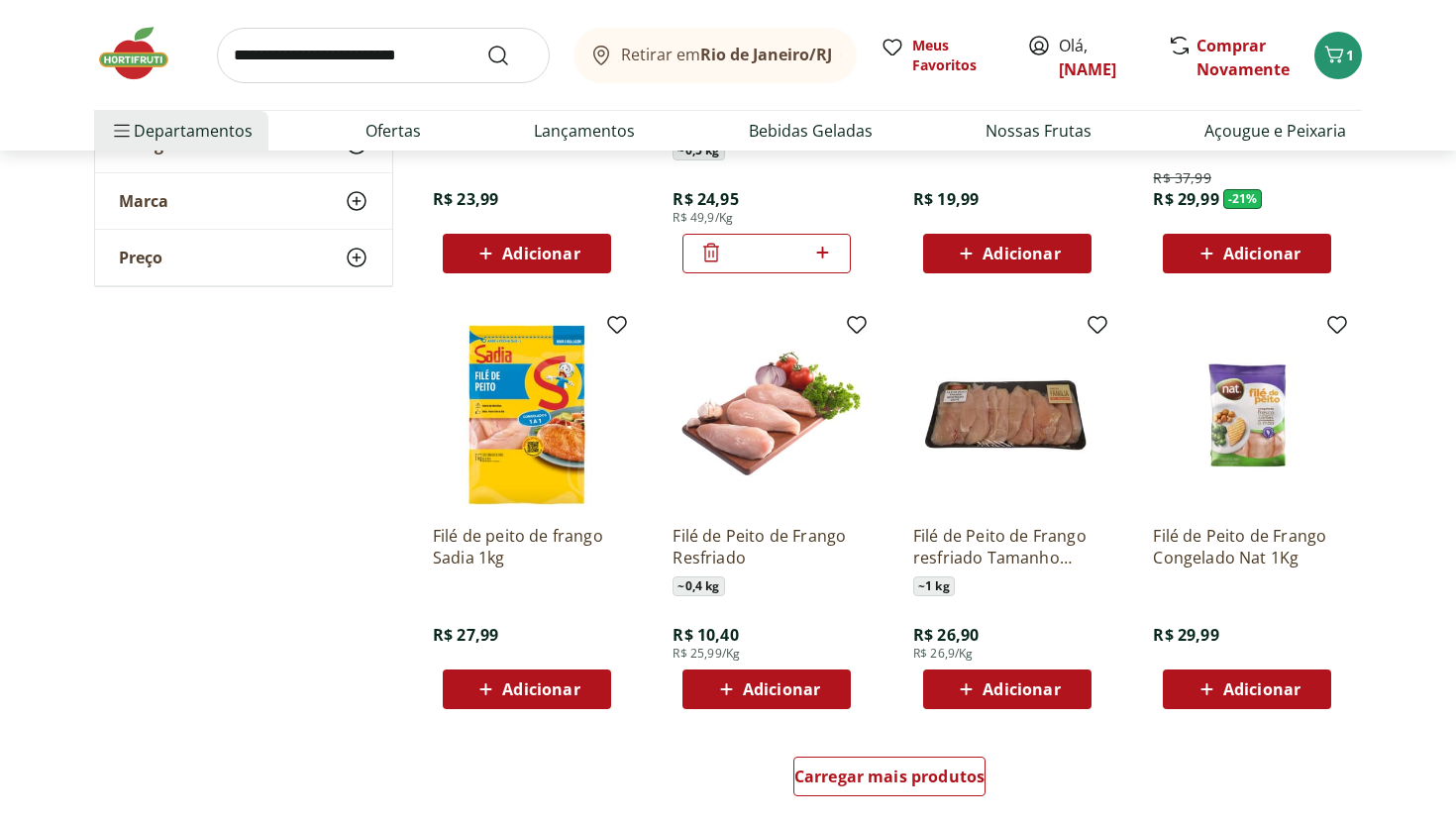 click at bounding box center [1007, 415] 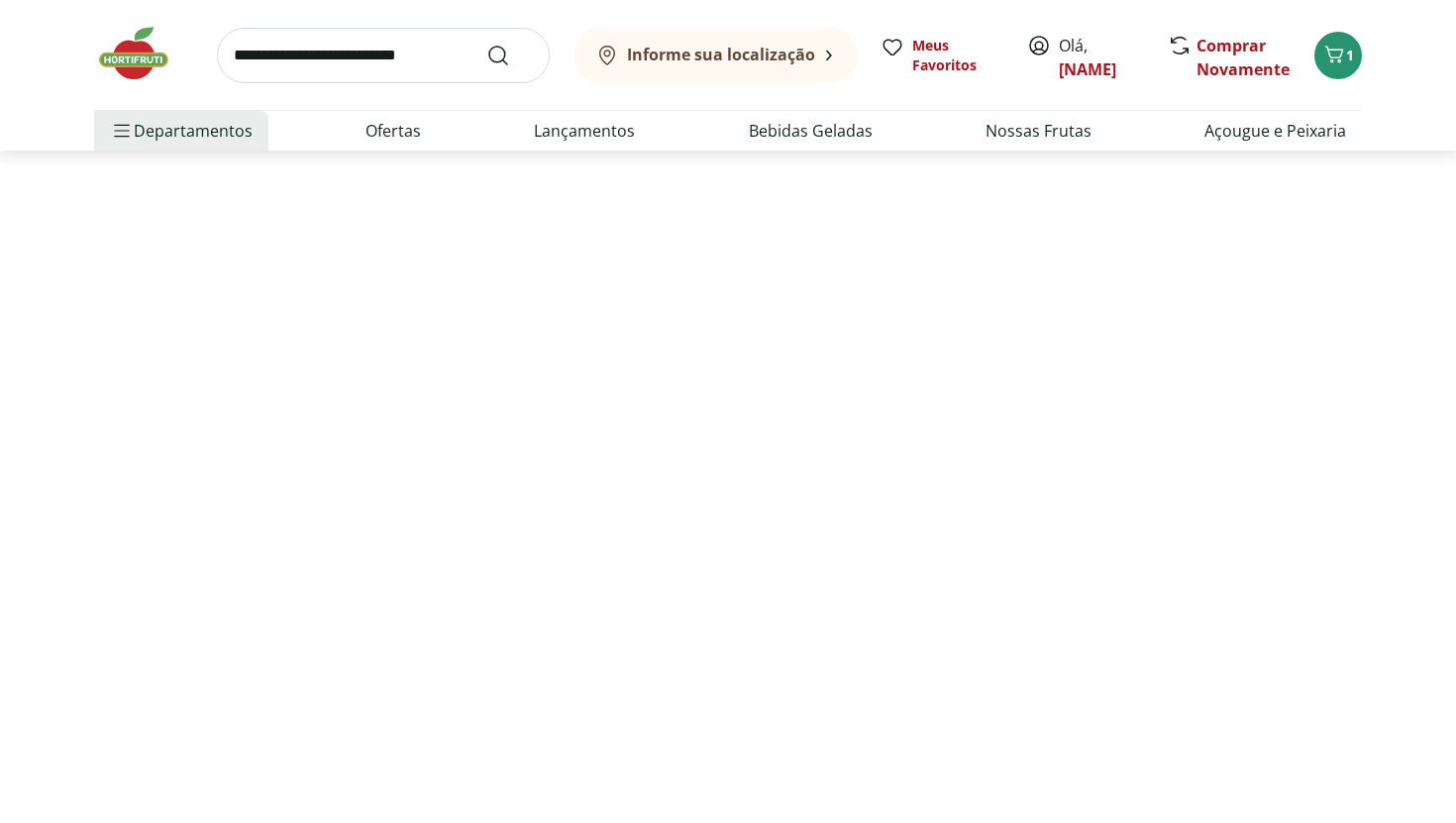 scroll, scrollTop: 0, scrollLeft: 0, axis: both 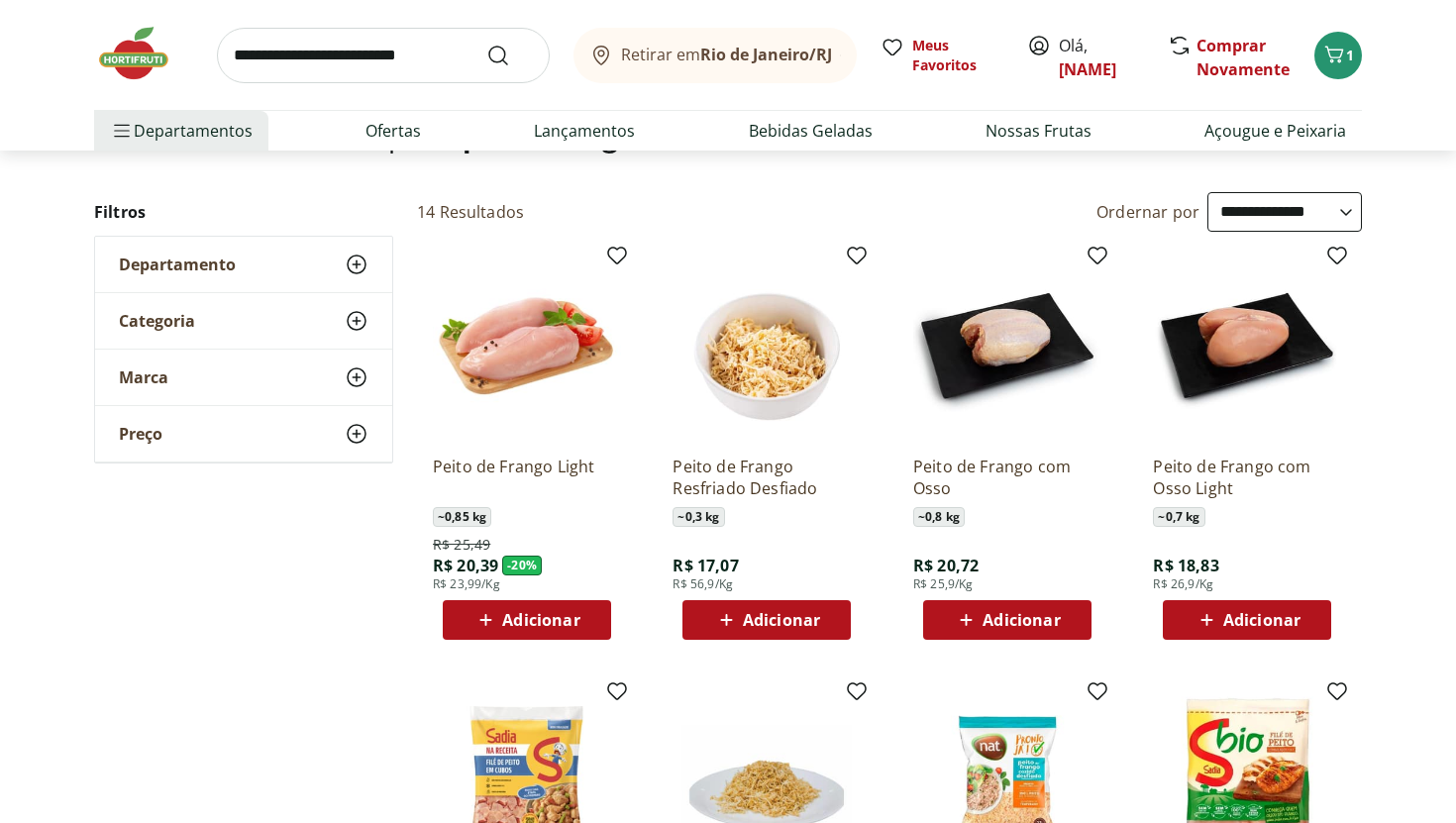 click at bounding box center [527, 346] 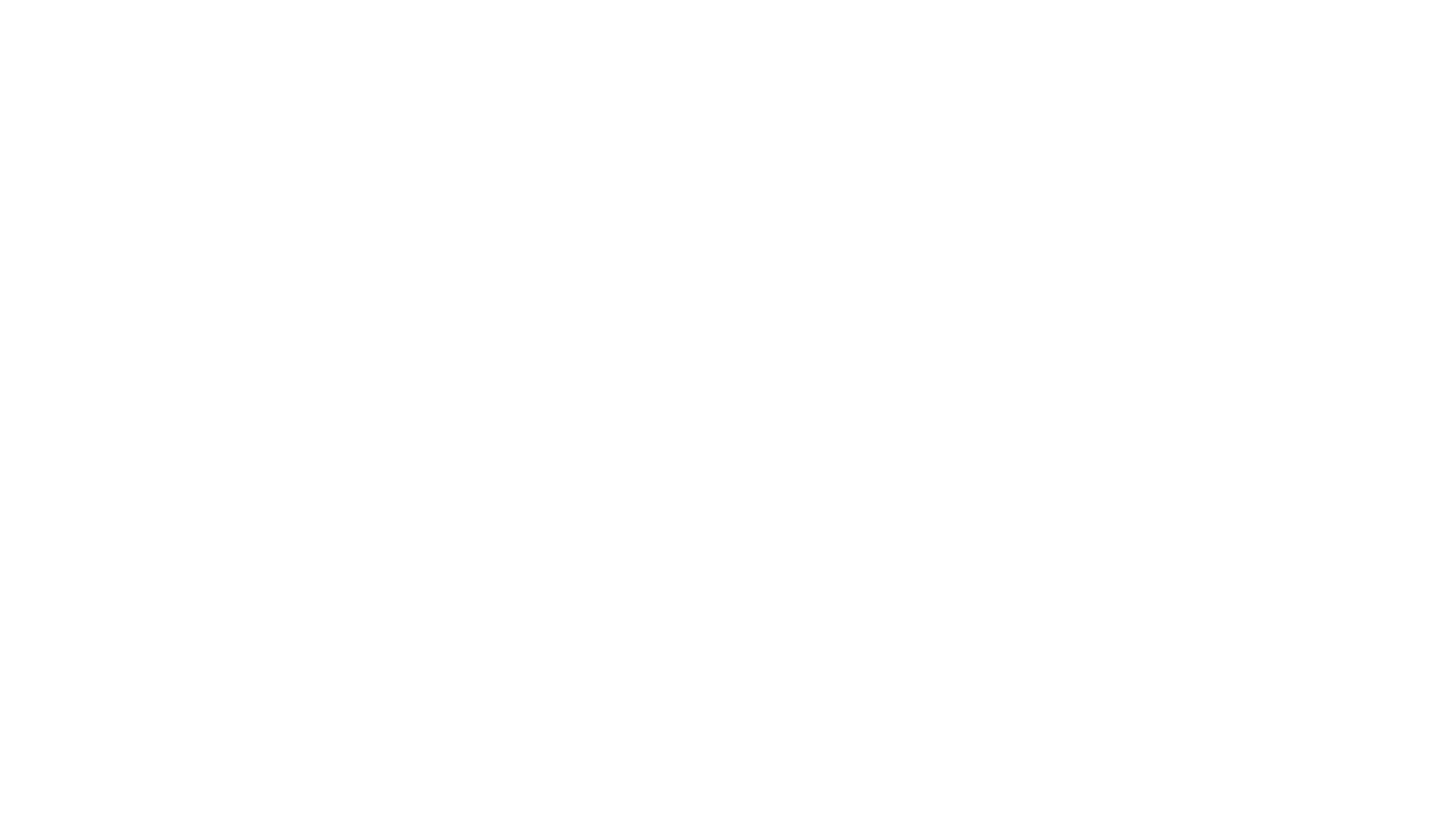scroll, scrollTop: 0, scrollLeft: 0, axis: both 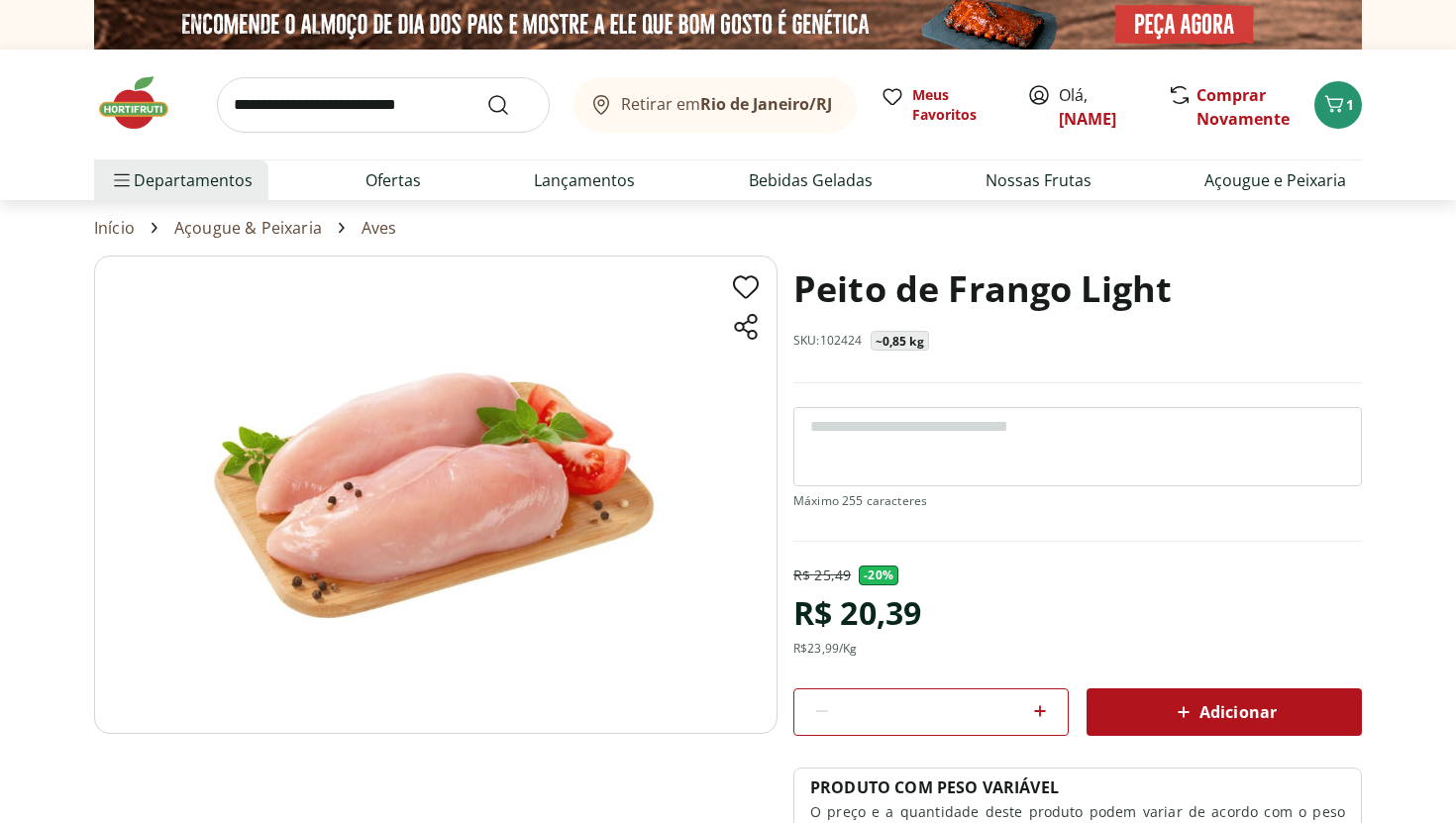 click on "Adicionar" at bounding box center [1224, 712] 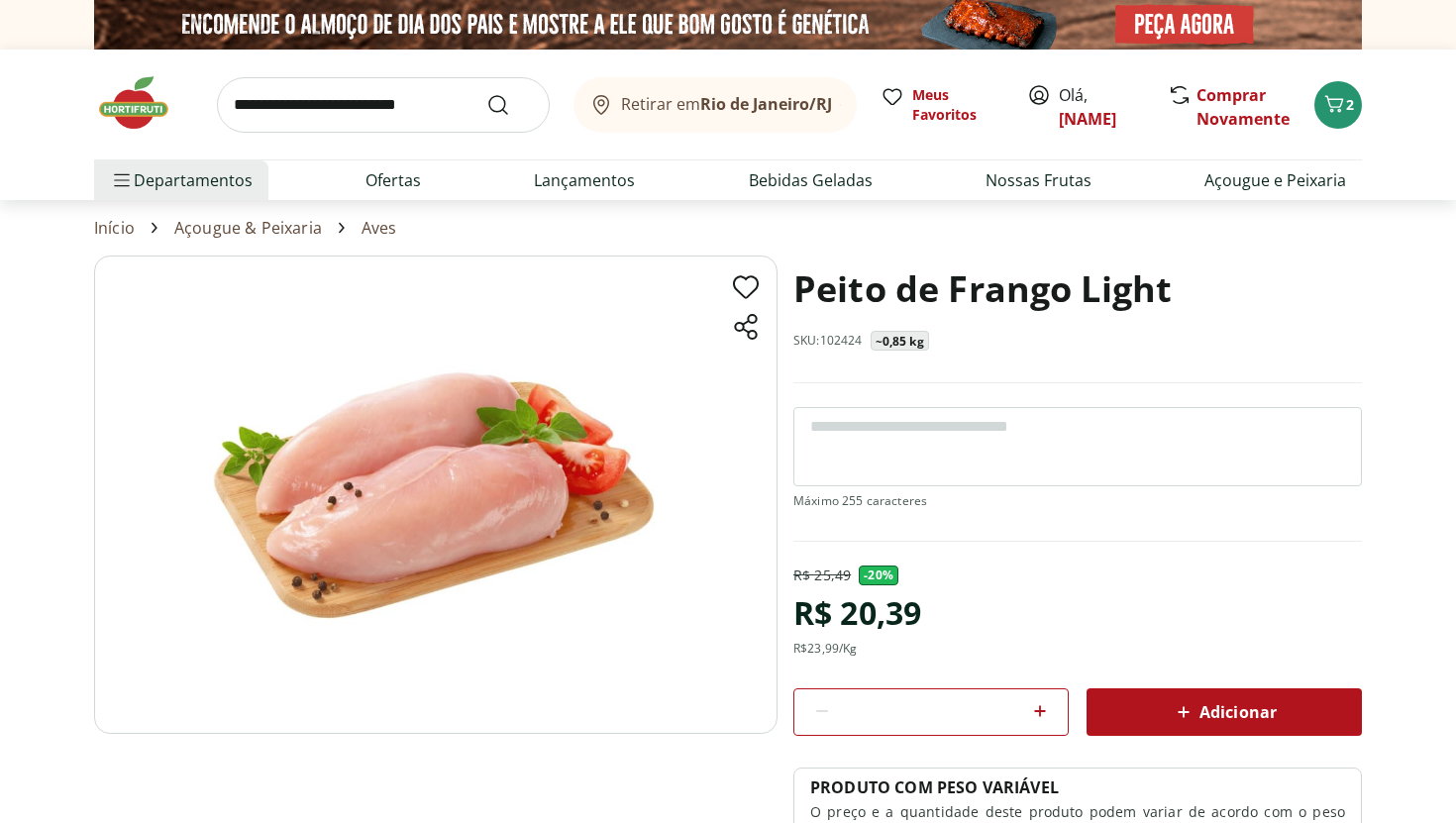 select on "**********" 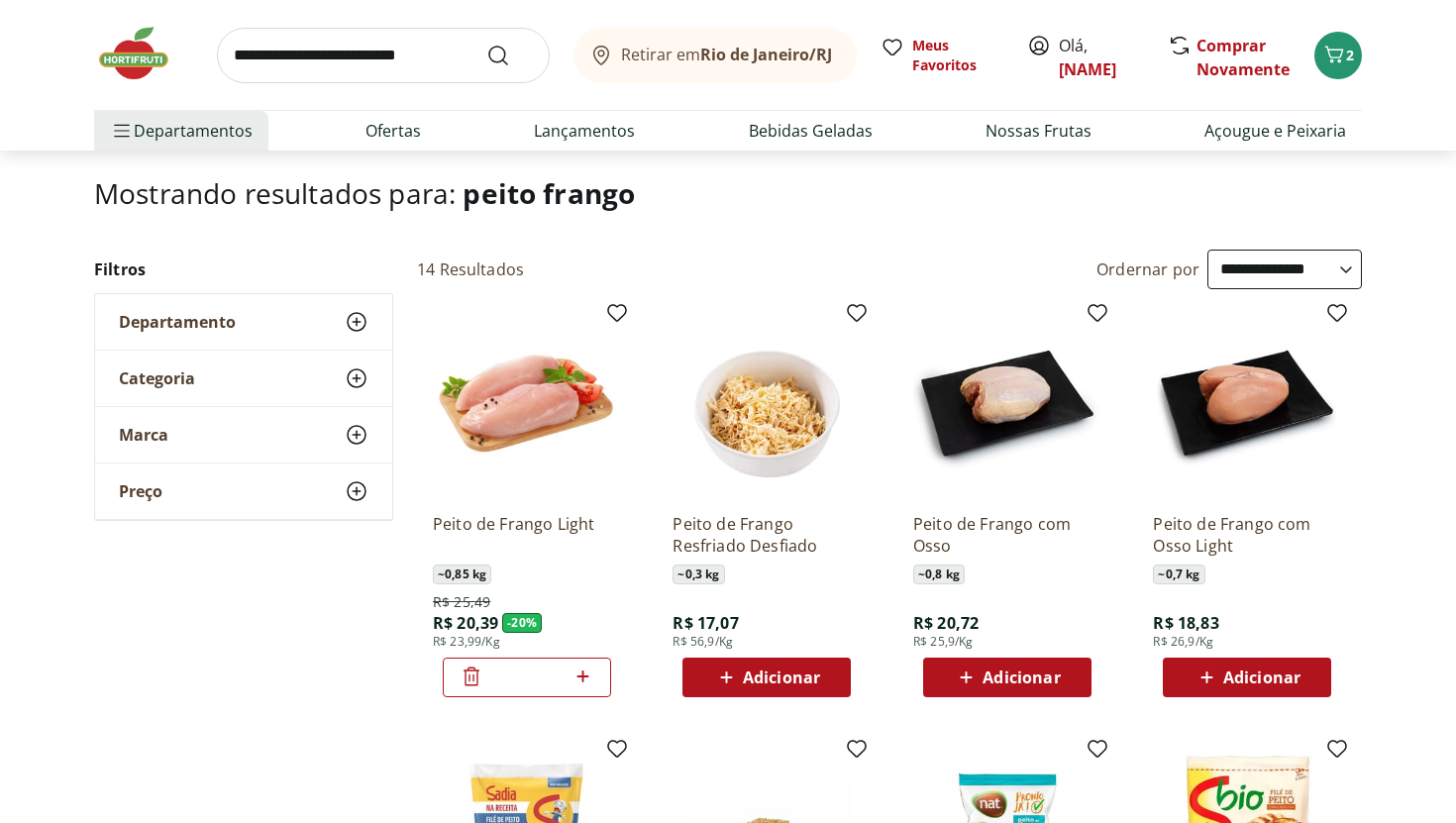 scroll, scrollTop: 0, scrollLeft: 0, axis: both 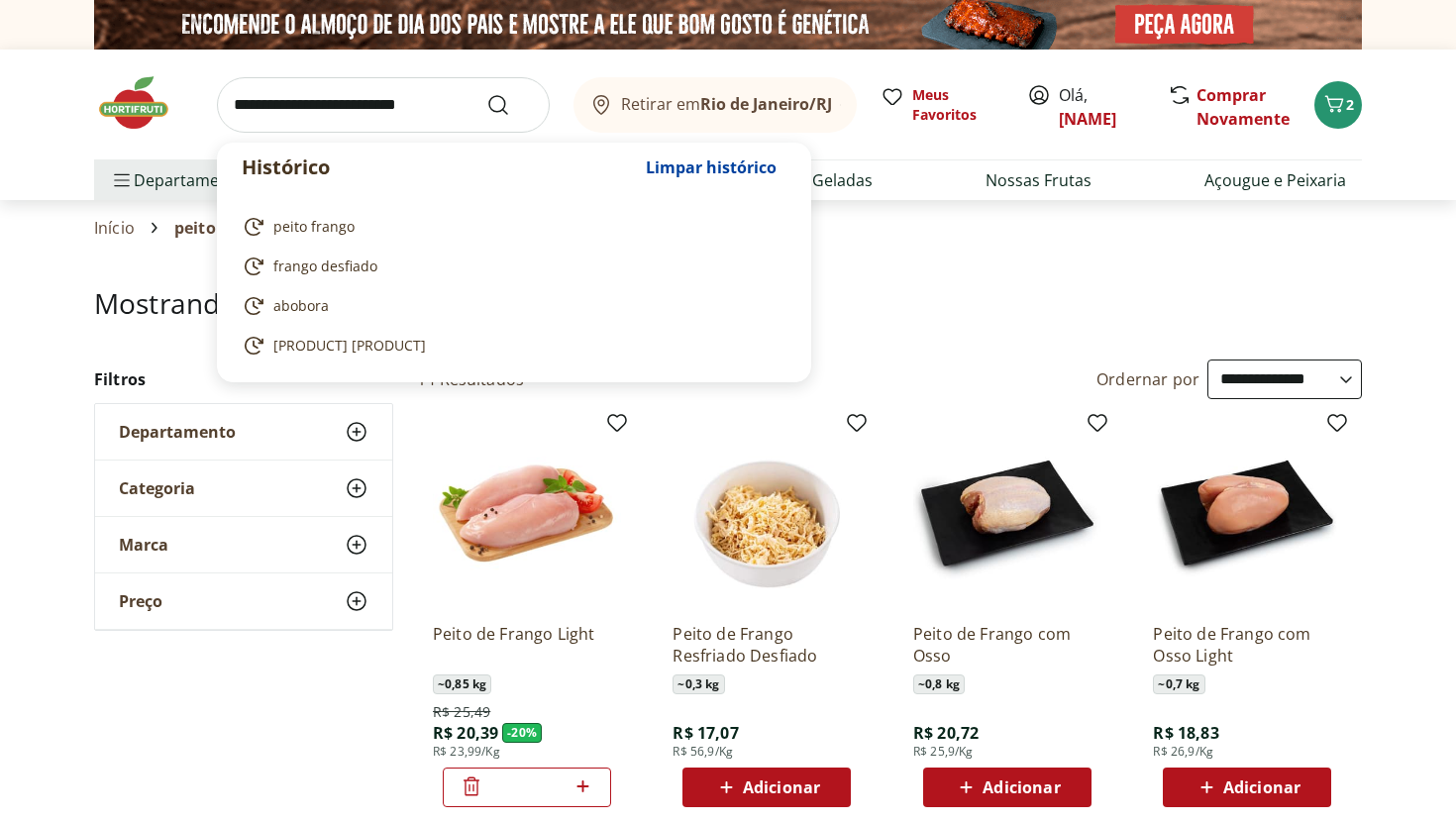 click at bounding box center [383, 105] 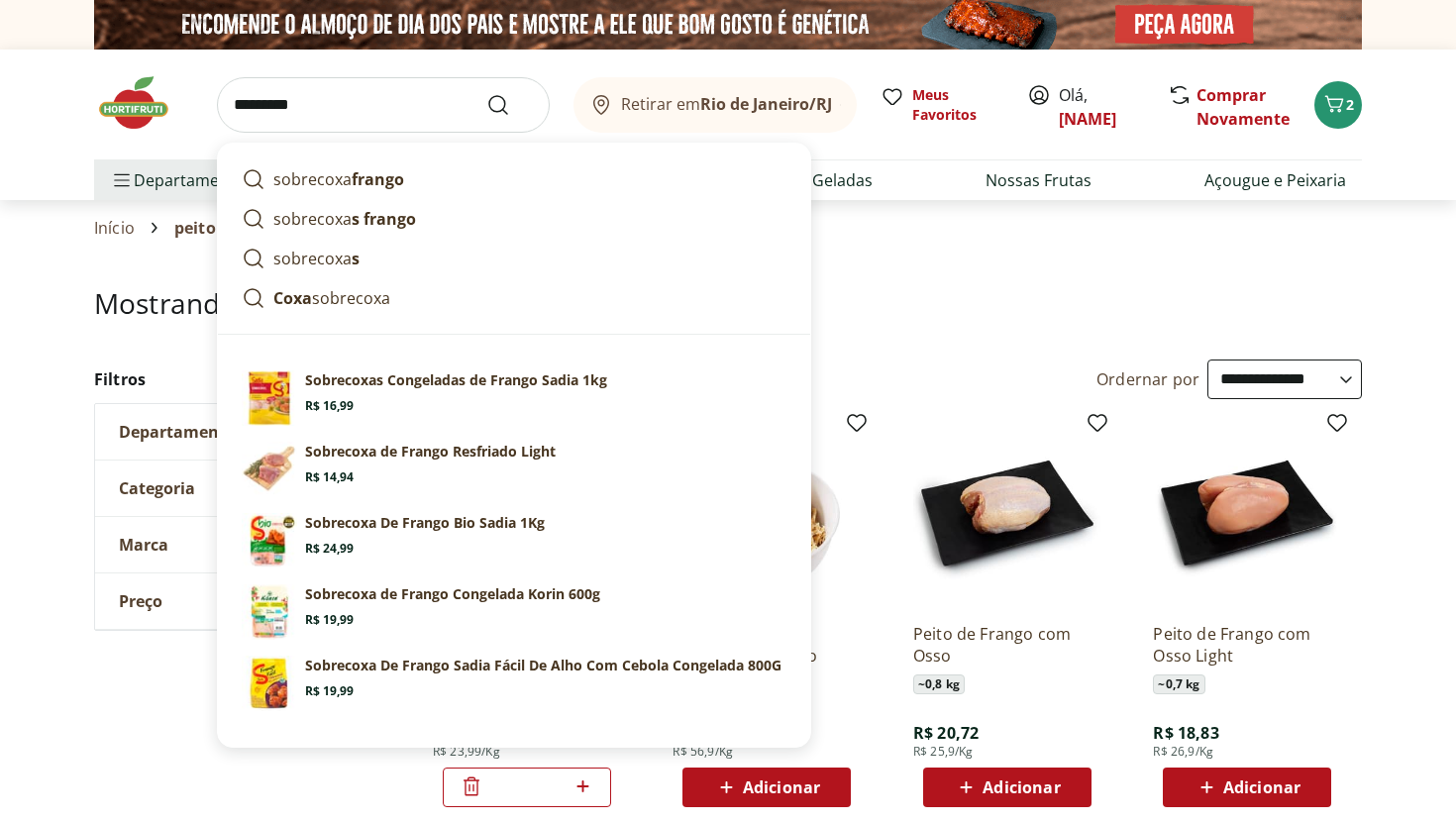 type on "*********" 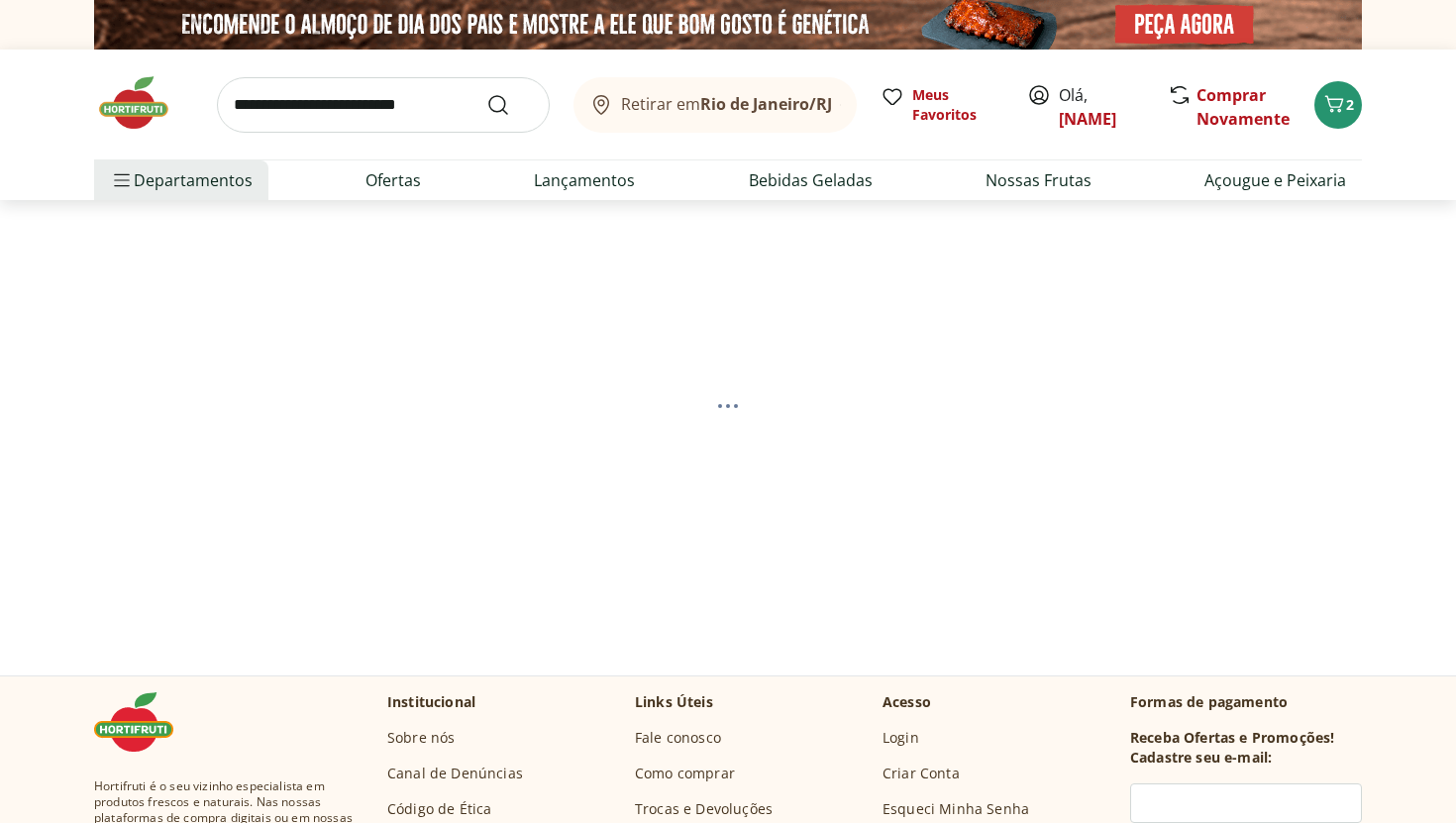select on "**********" 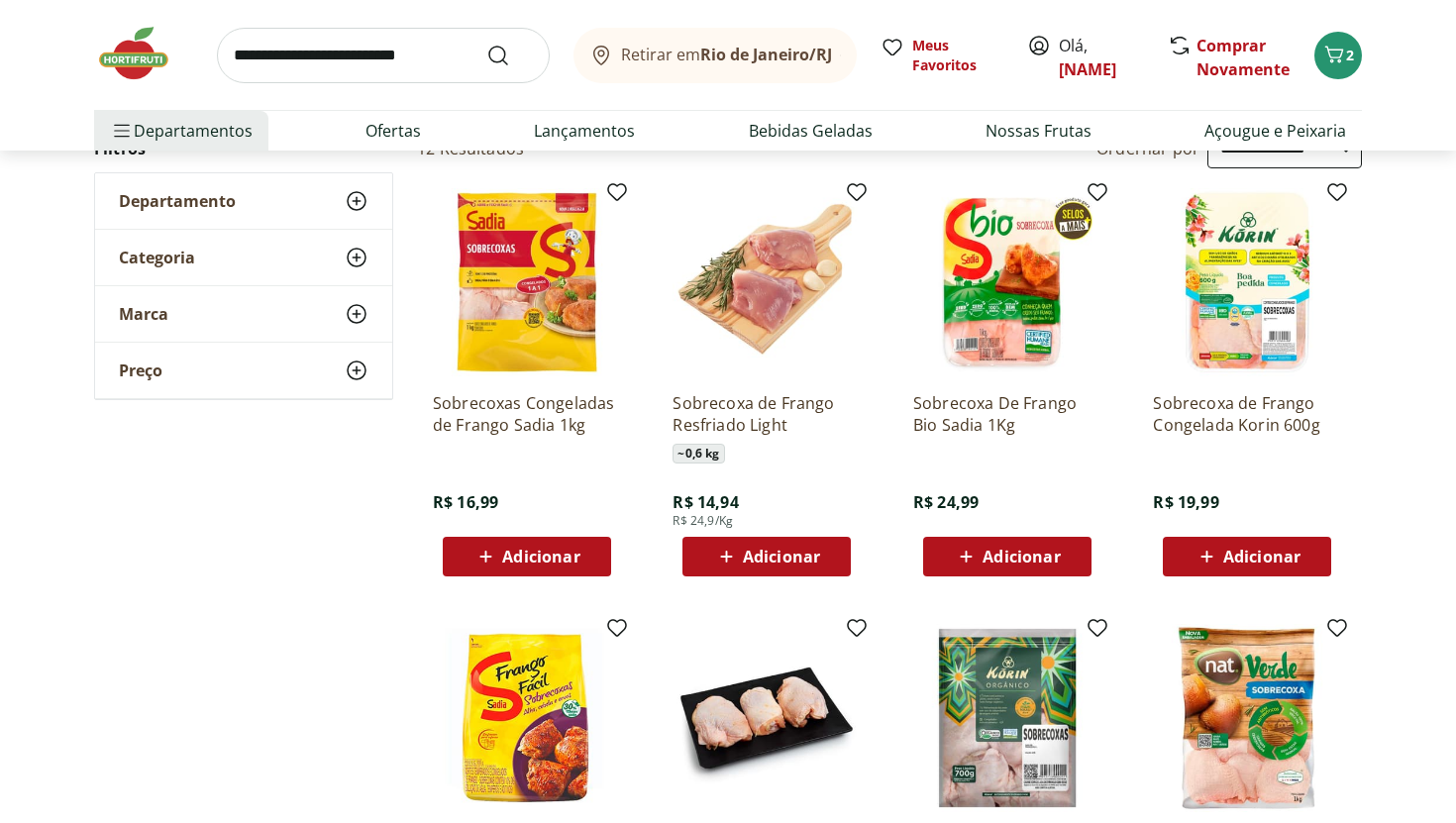 scroll, scrollTop: 218, scrollLeft: 0, axis: vertical 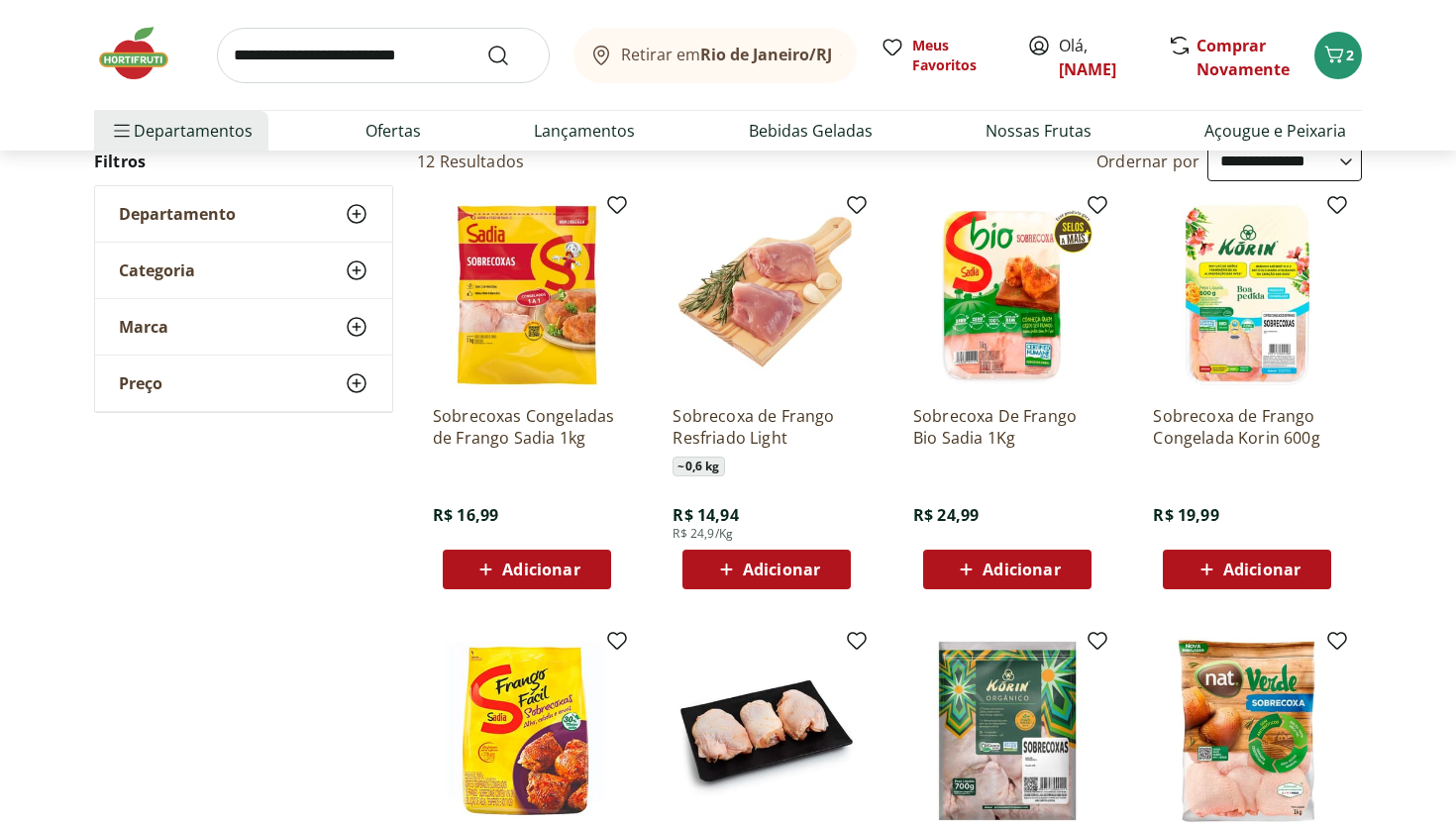 click at bounding box center [767, 295] 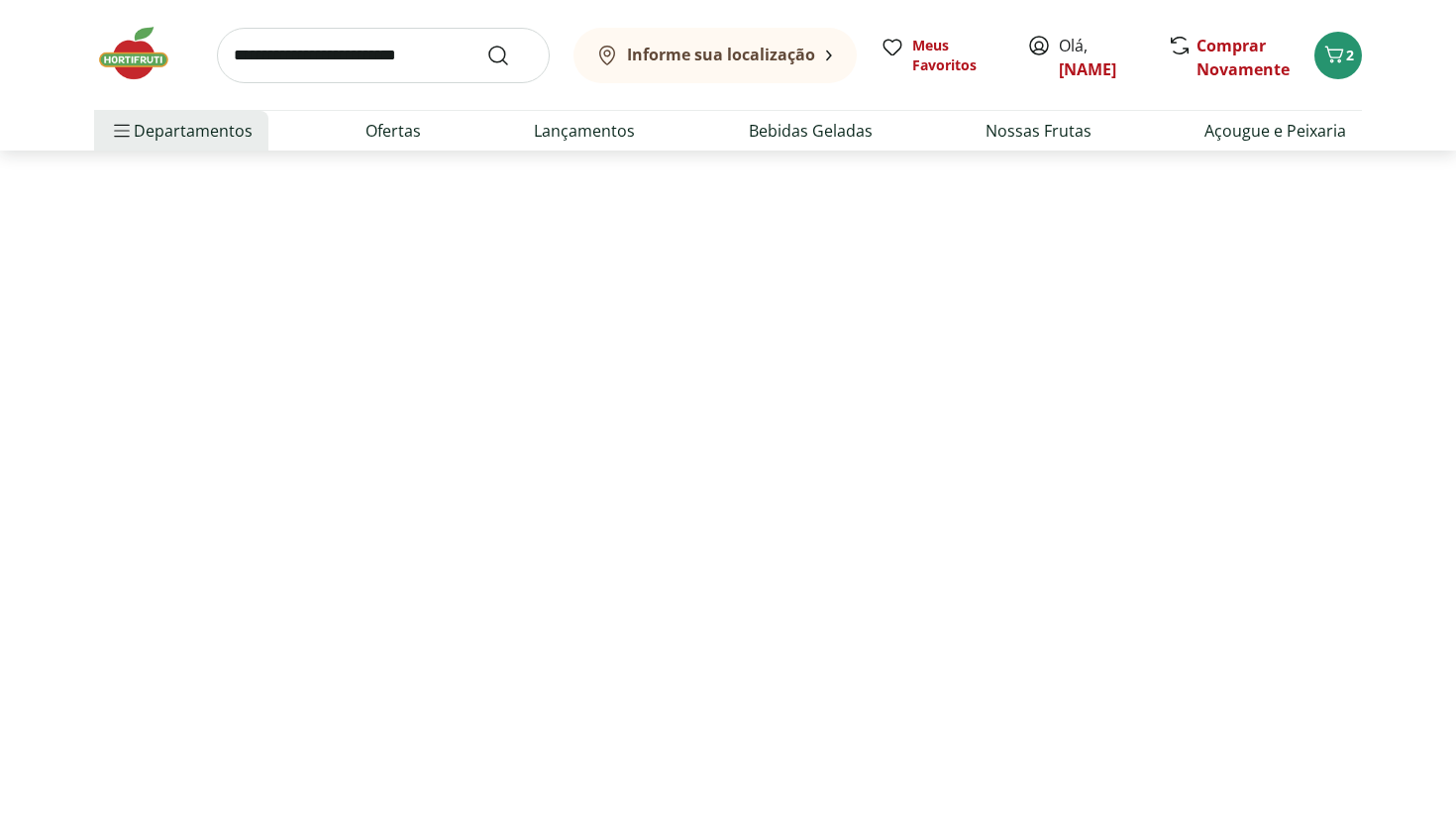 scroll, scrollTop: 0, scrollLeft: 0, axis: both 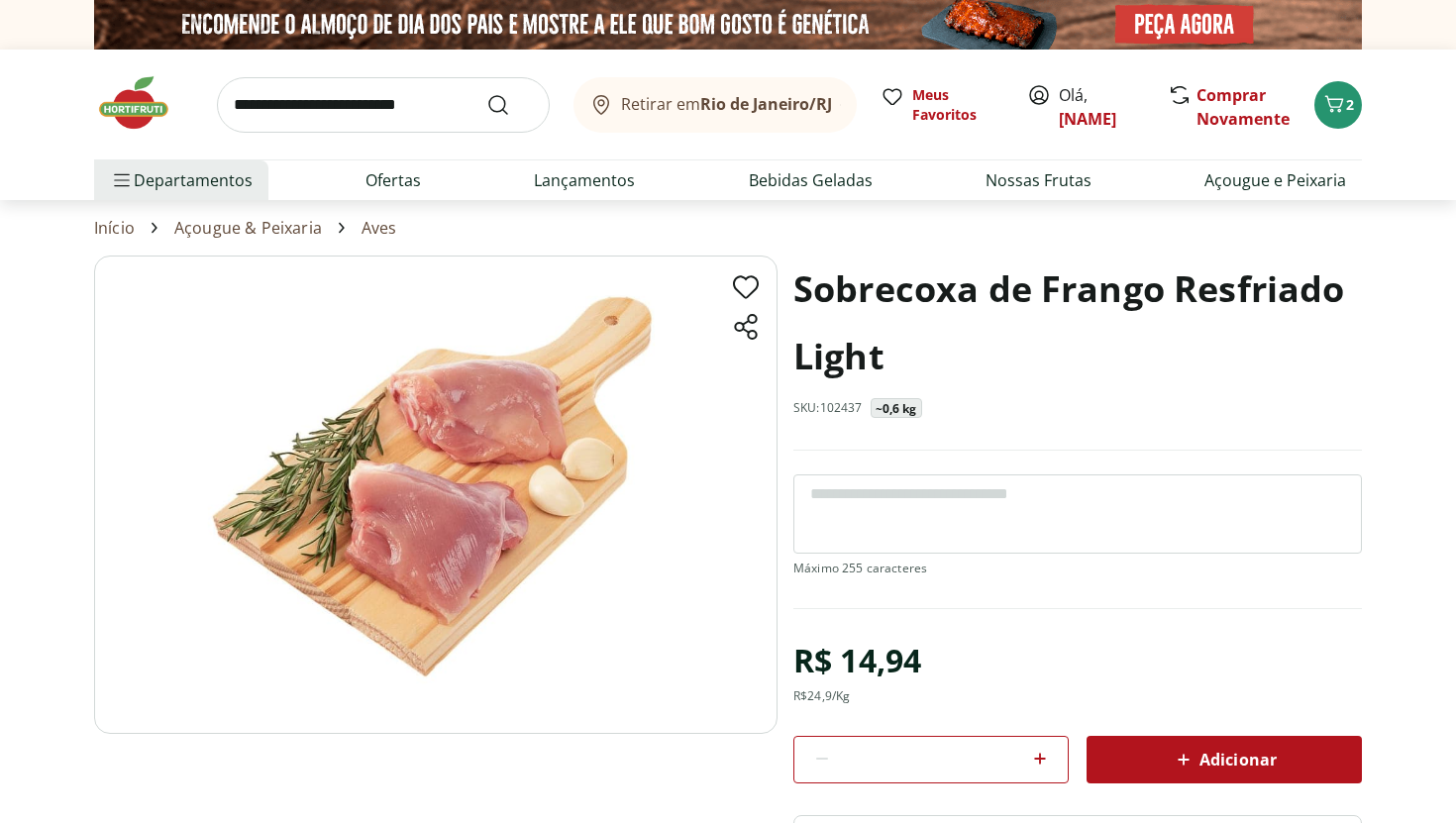 click on "Adicionar" at bounding box center [1224, 760] 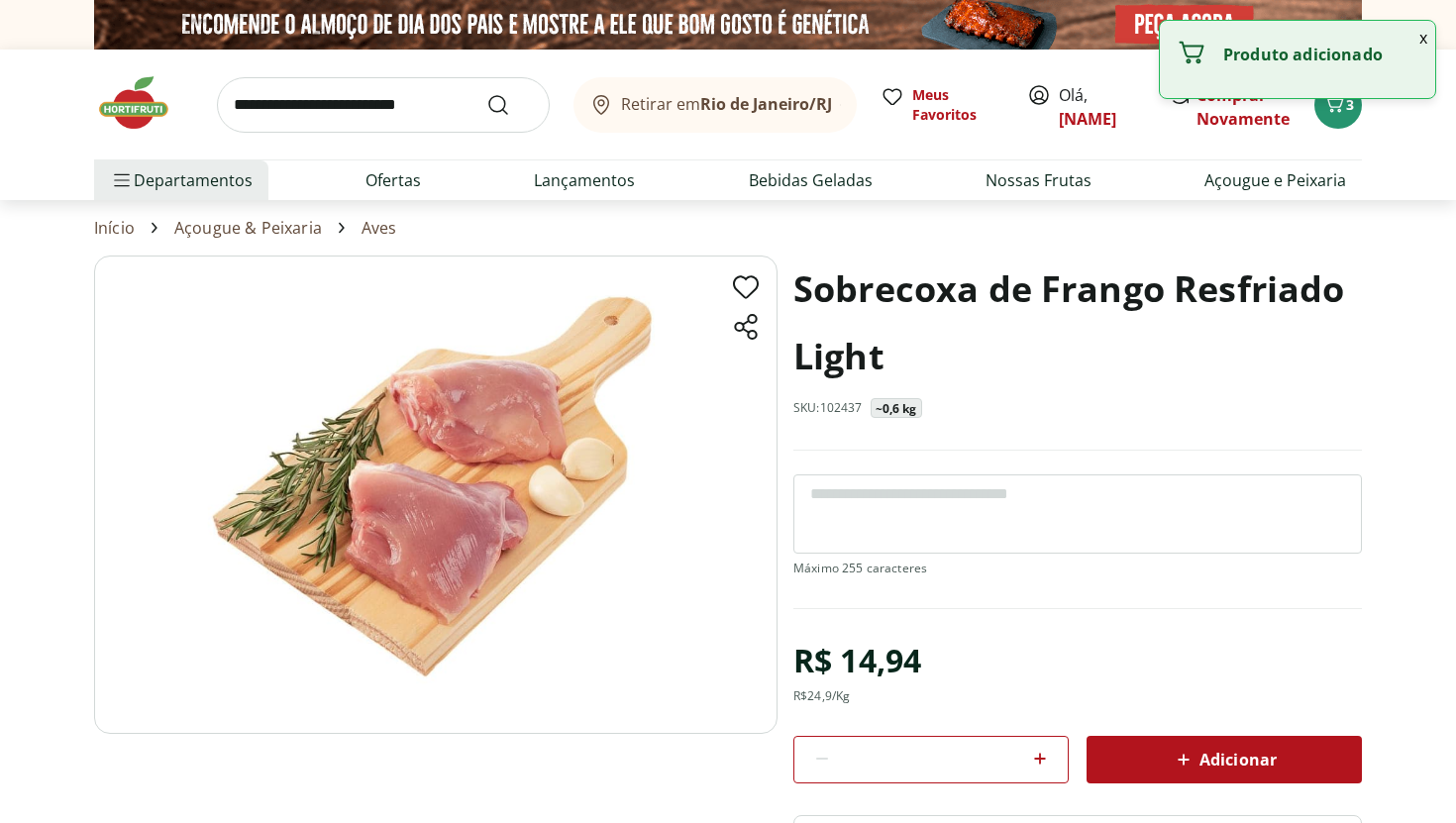 click at bounding box center (383, 105) 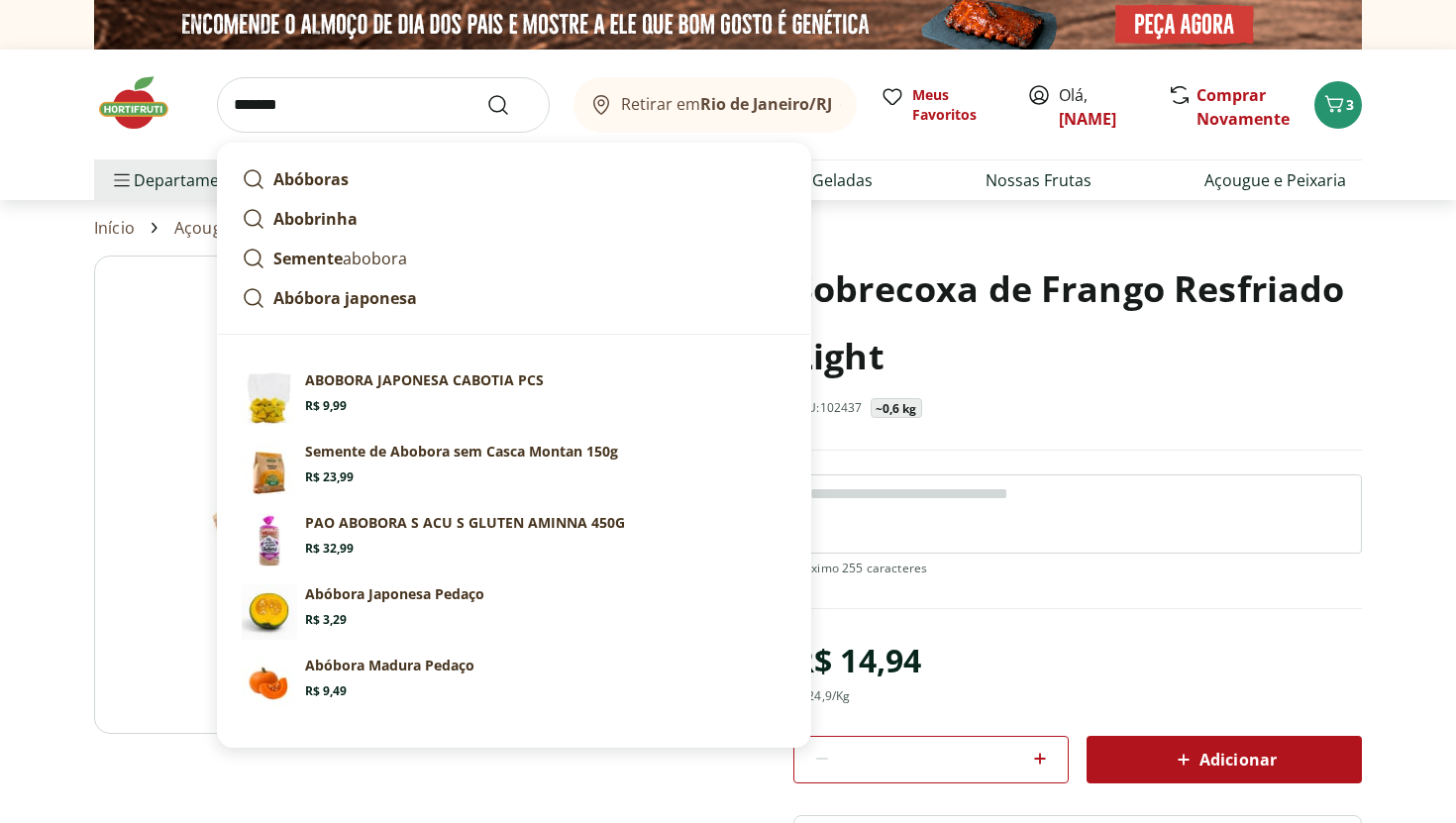 type on "*******" 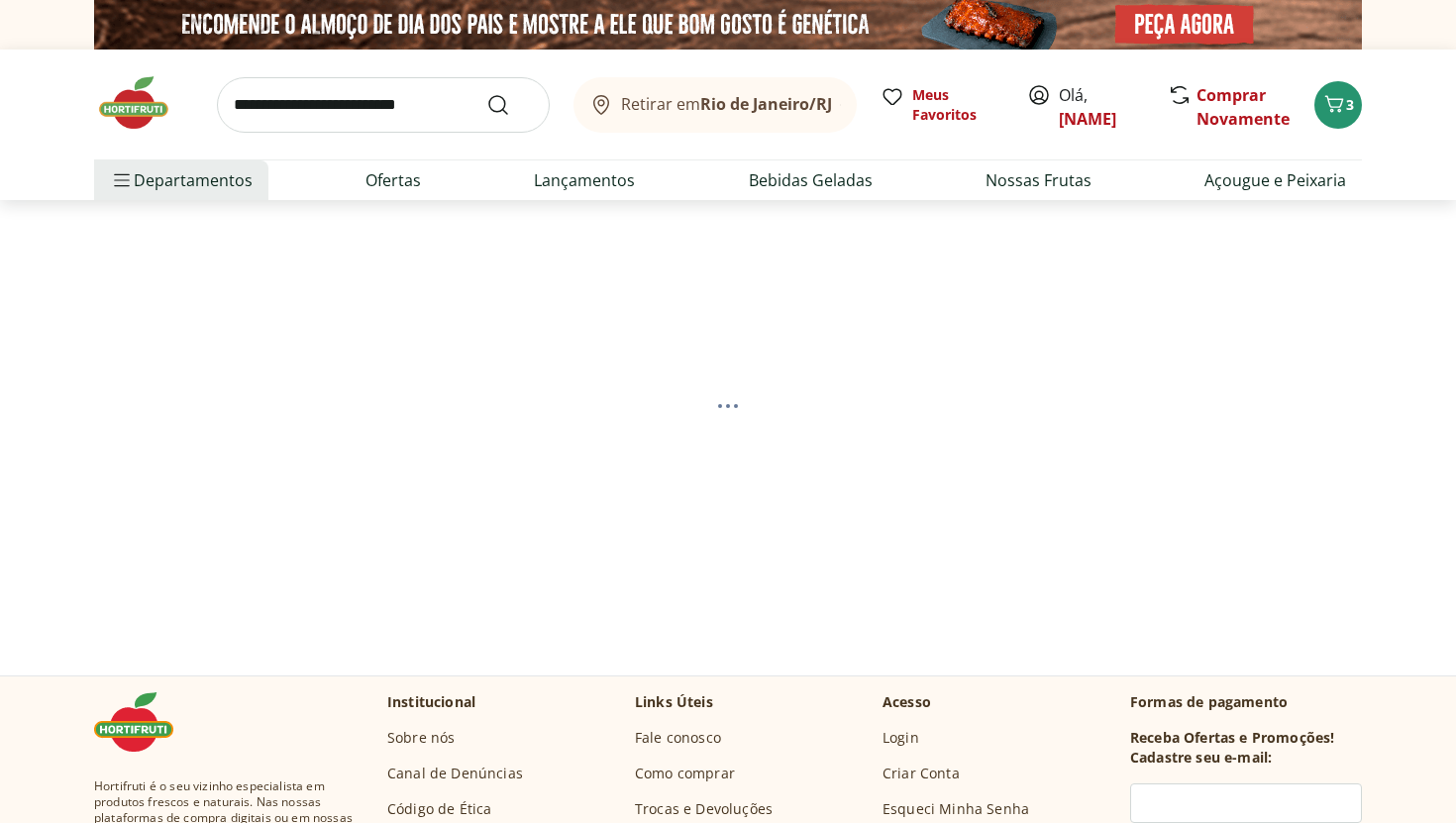 select on "**********" 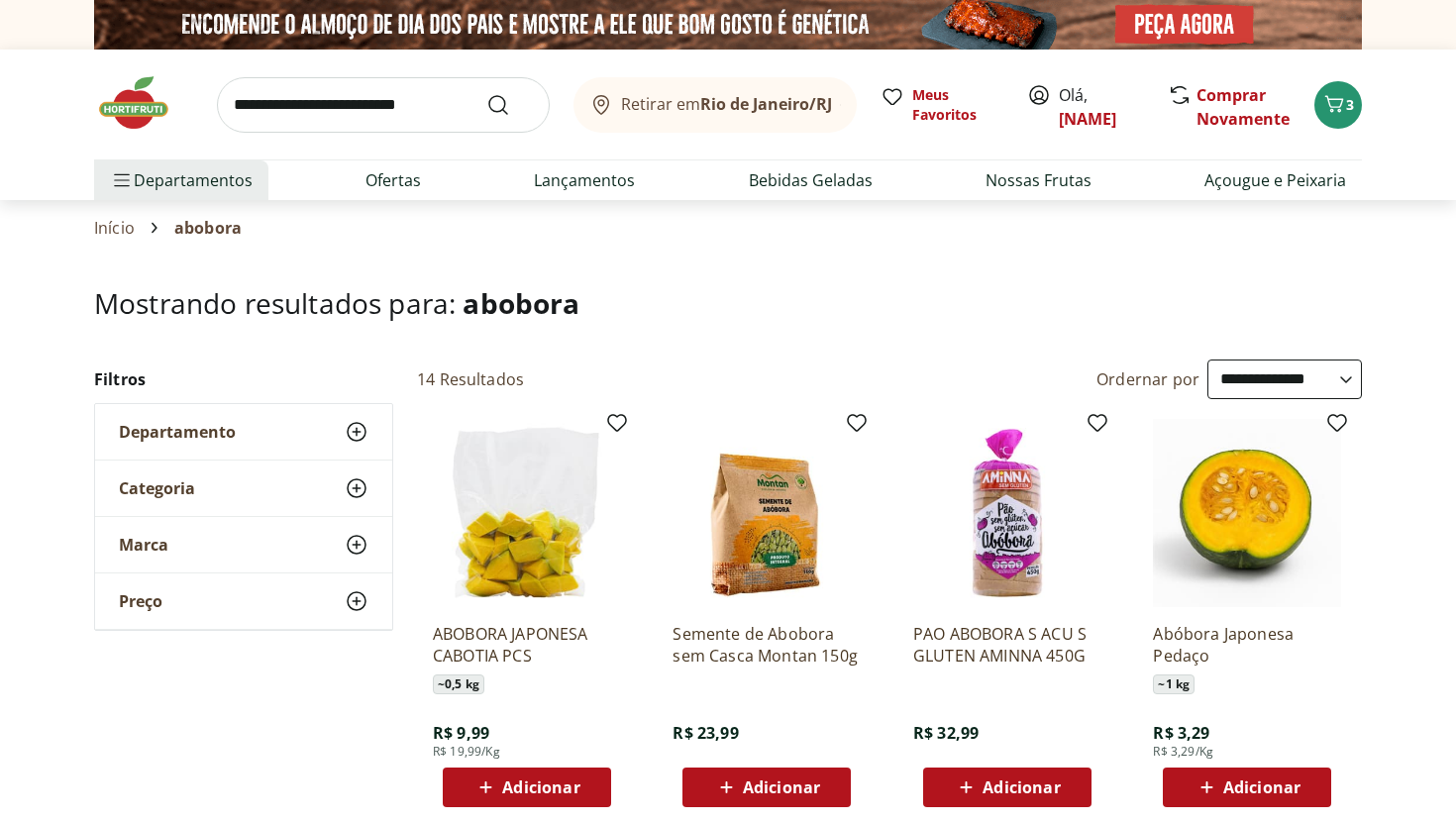 click on "Adicionar" at bounding box center [1262, 787] 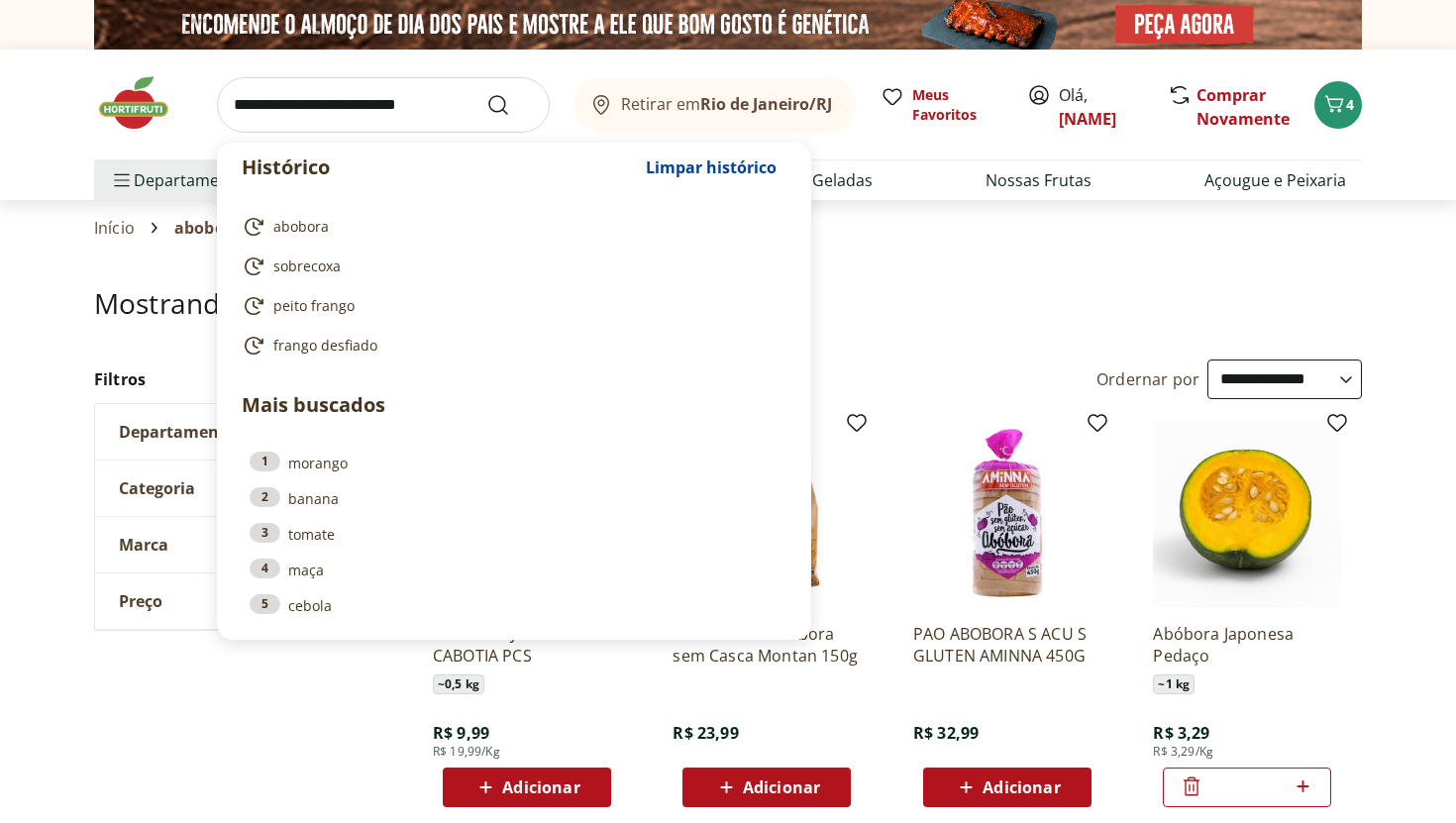 click at bounding box center [383, 105] 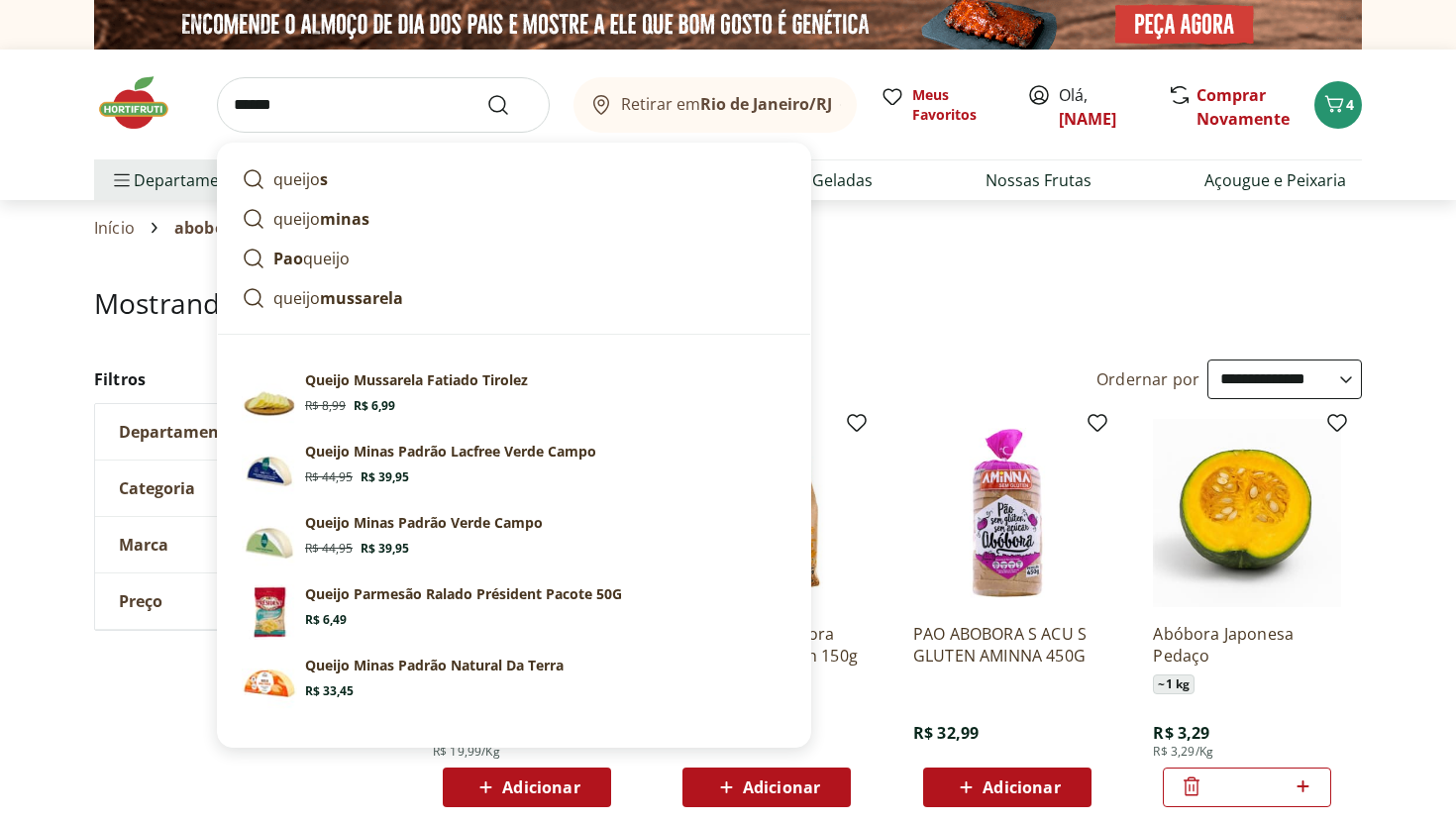 type on "******" 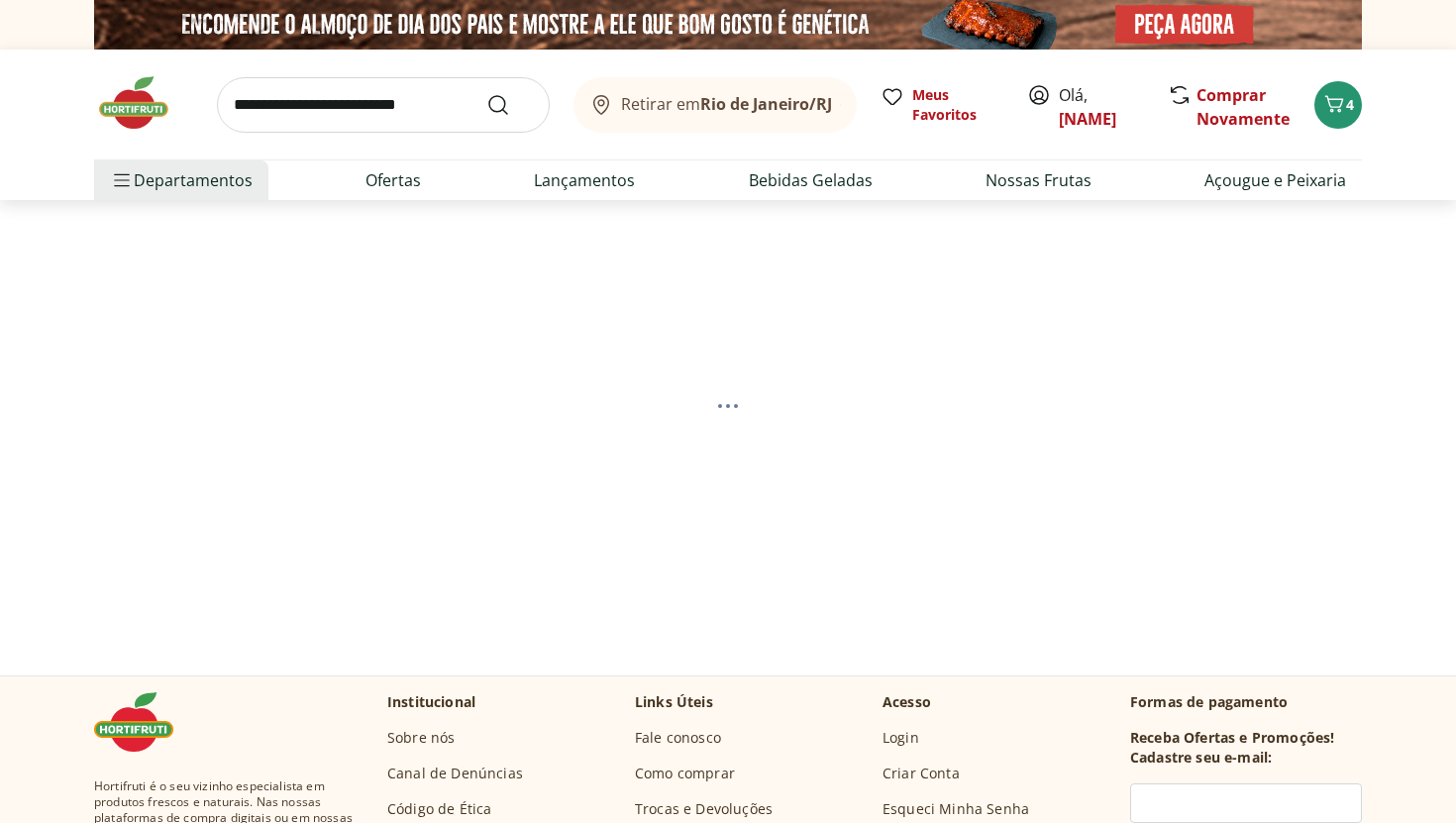 select on "**********" 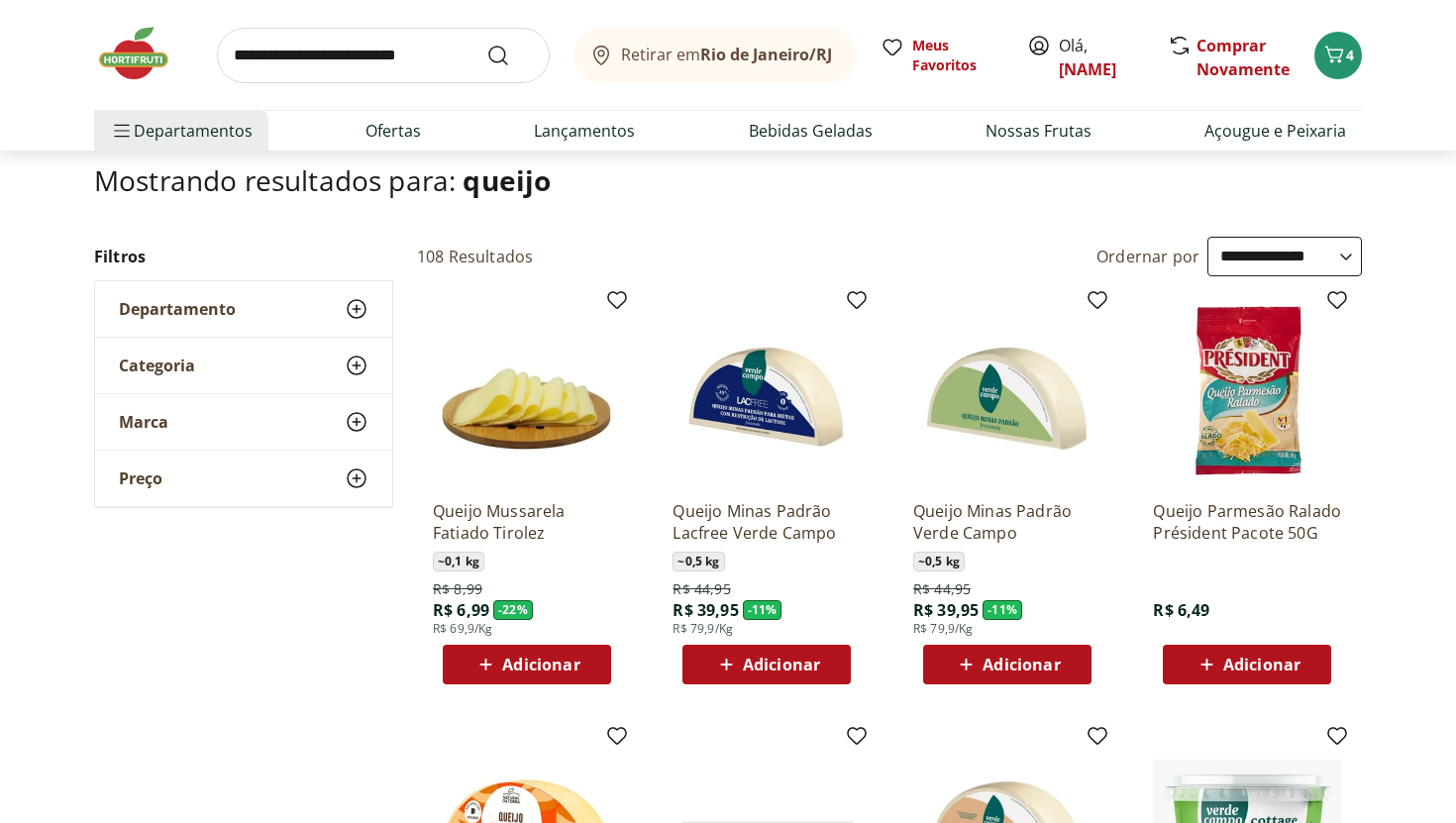 scroll, scrollTop: 133, scrollLeft: 0, axis: vertical 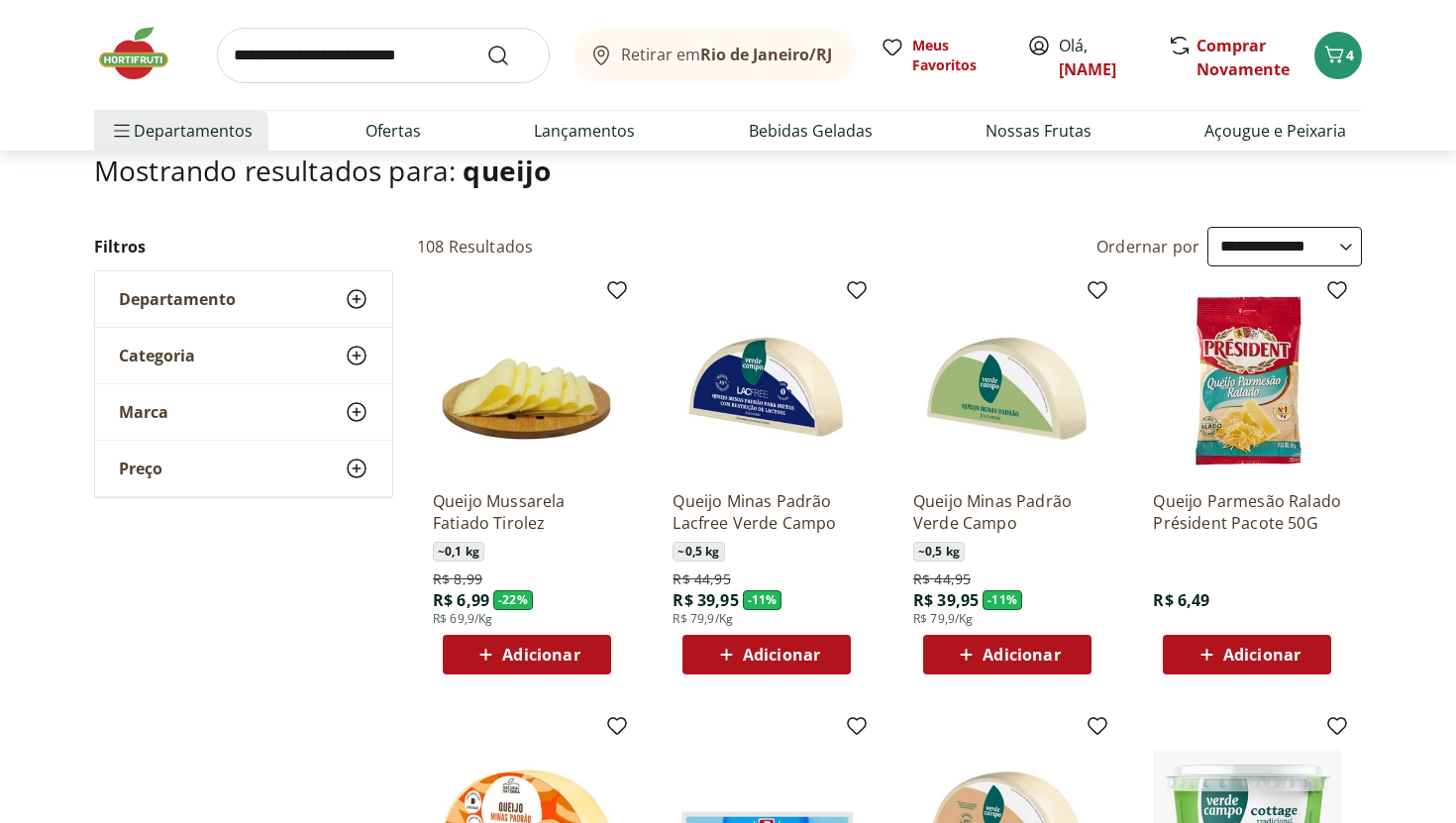 click on "Adicionar" at bounding box center (1021, 655) 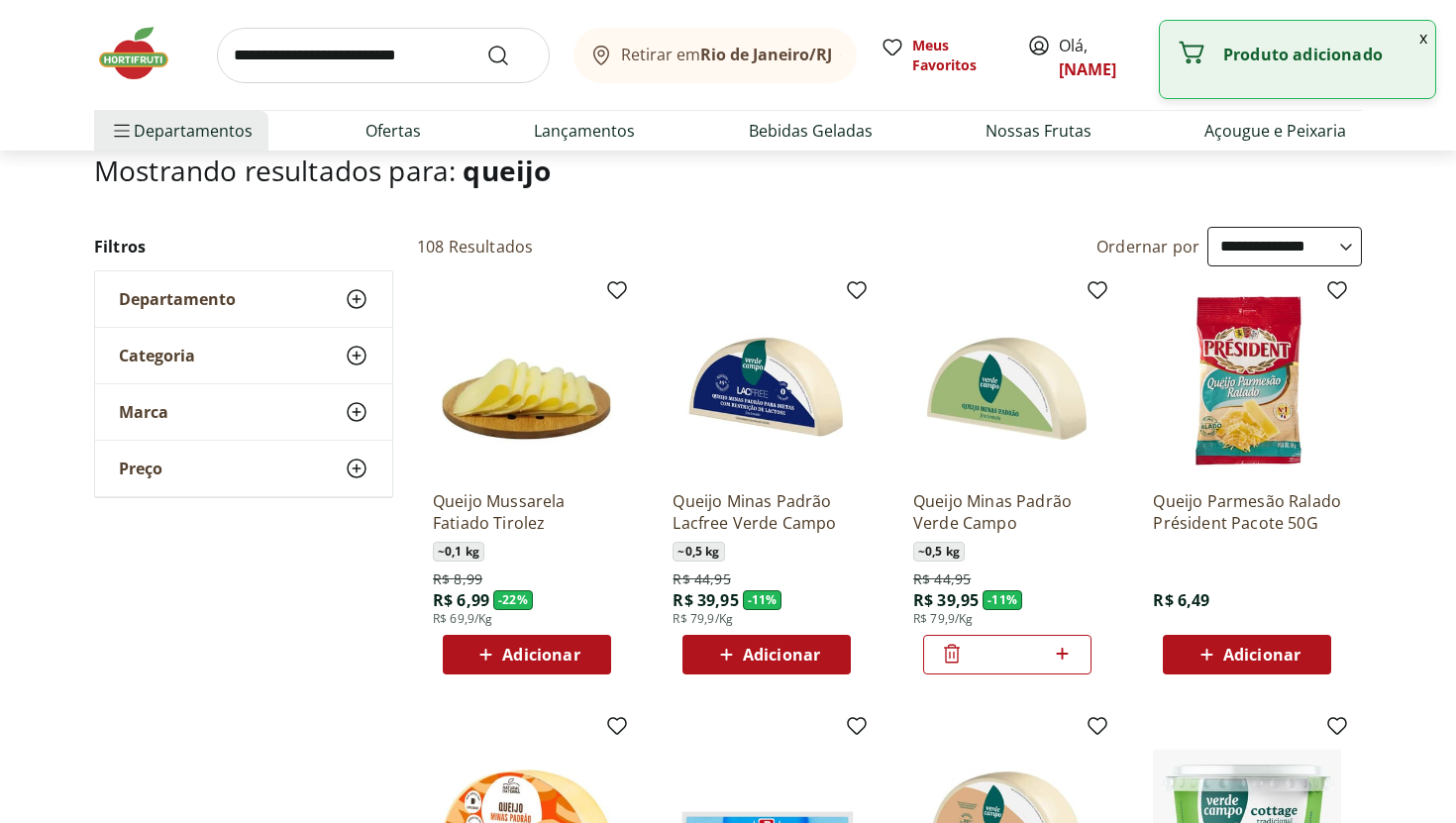scroll, scrollTop: 0, scrollLeft: 0, axis: both 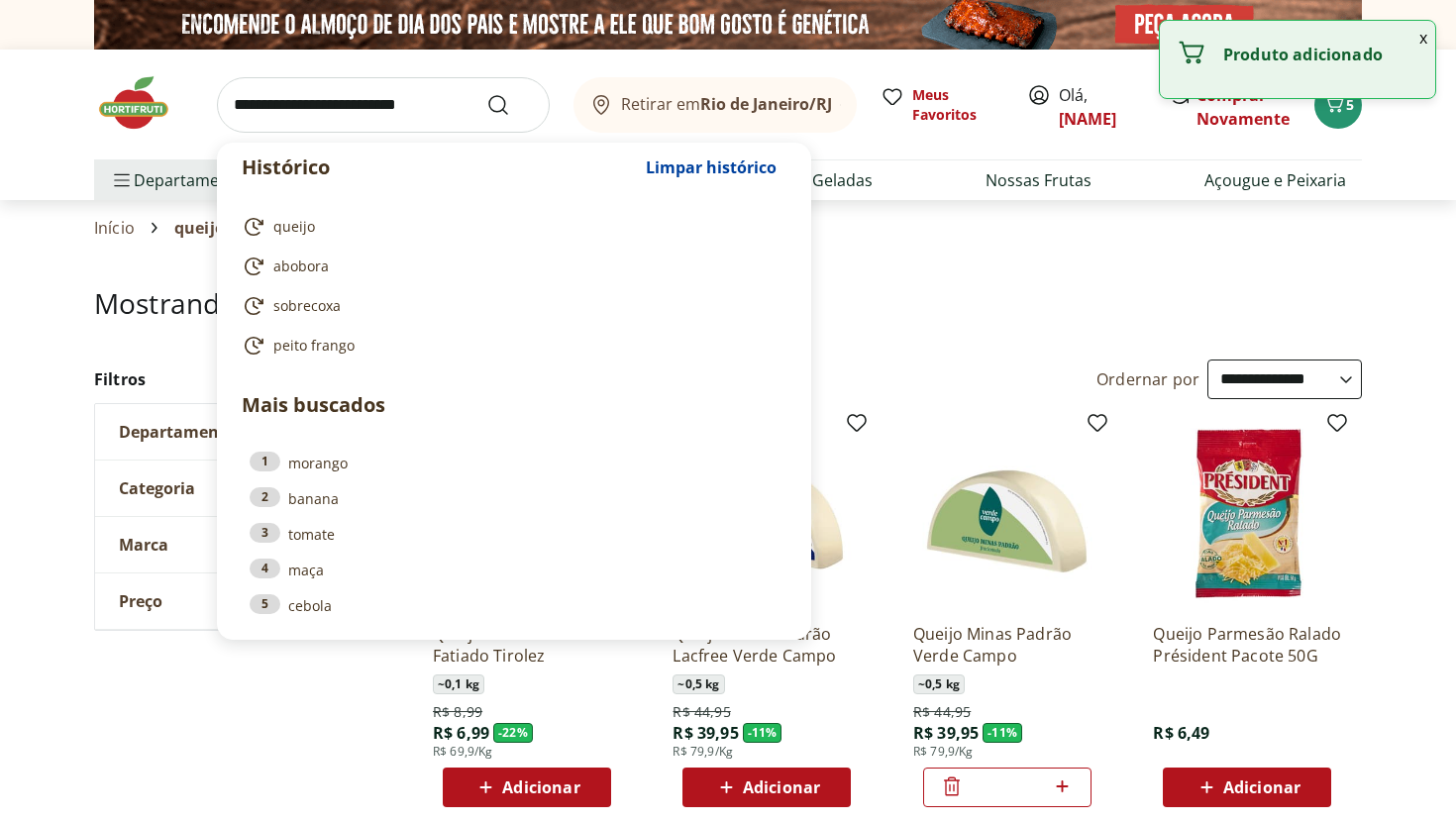 click at bounding box center [383, 105] 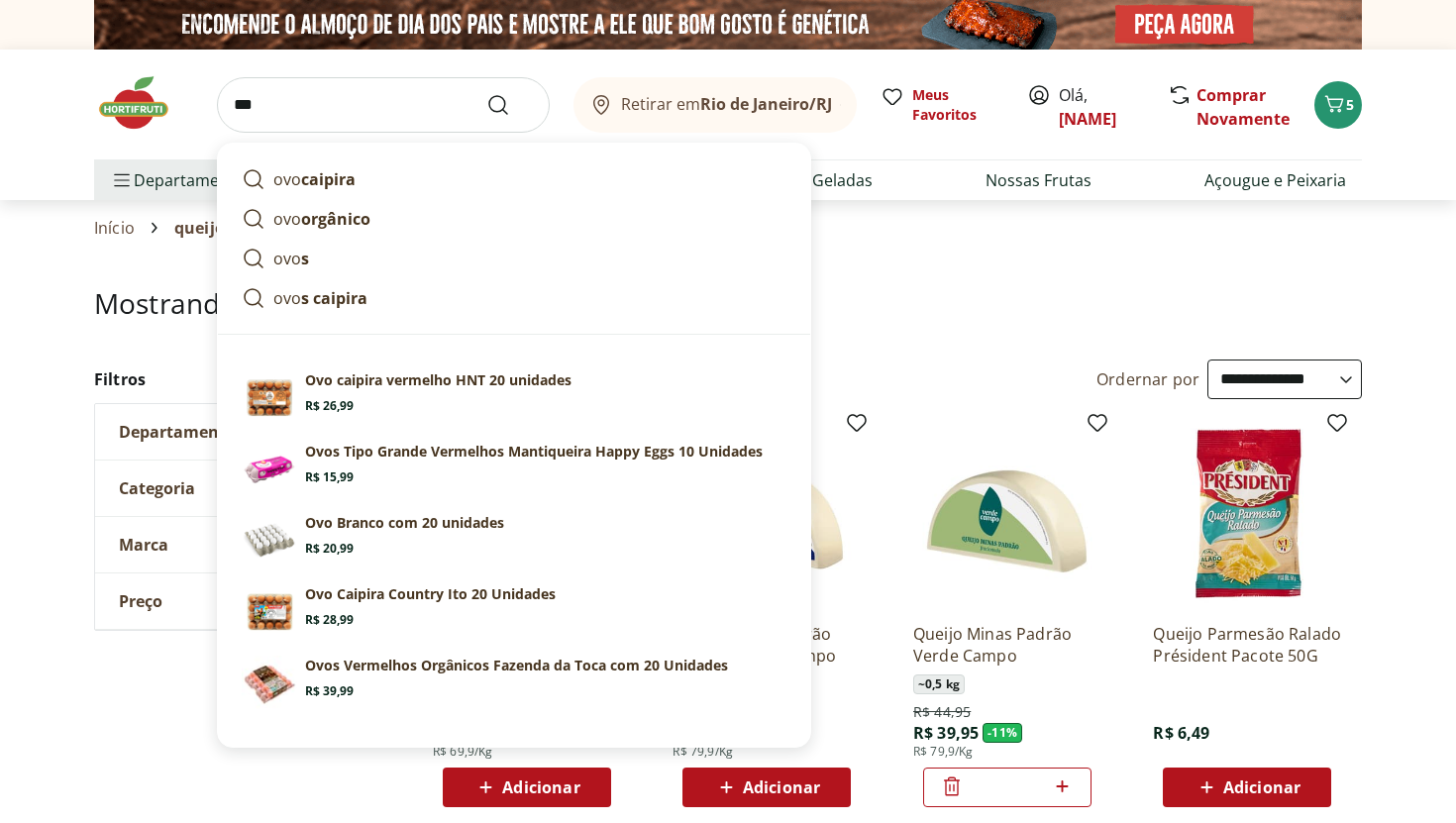 type on "***" 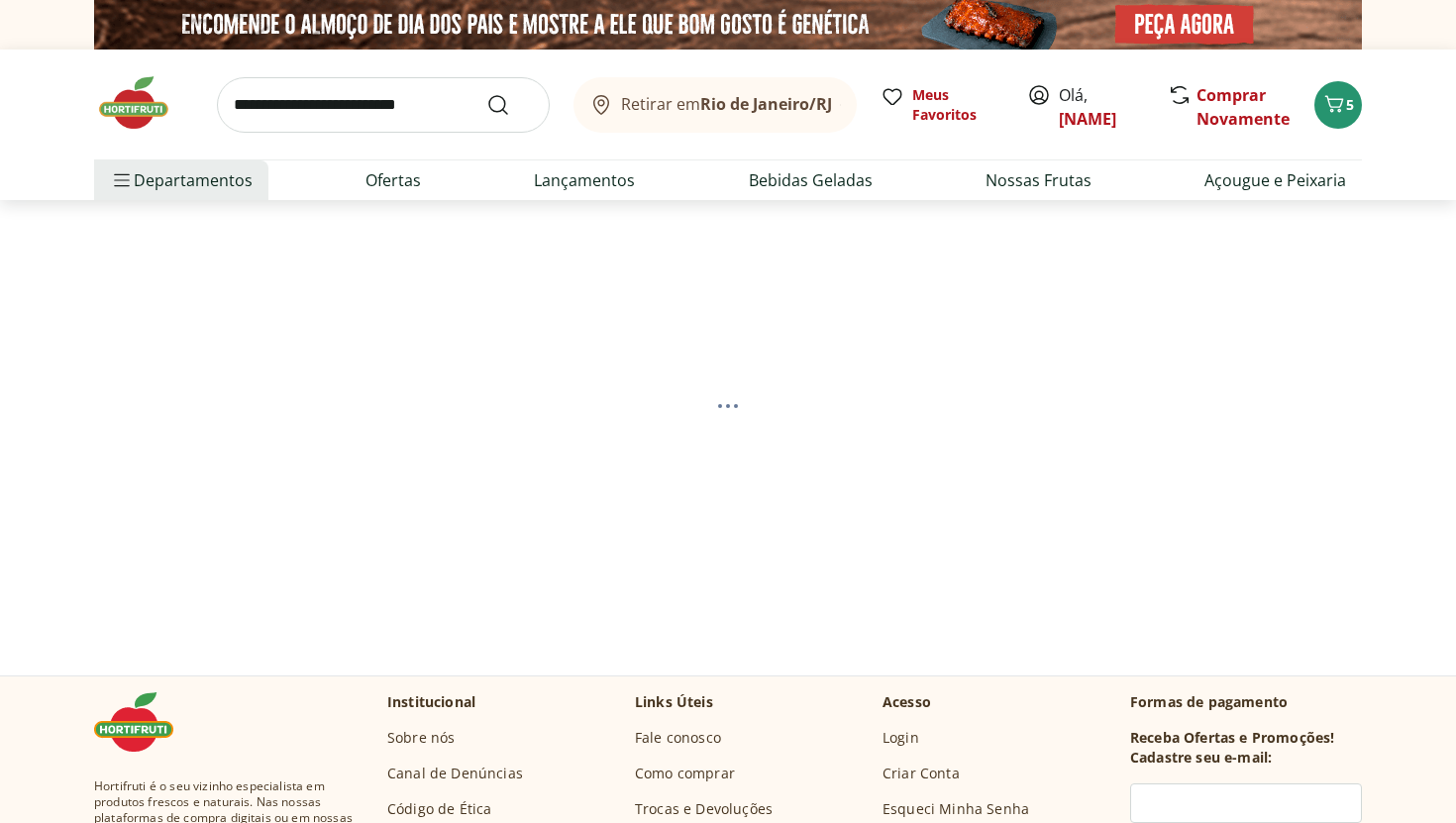 select on "**********" 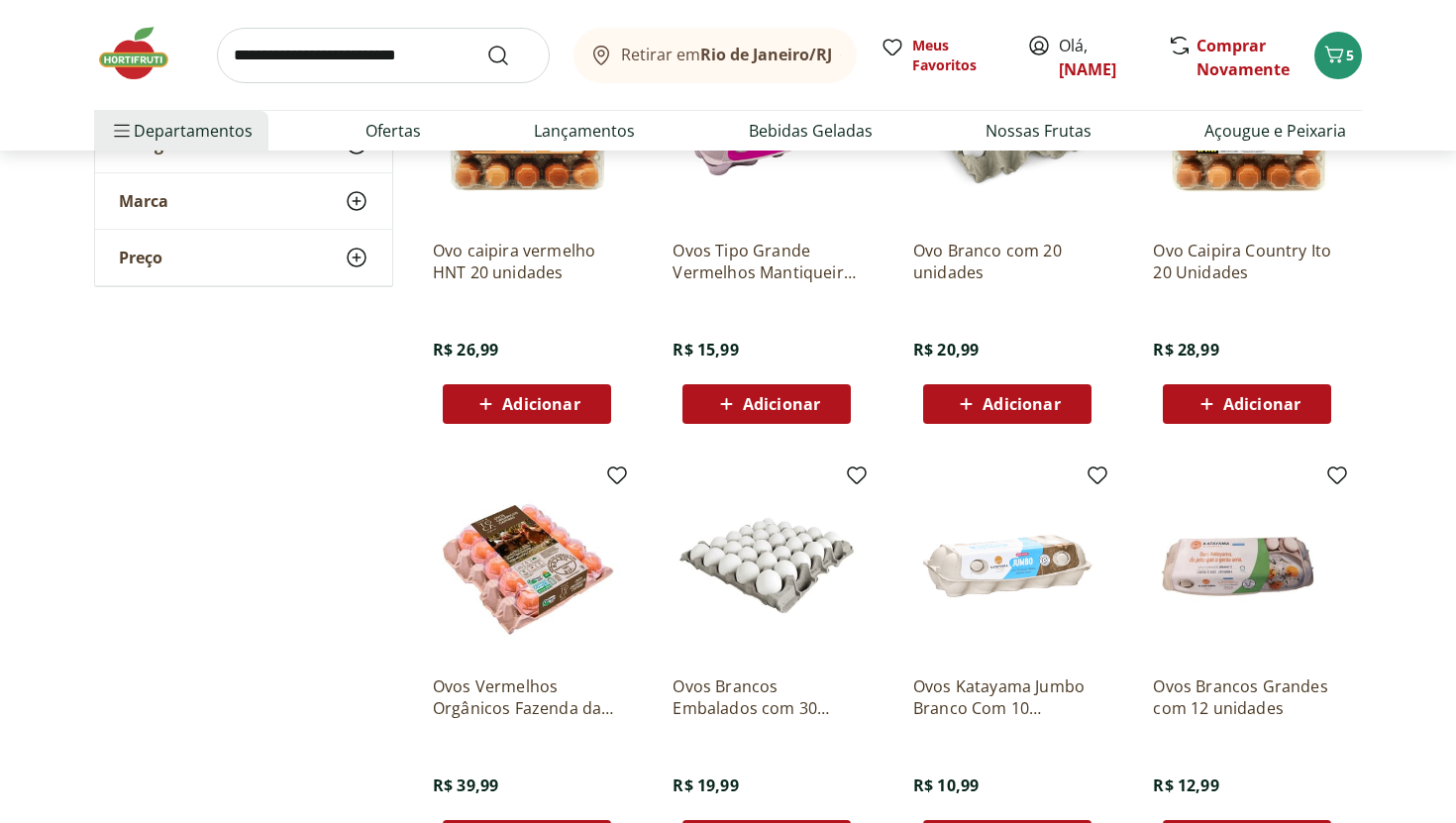 scroll, scrollTop: 385, scrollLeft: 0, axis: vertical 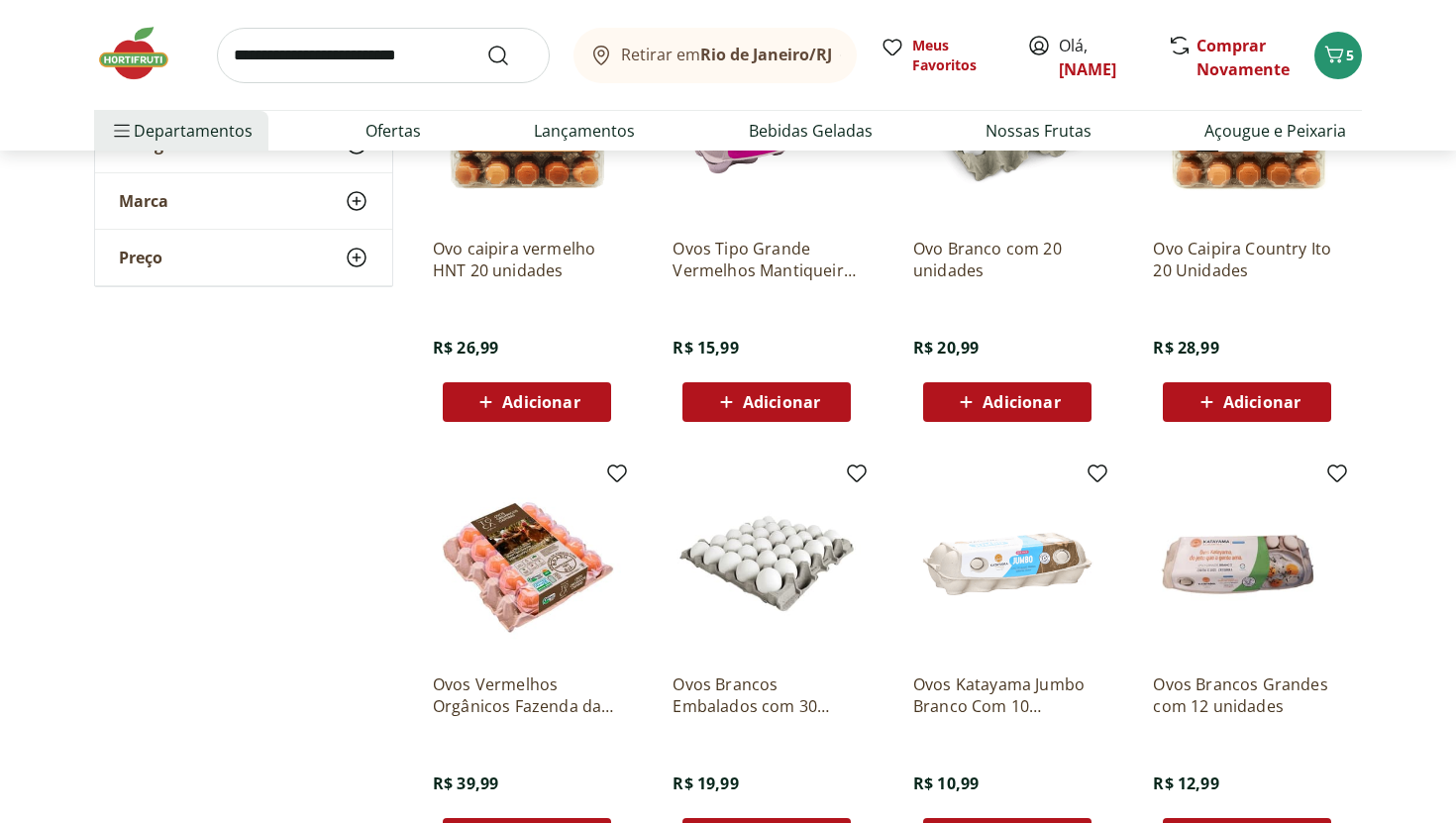 click at bounding box center [1007, 564] 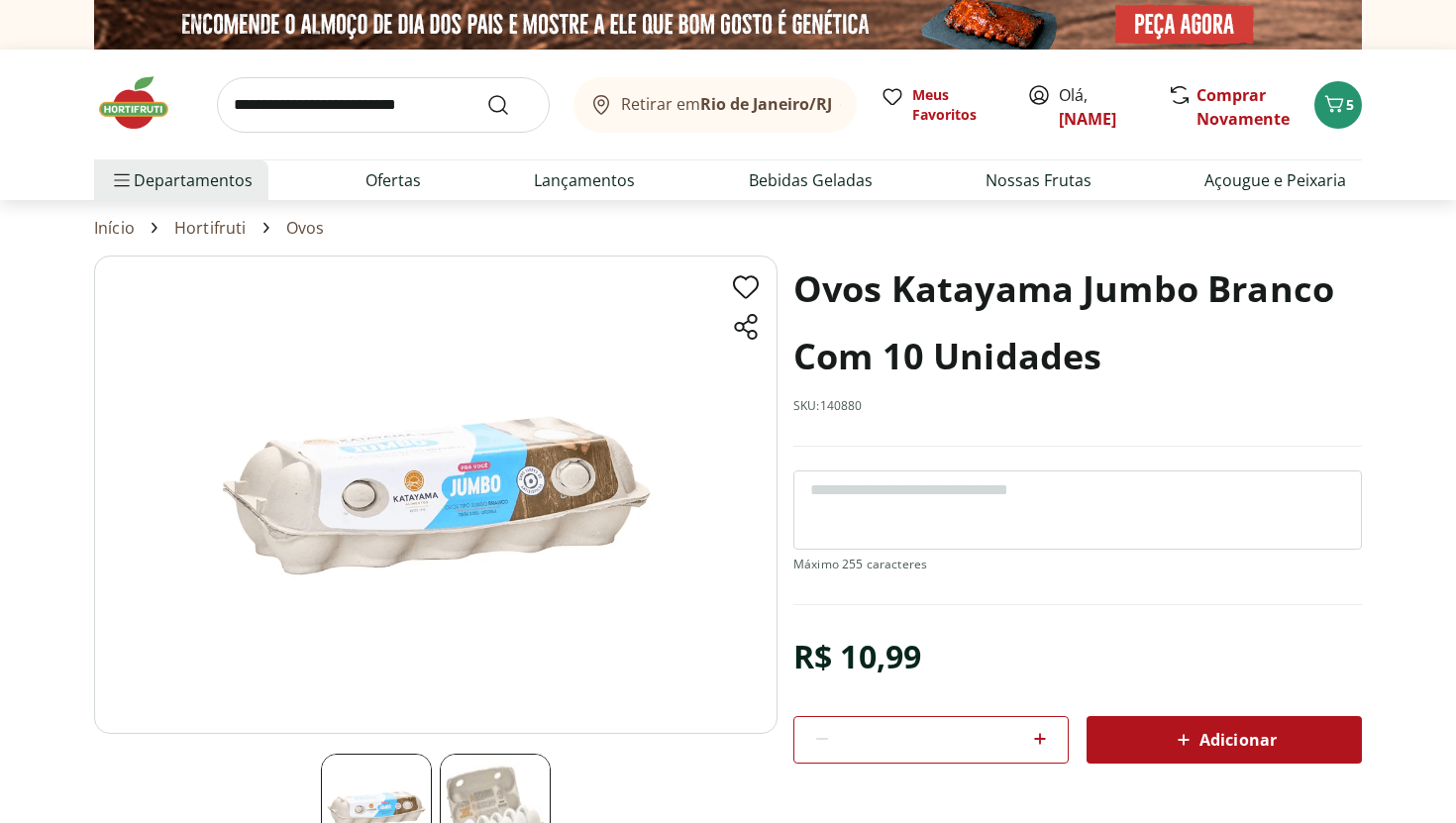 scroll, scrollTop: 385, scrollLeft: 0, axis: vertical 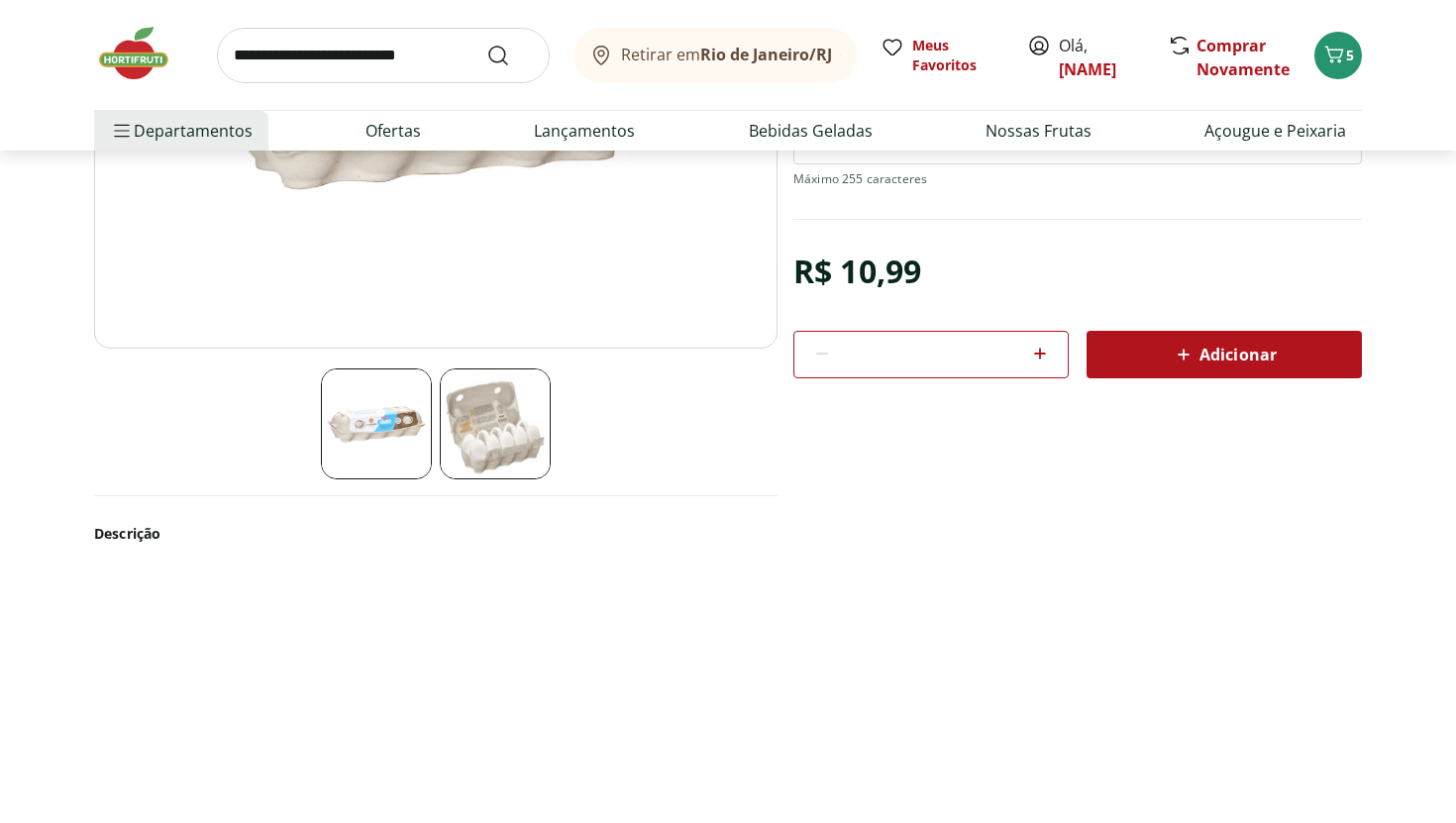 select on "**********" 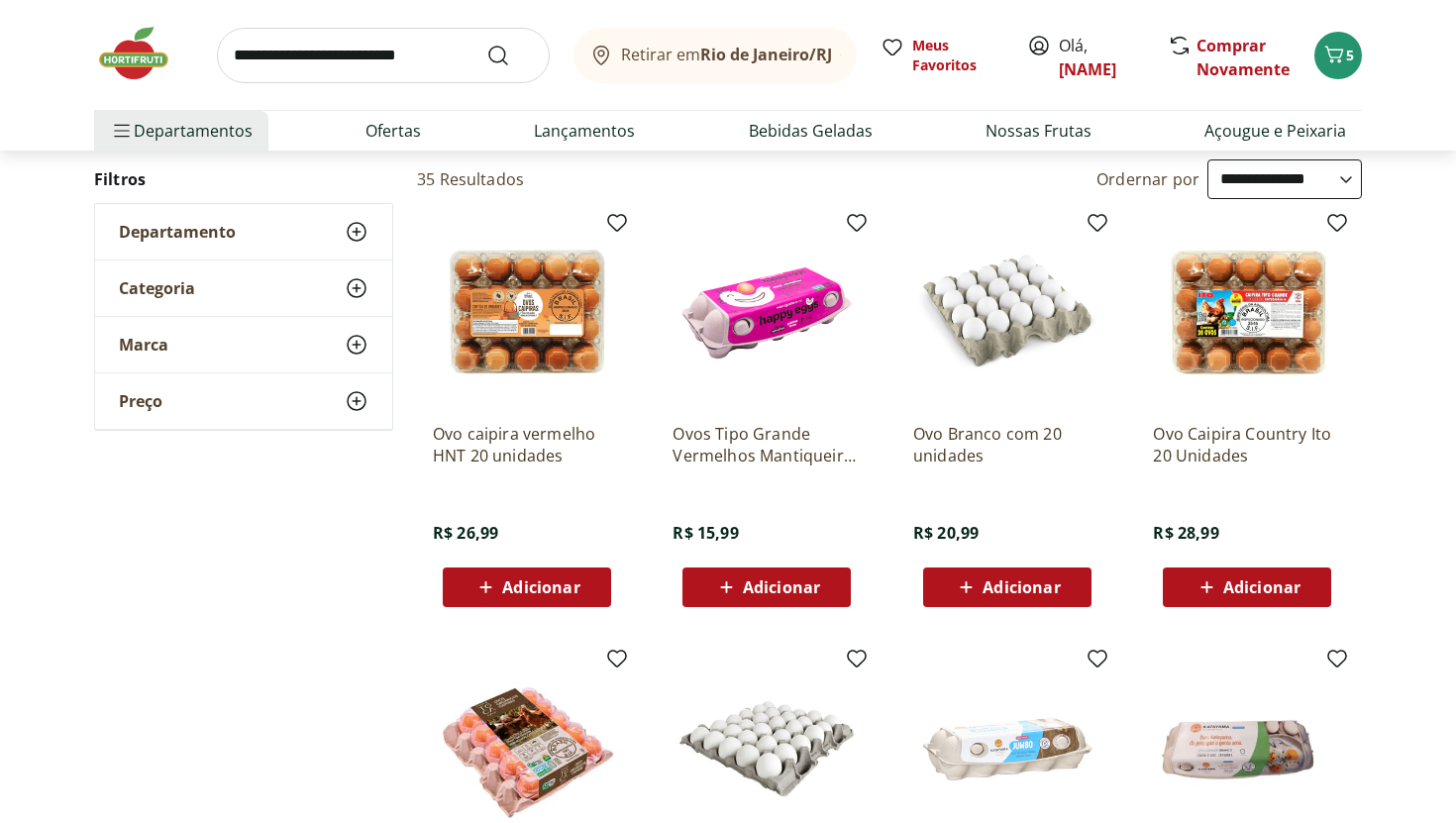 scroll, scrollTop: 172, scrollLeft: 0, axis: vertical 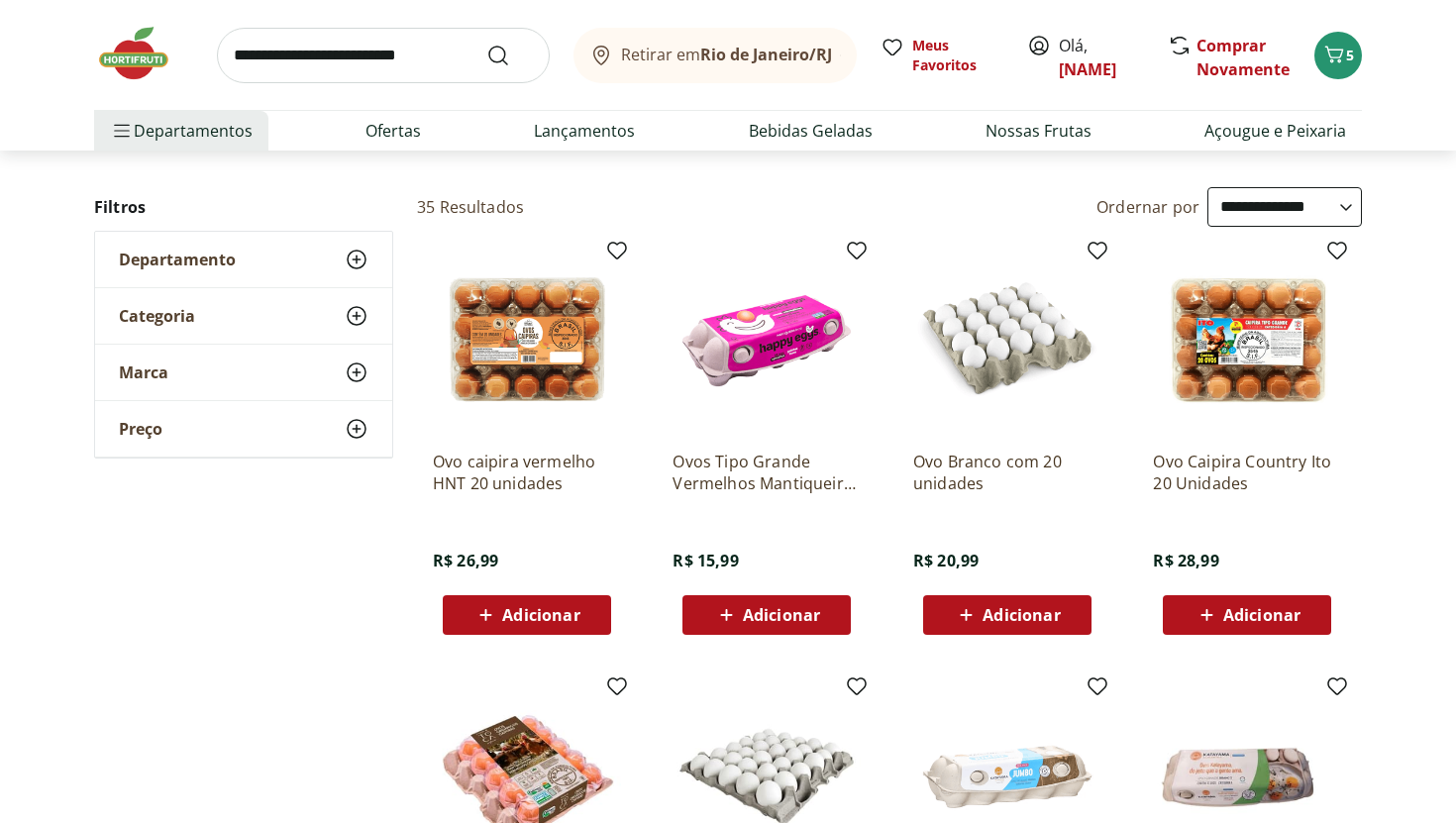 click on "Adicionar" at bounding box center [1007, 615] 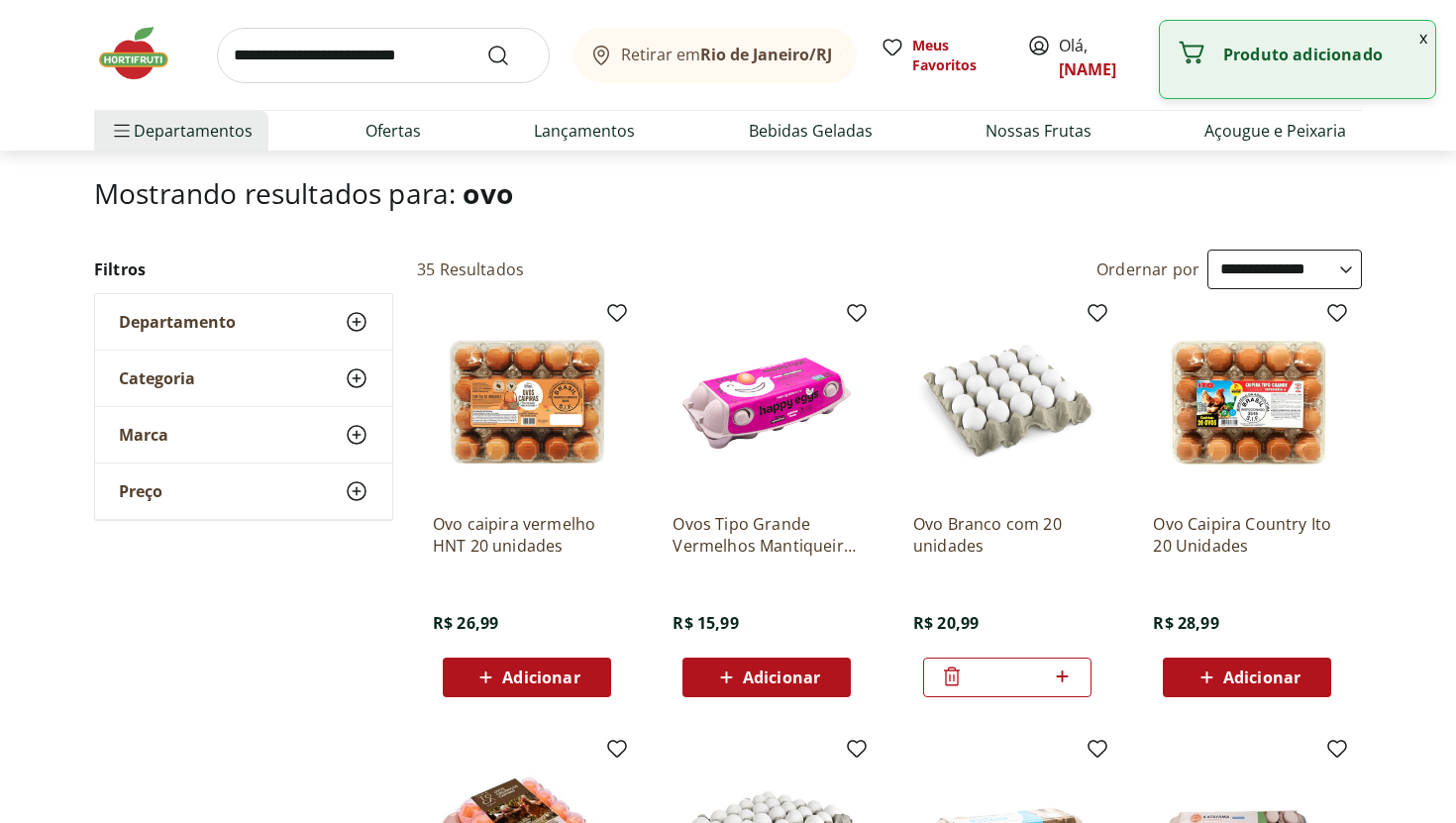 scroll, scrollTop: 0, scrollLeft: 0, axis: both 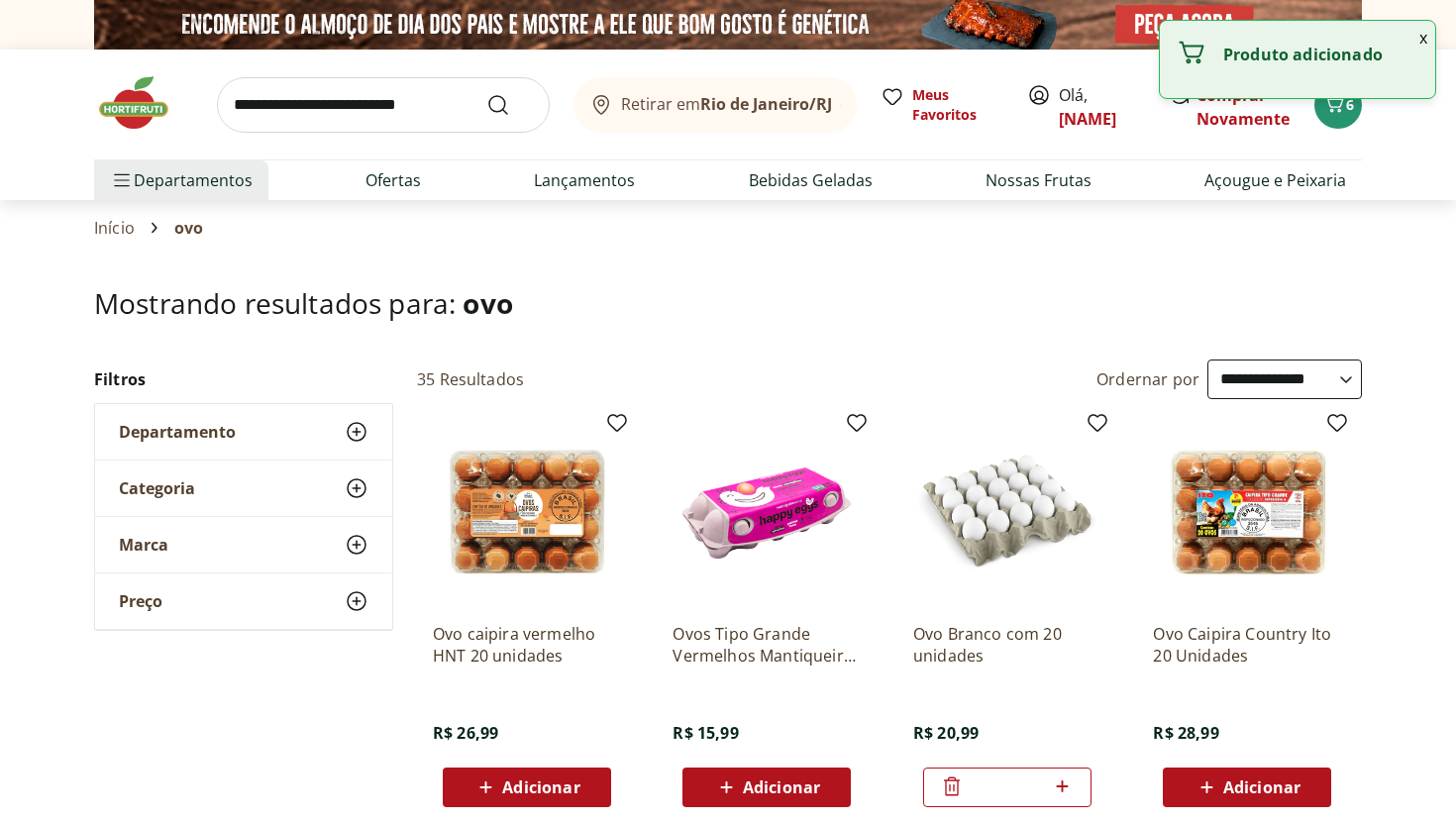 click at bounding box center (383, 105) 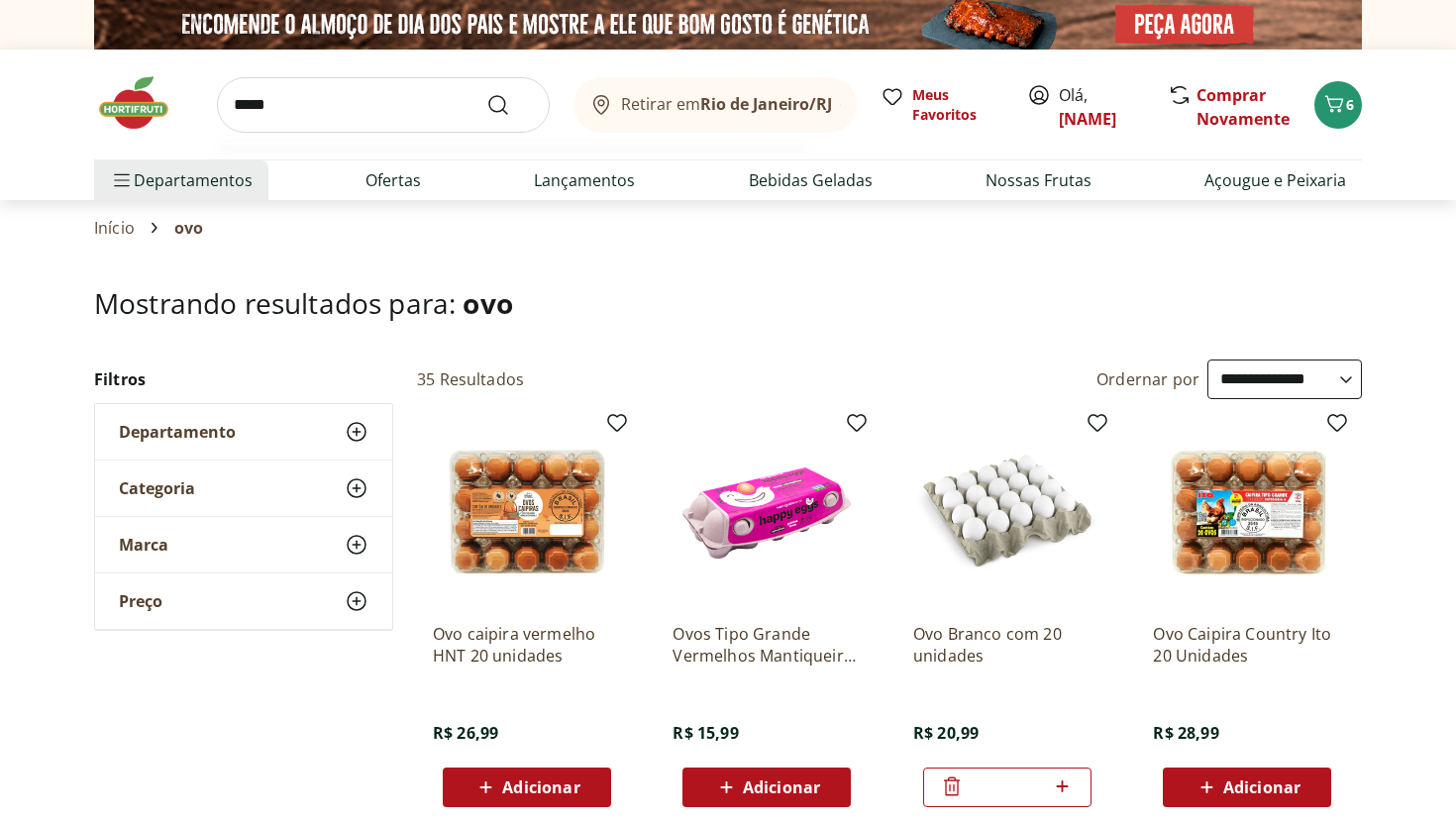 type on "******" 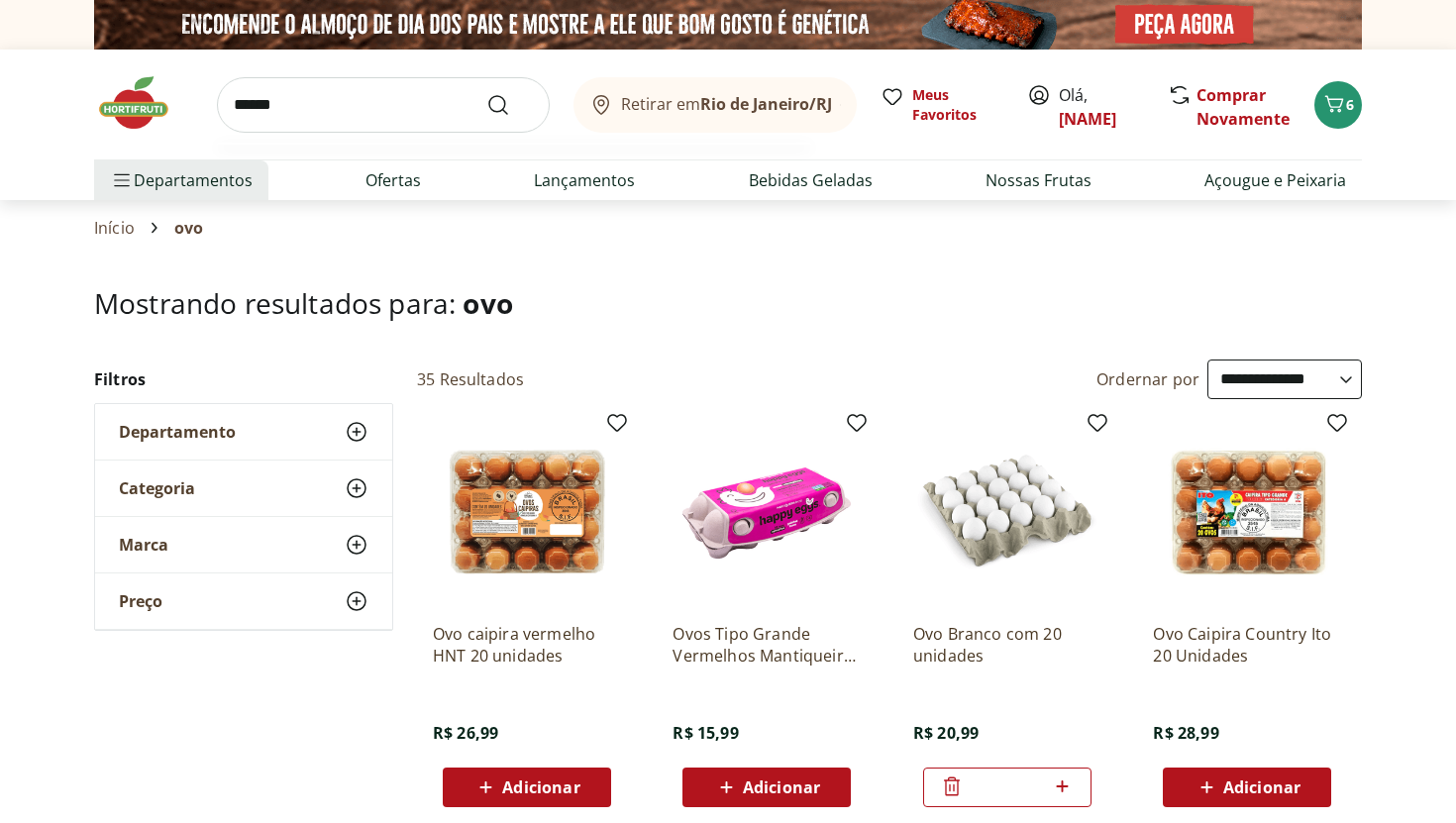 click at bounding box center [510, 105] 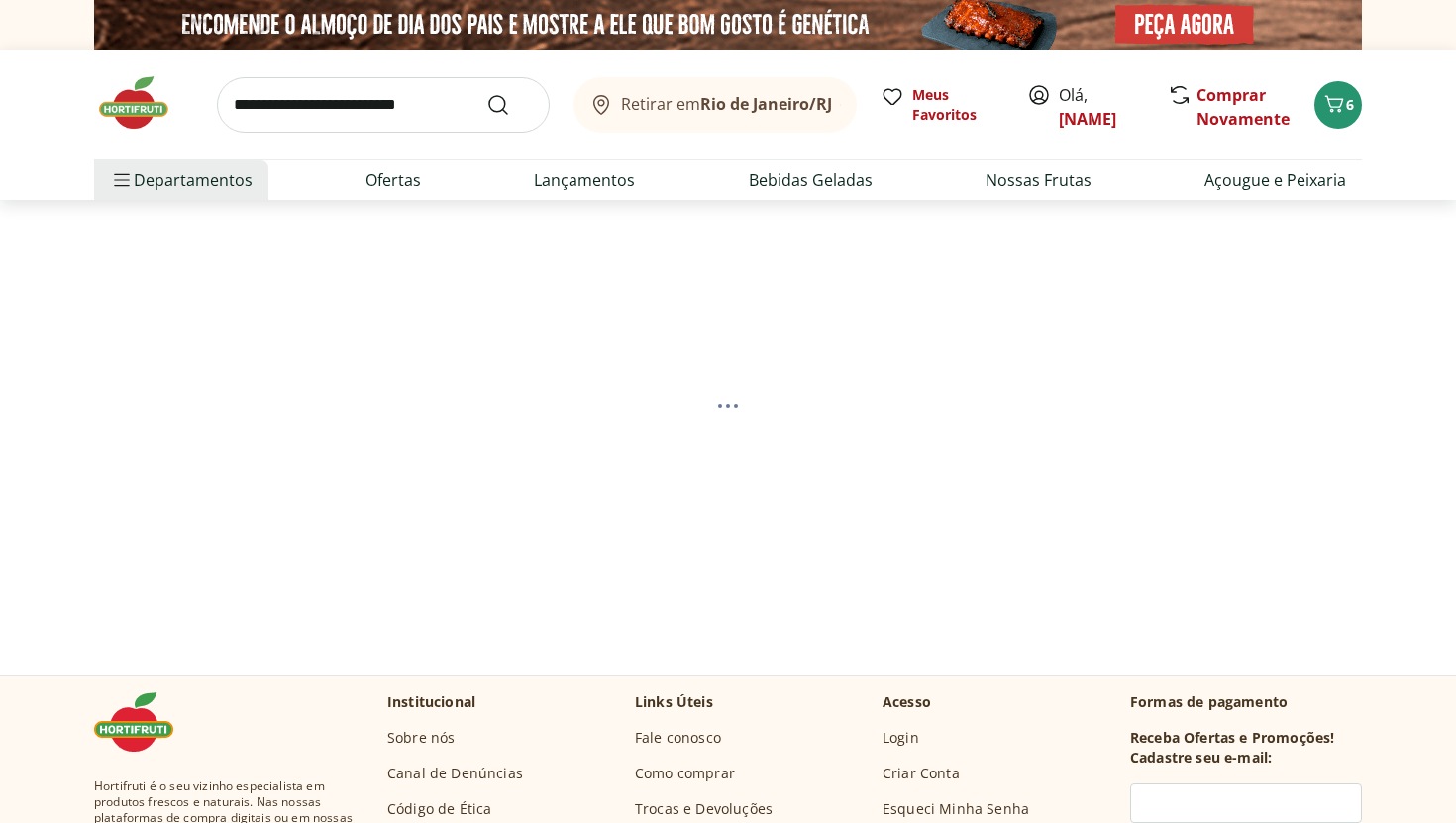 select on "**********" 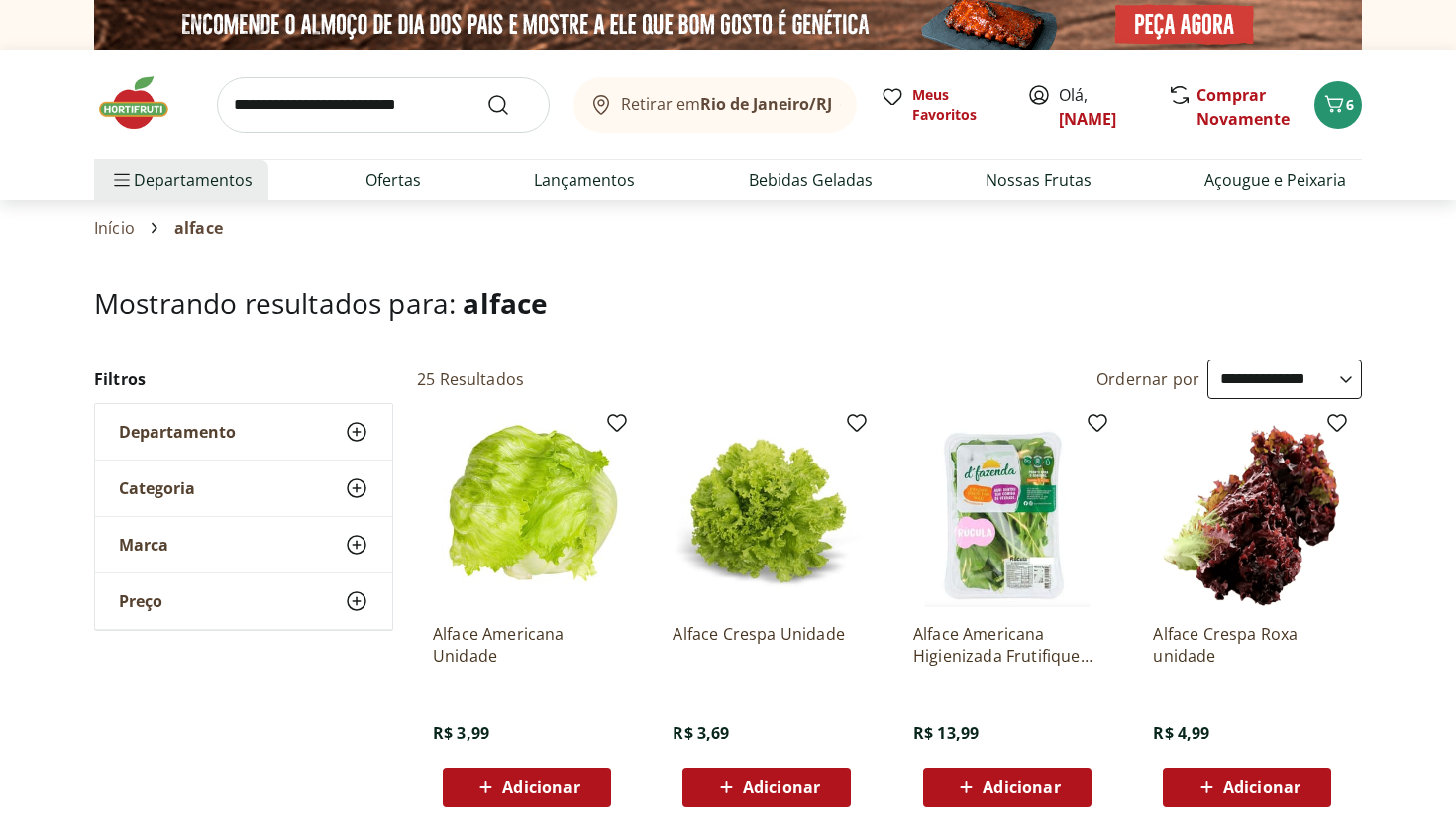 select on "**********" 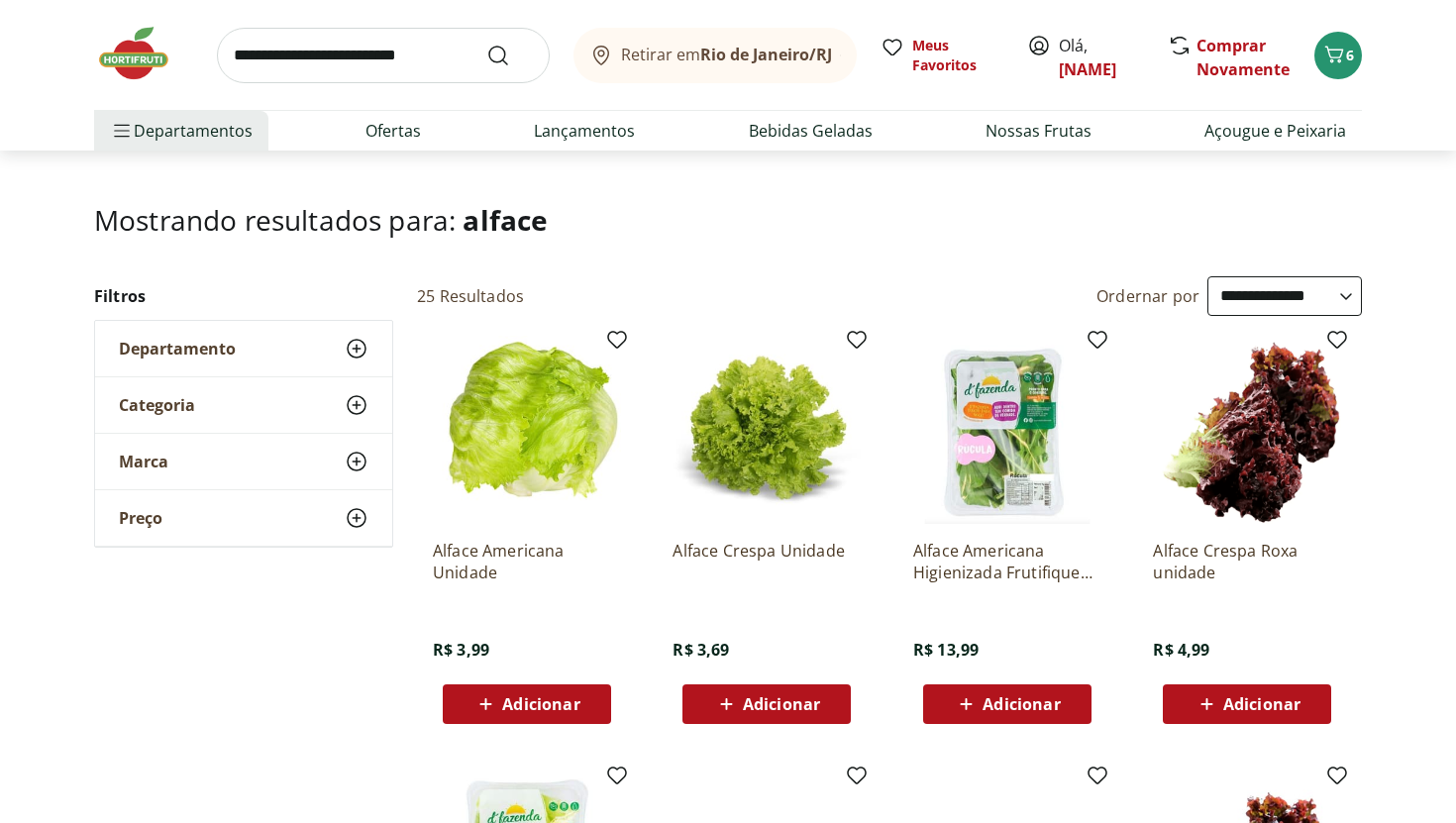 scroll, scrollTop: 87, scrollLeft: 0, axis: vertical 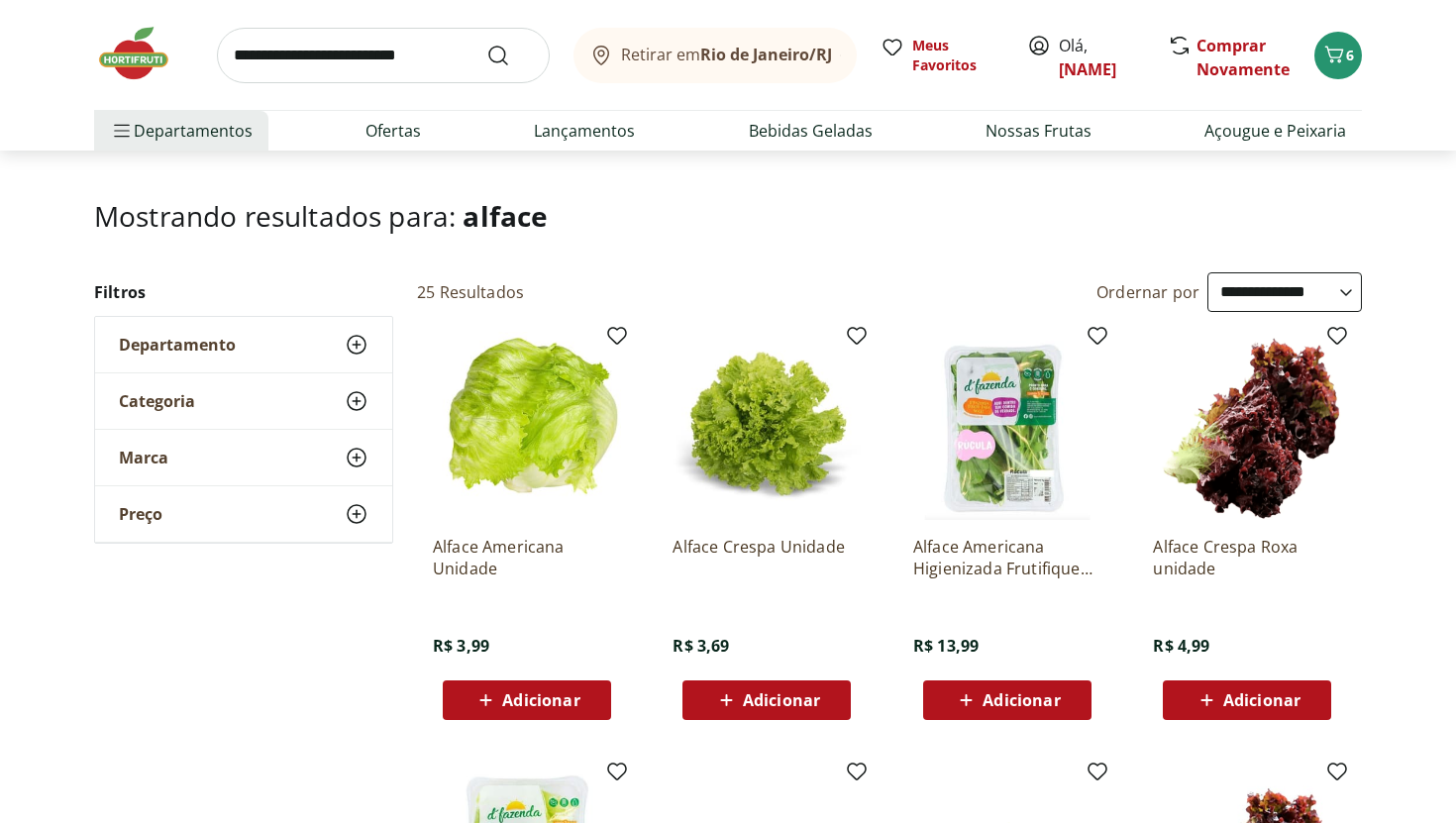 click on "Adicionar" at bounding box center (541, 700) 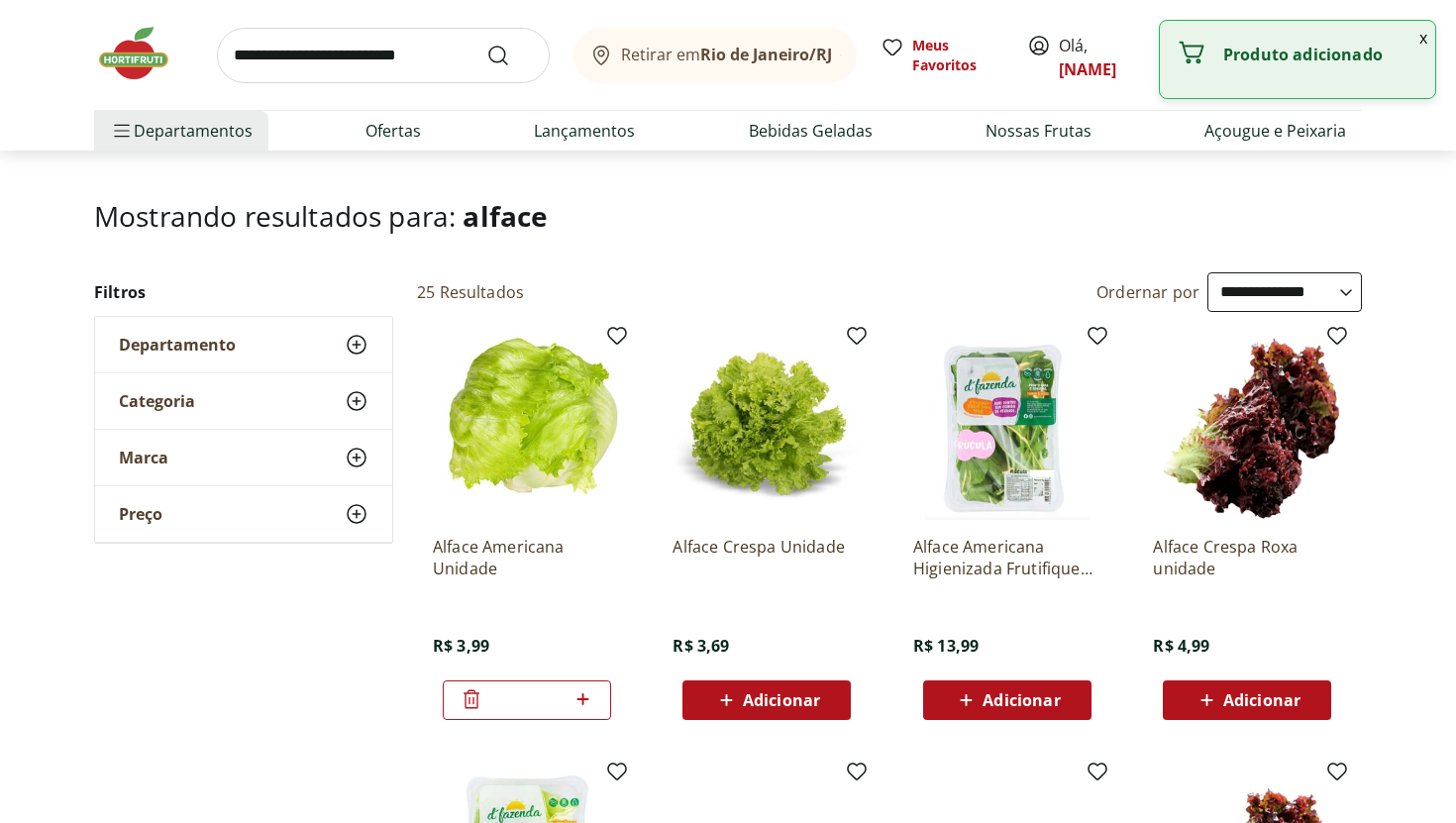 scroll, scrollTop: 0, scrollLeft: 0, axis: both 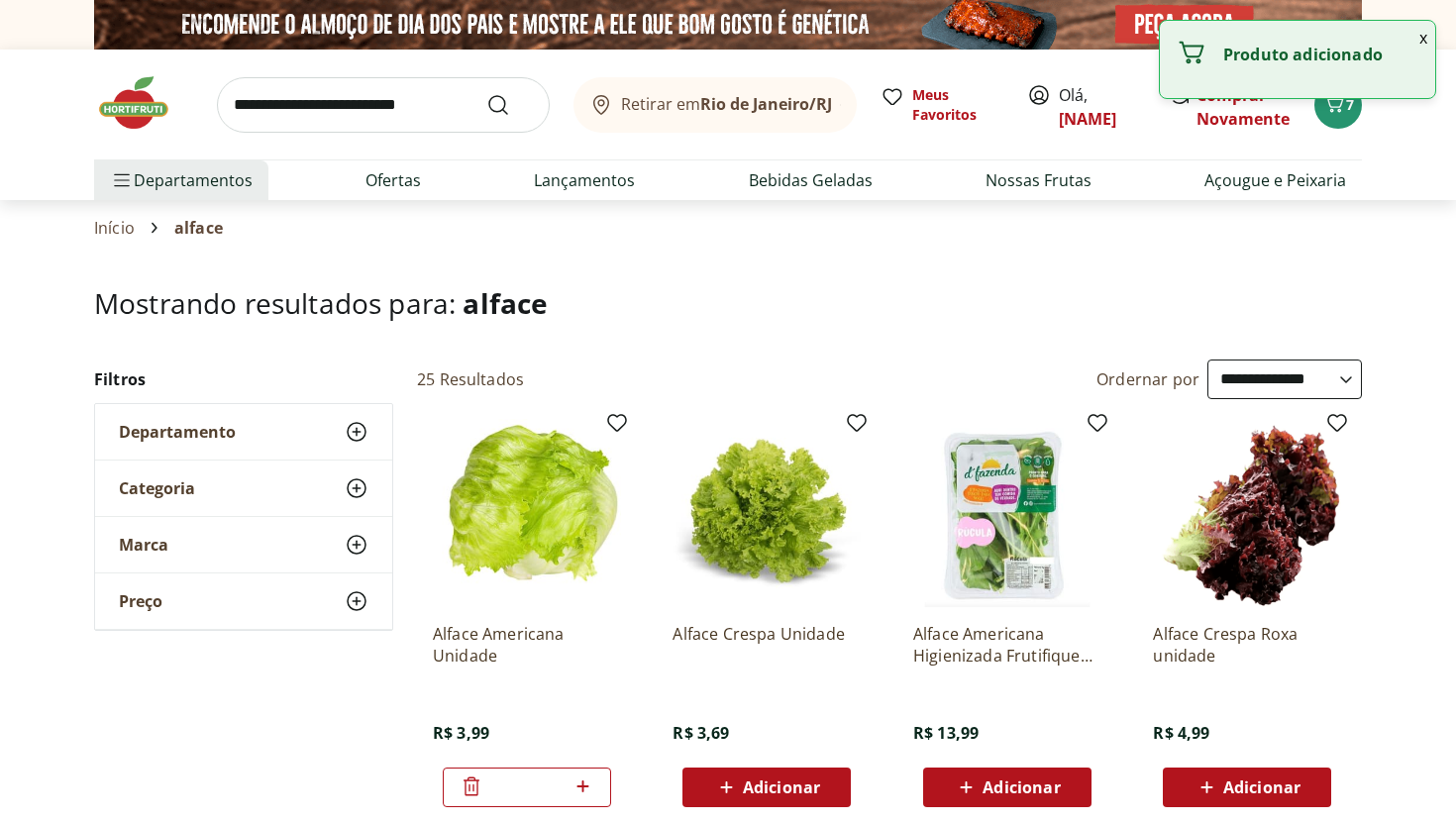 click at bounding box center (383, 105) 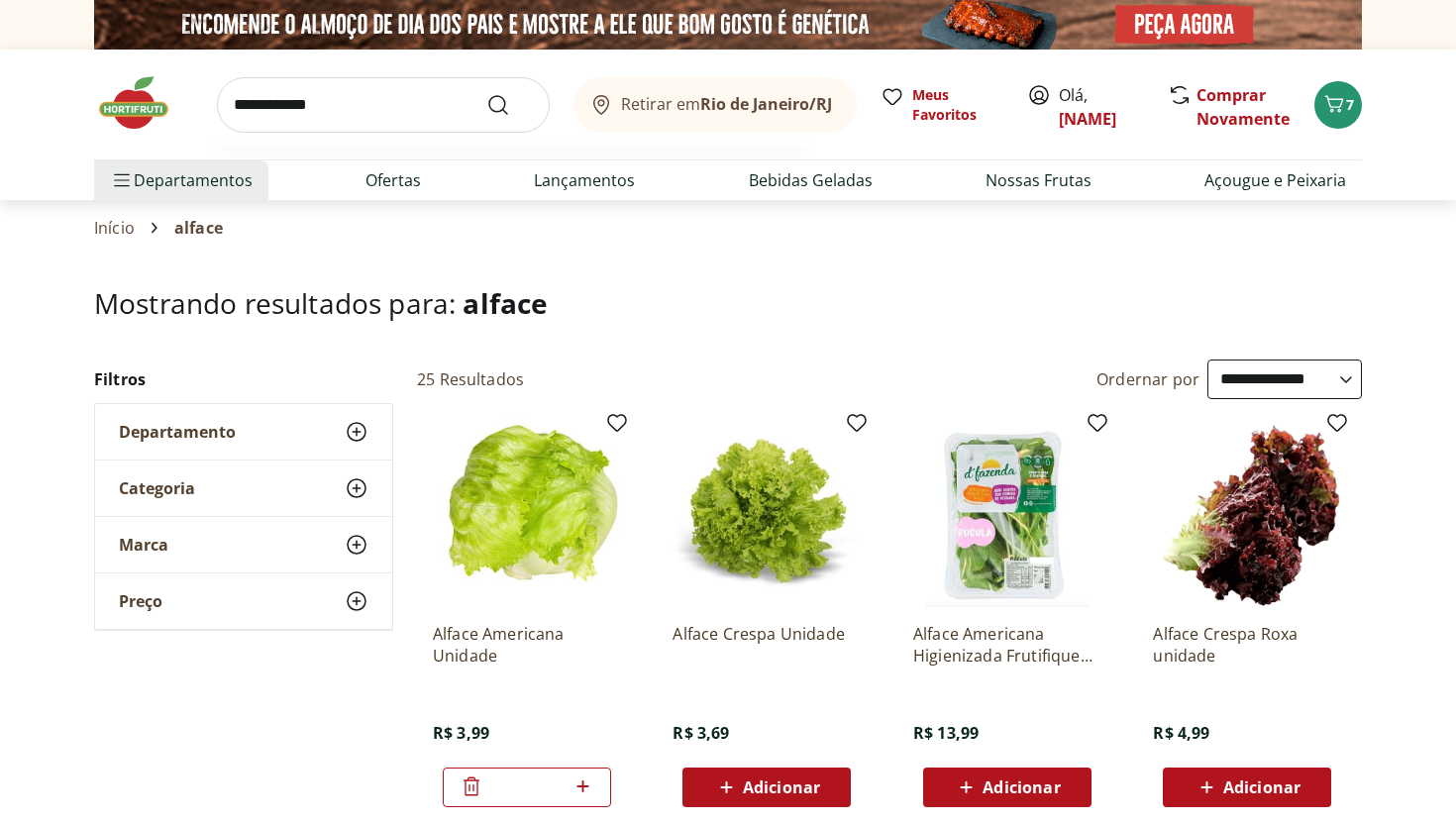 type on "**********" 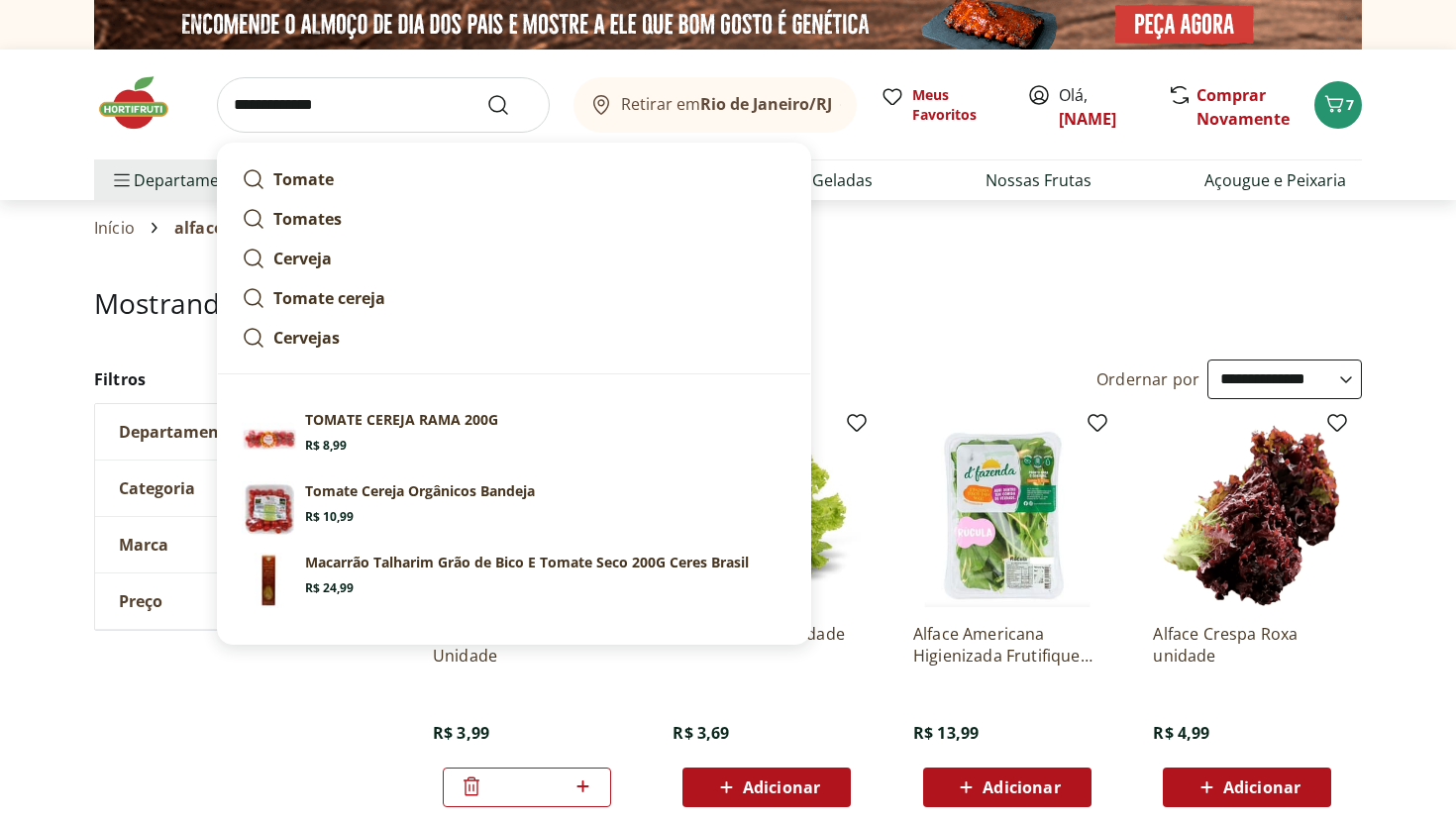 click at bounding box center [510, 105] 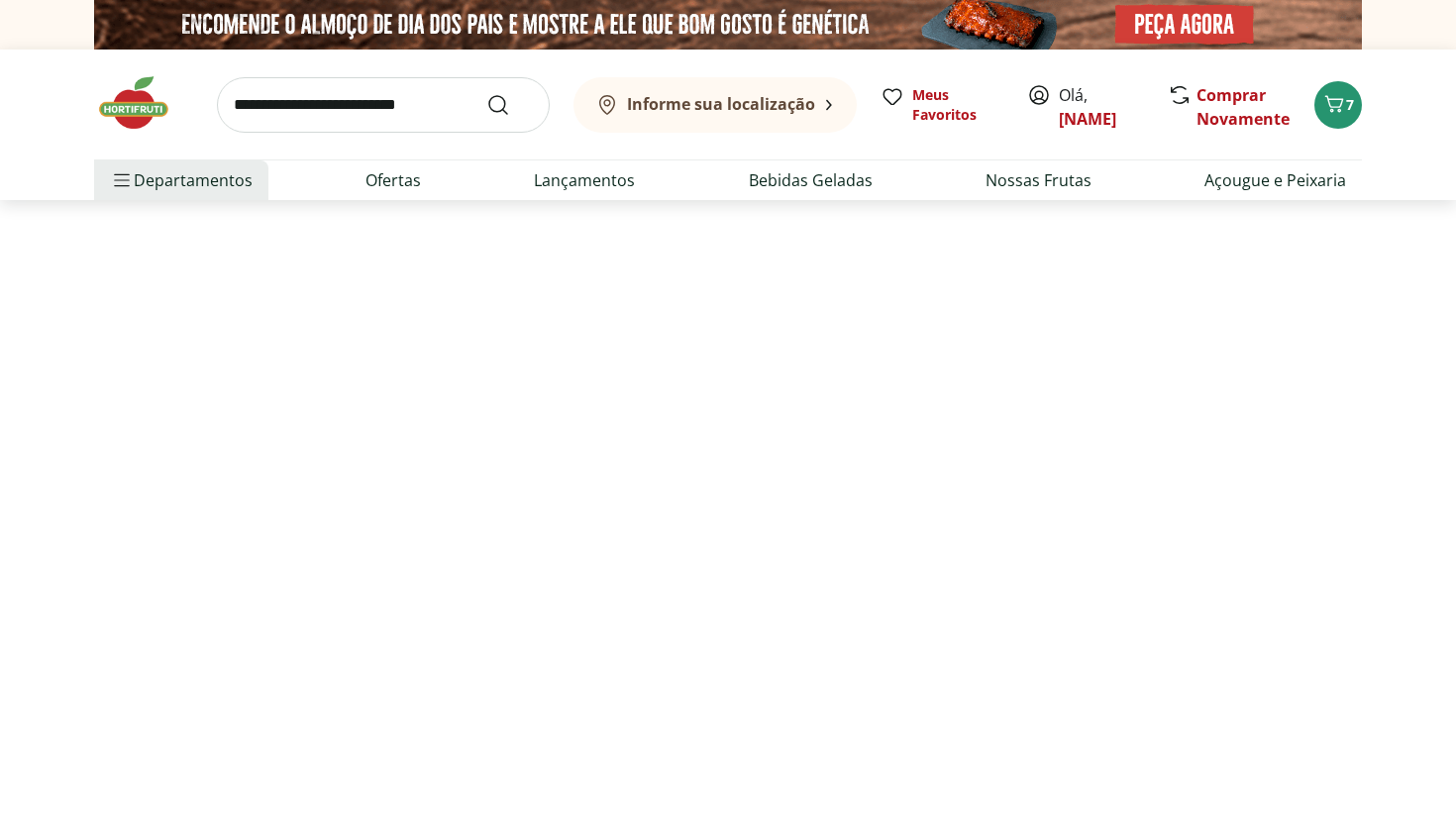 select on "**********" 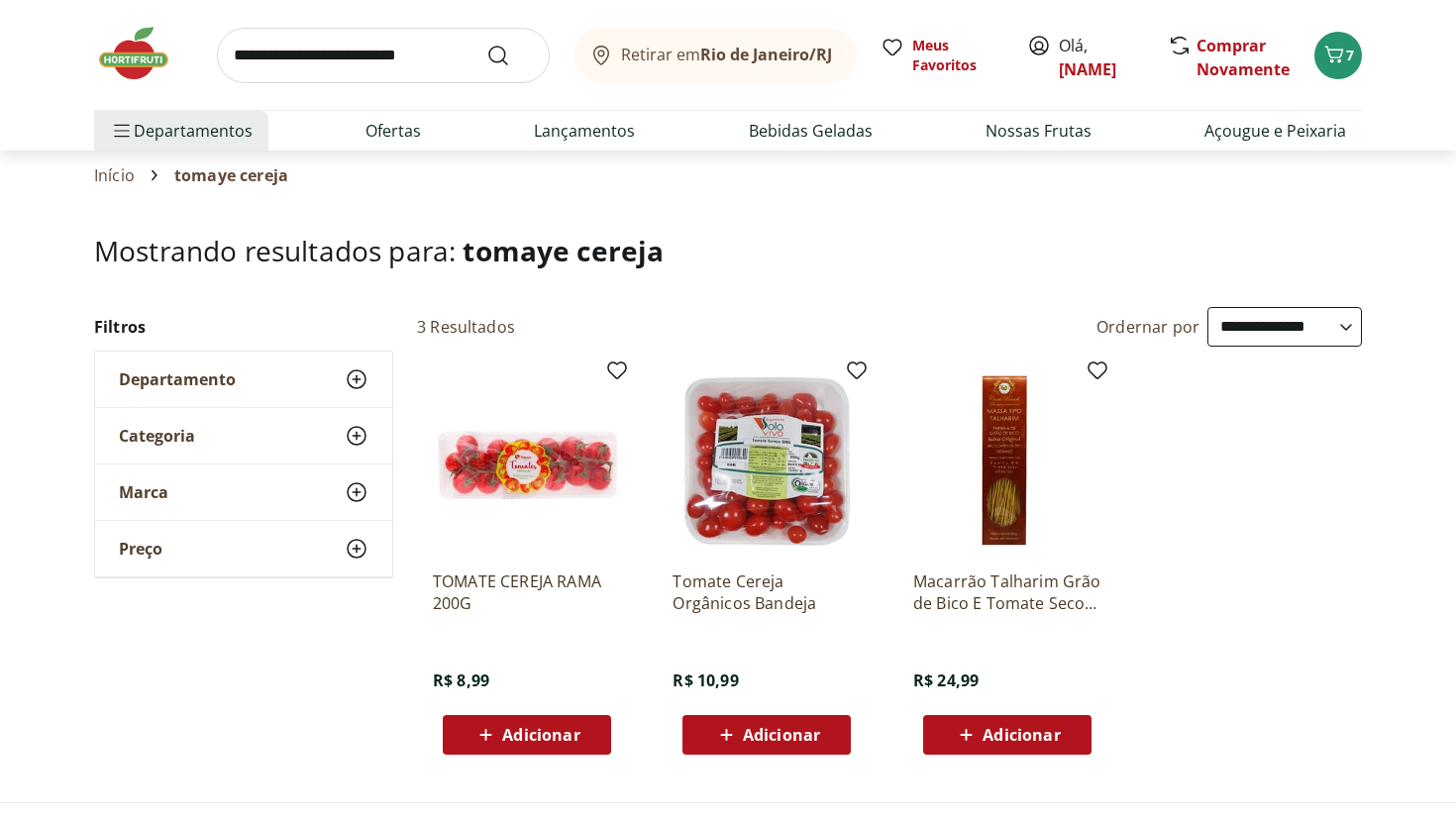 scroll, scrollTop: 0, scrollLeft: 0, axis: both 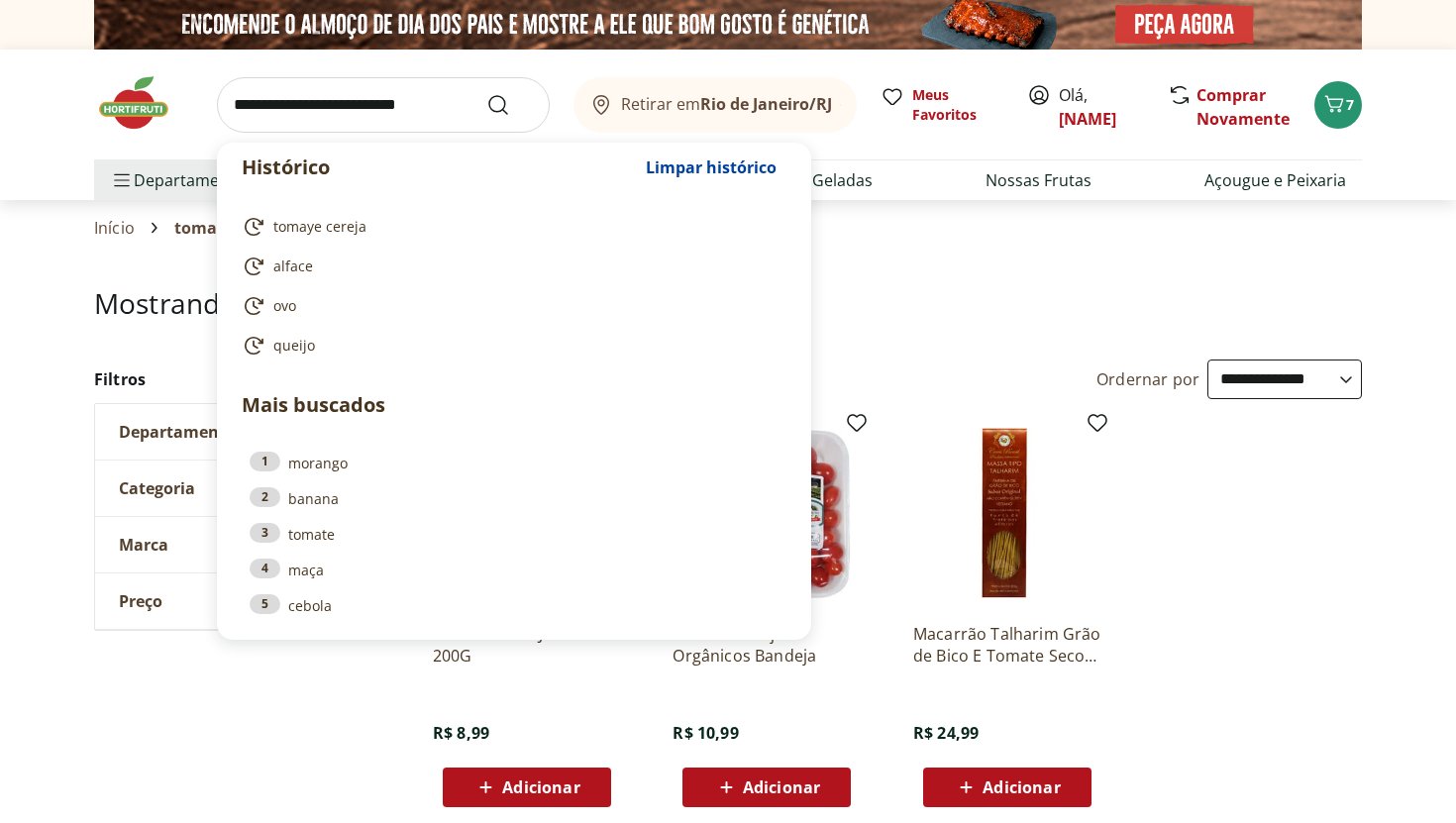 click at bounding box center (383, 105) 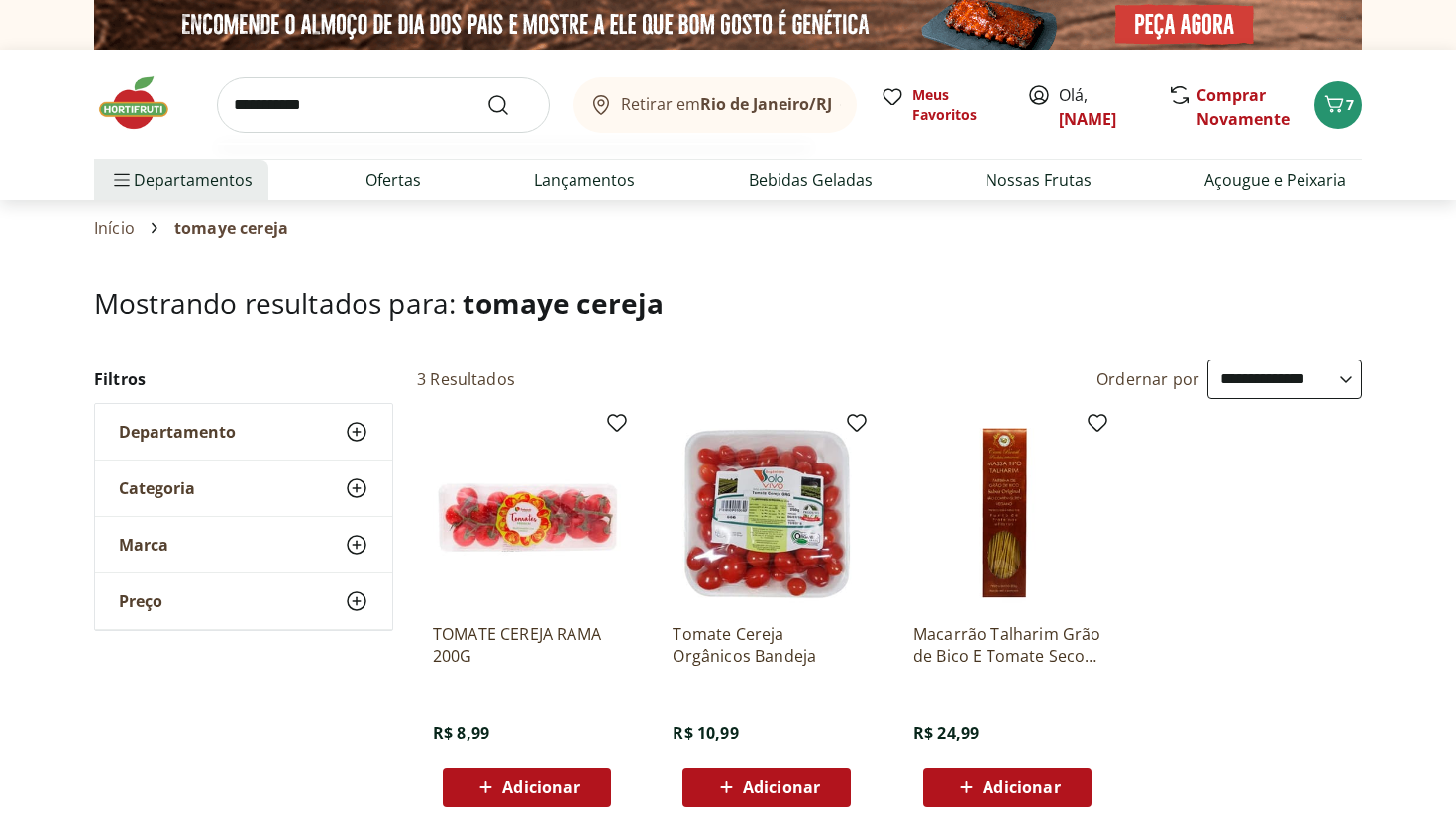 type on "**********" 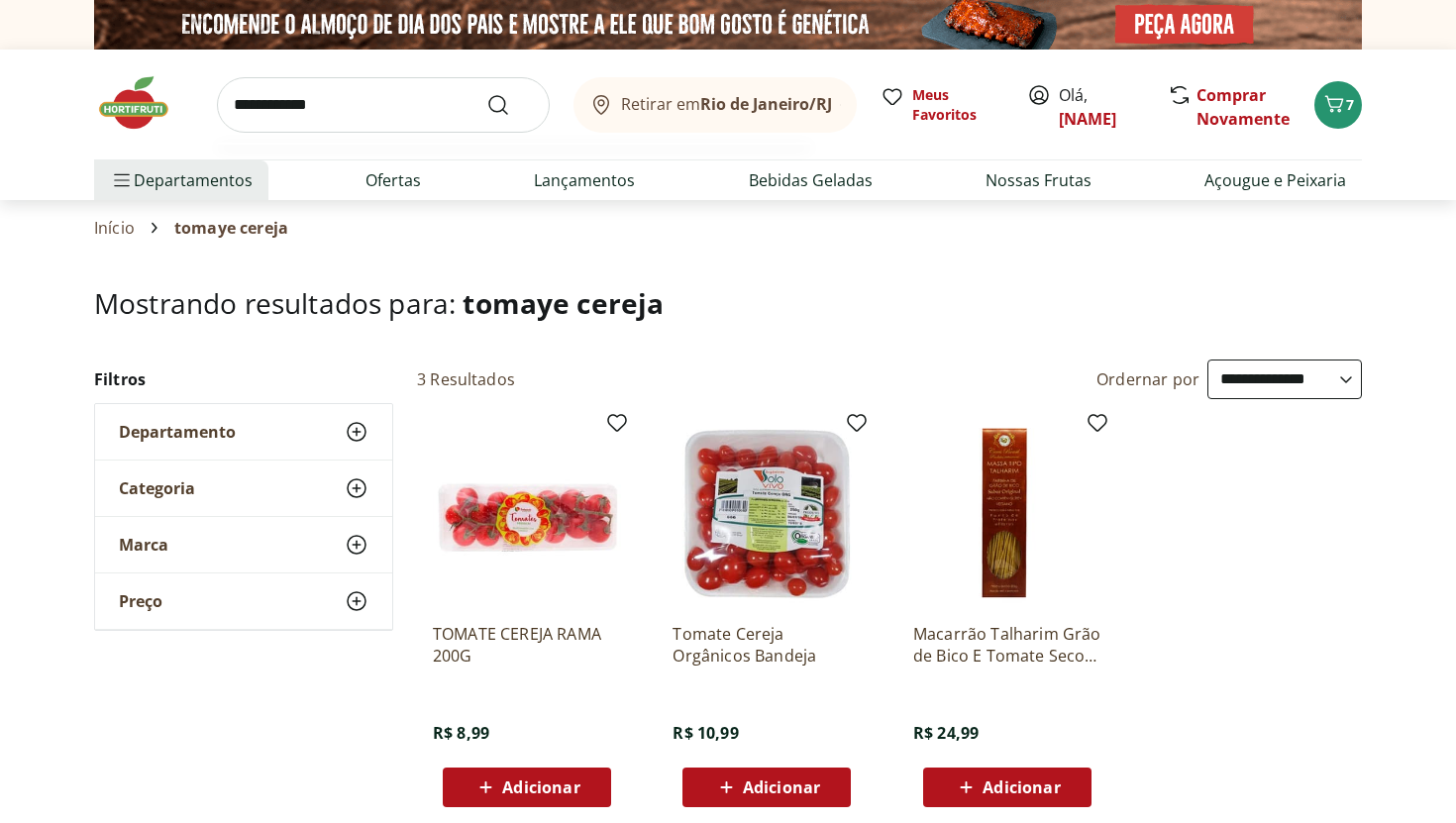 click at bounding box center [510, 105] 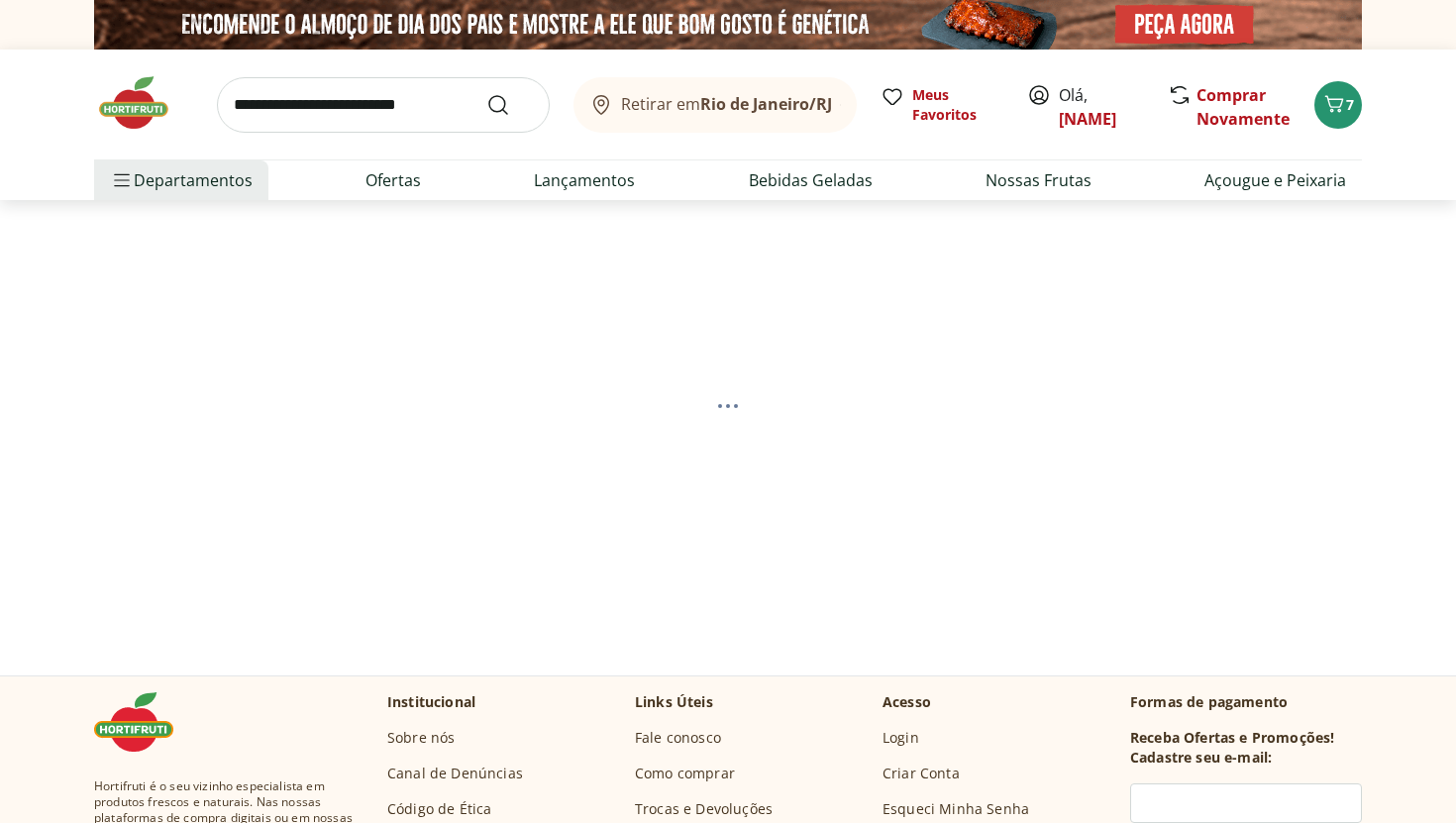 select on "**********" 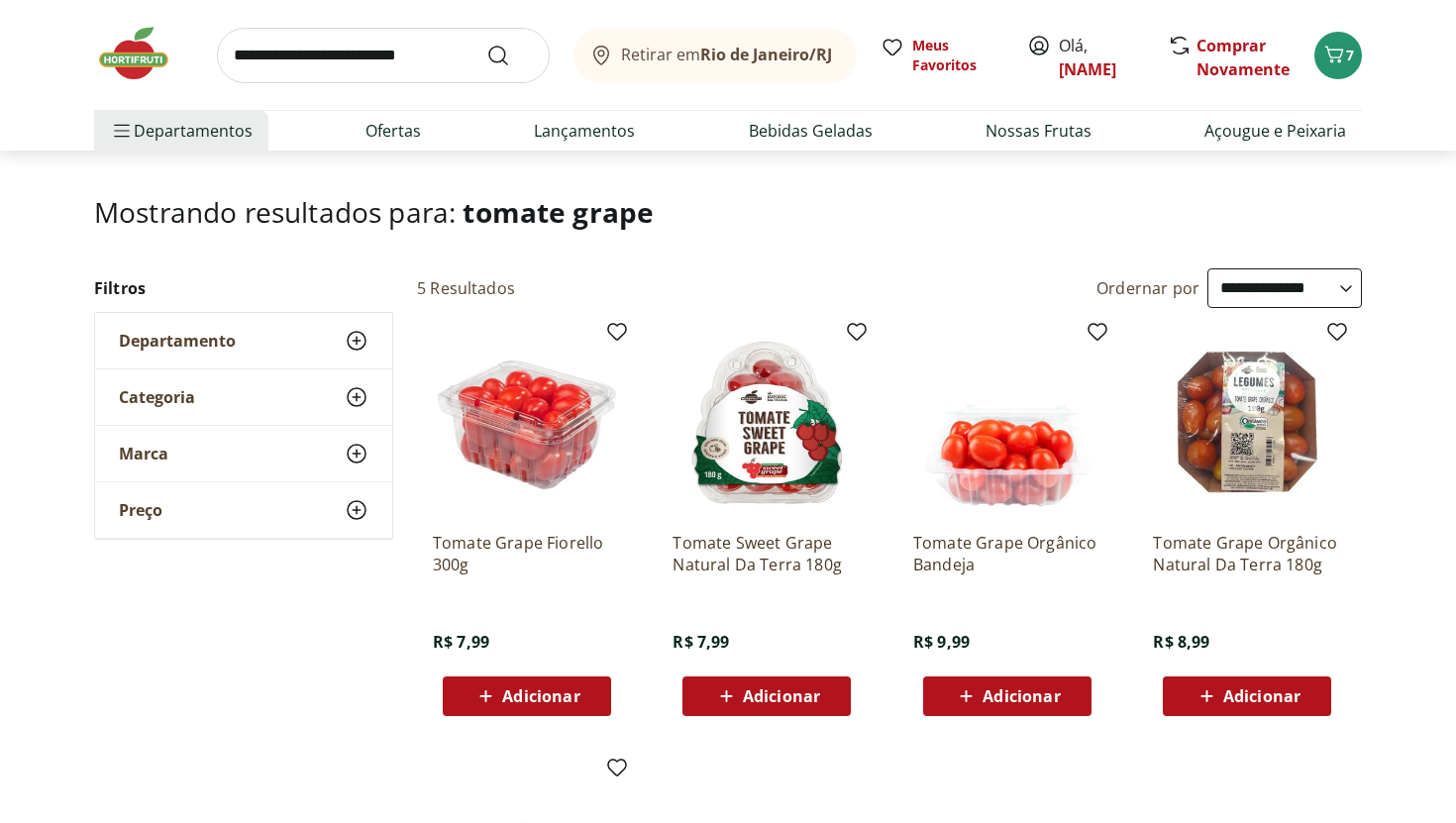 scroll, scrollTop: 120, scrollLeft: 0, axis: vertical 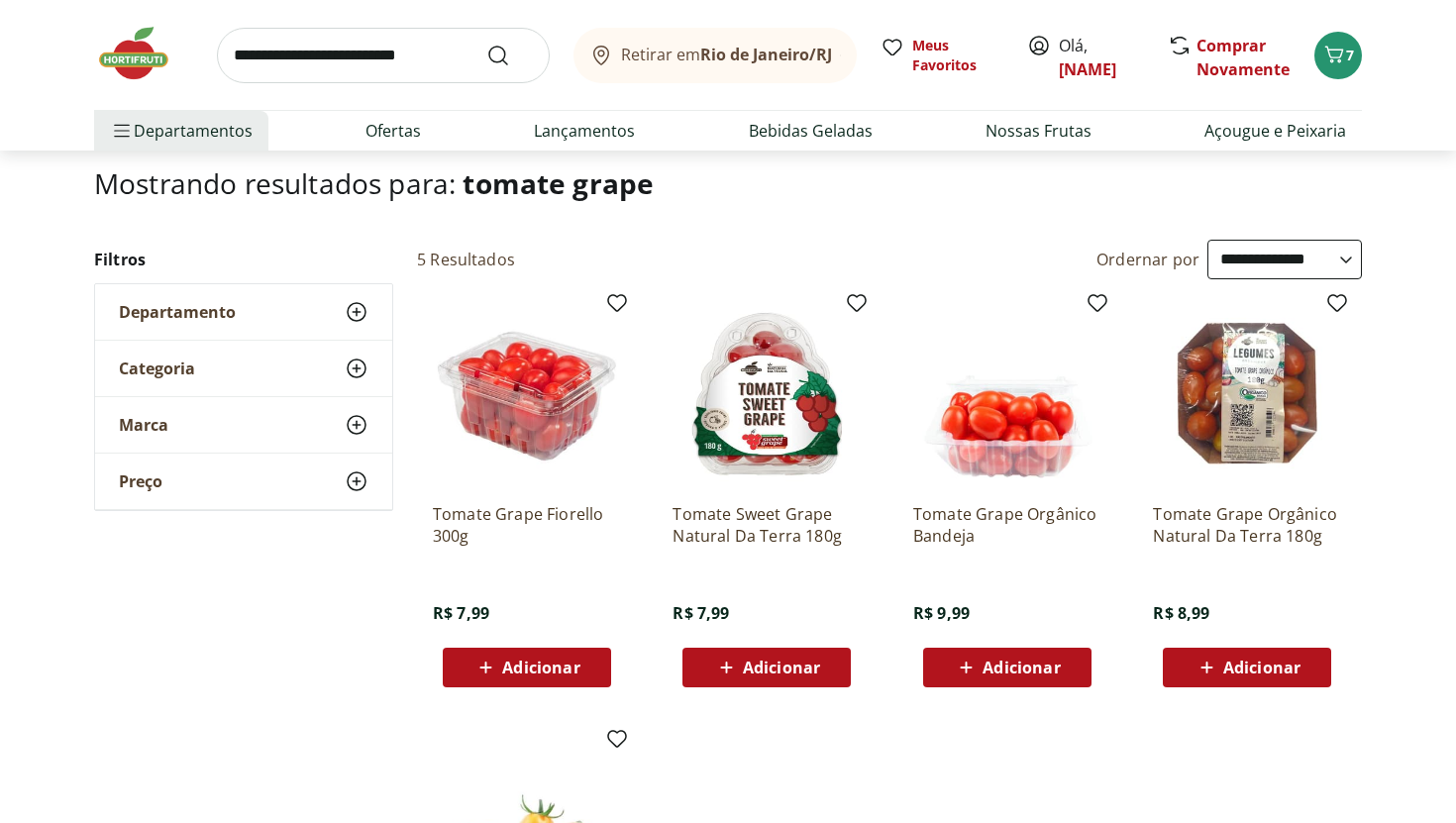 click 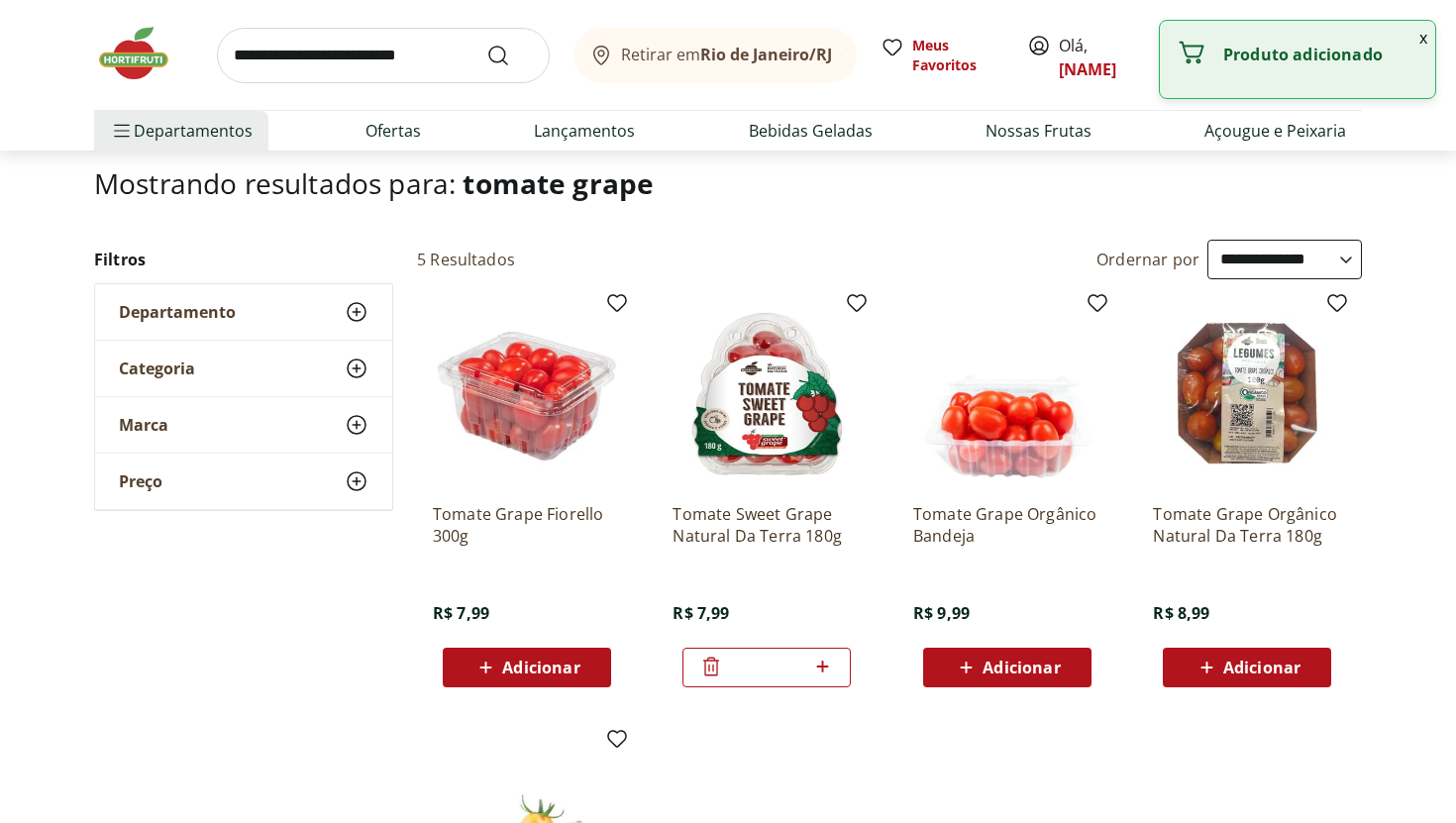 scroll, scrollTop: 0, scrollLeft: 0, axis: both 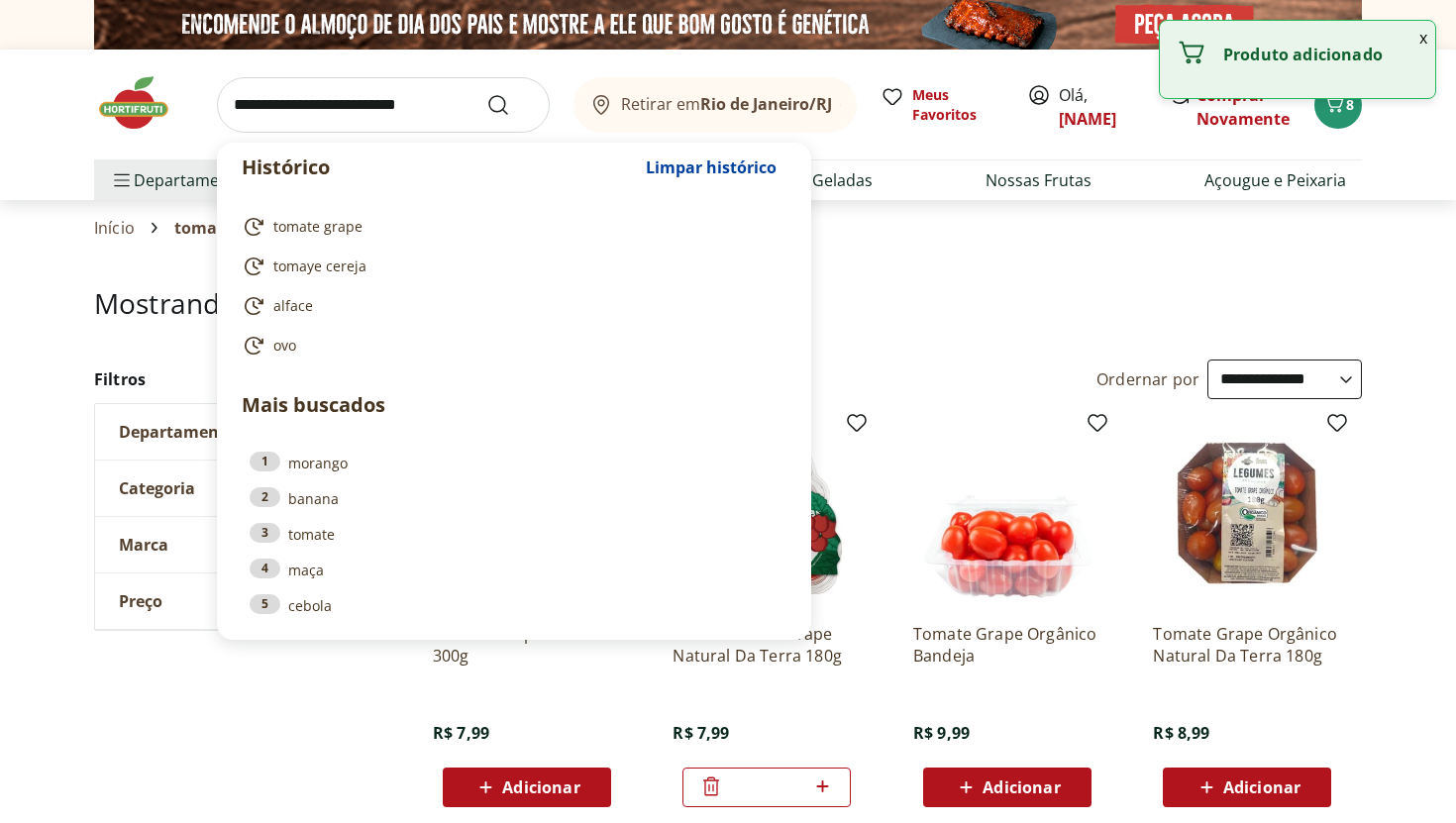 click at bounding box center [383, 105] 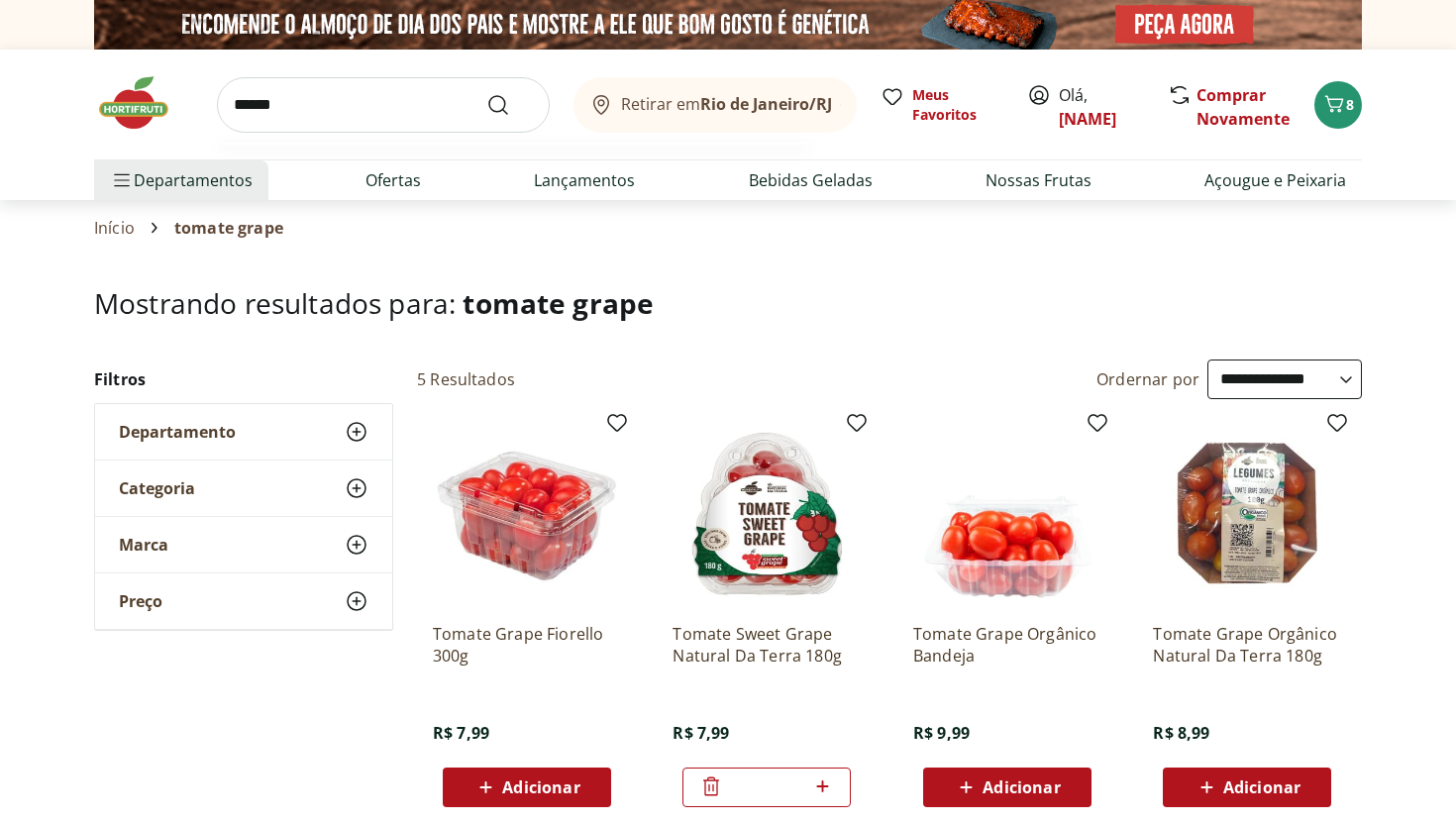 type on "*******" 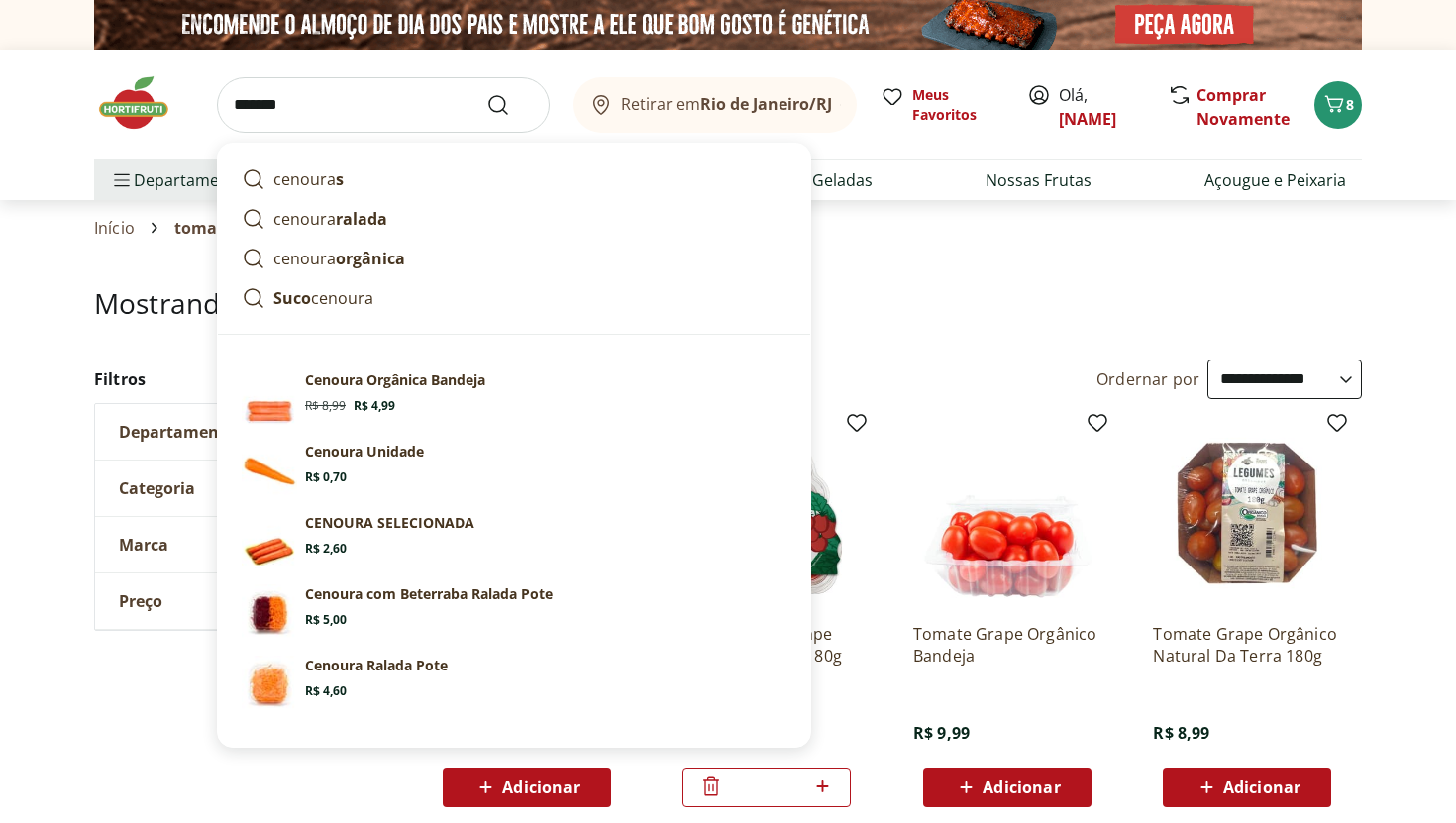 click at bounding box center (510, 105) 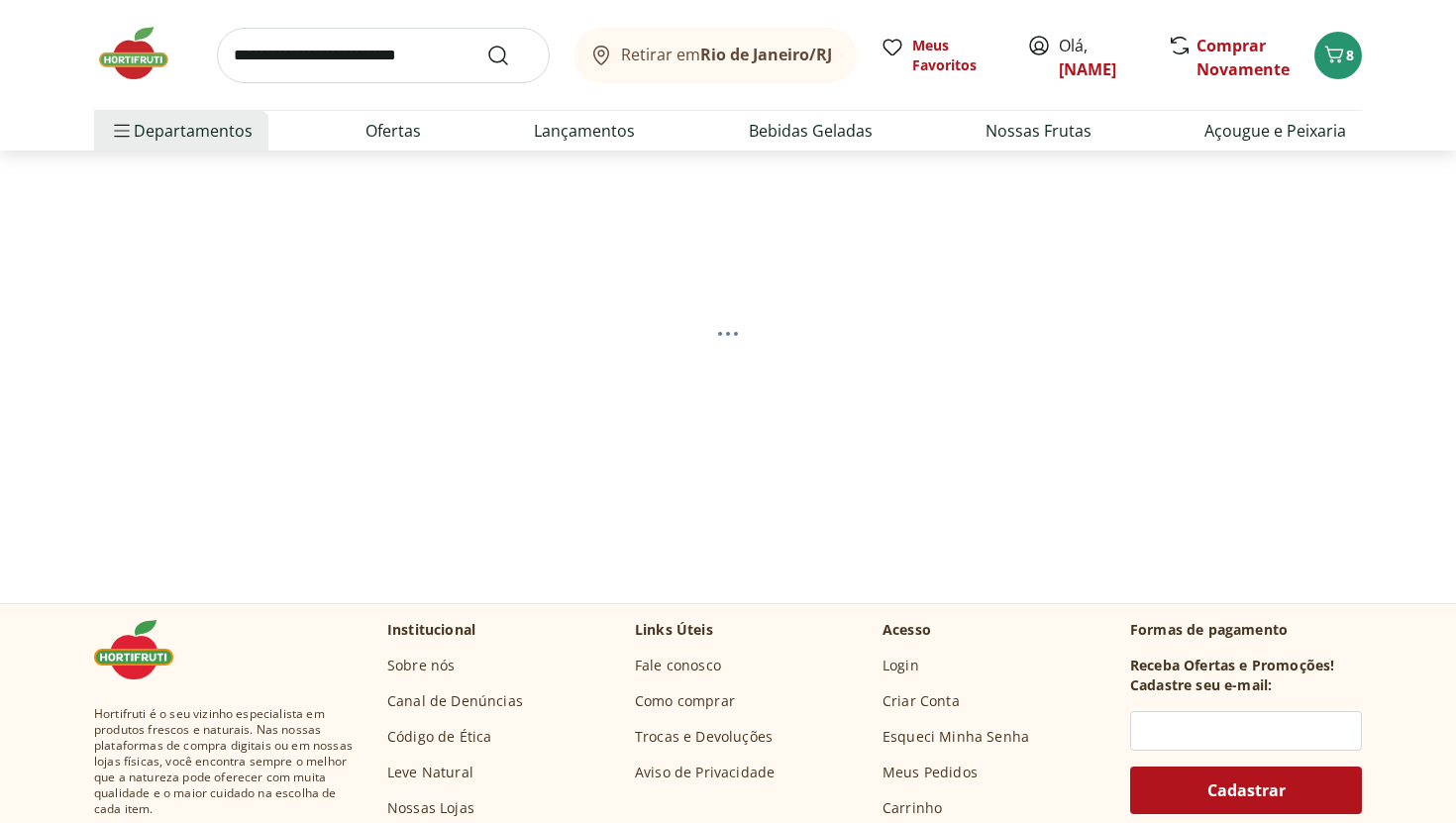 select on "**********" 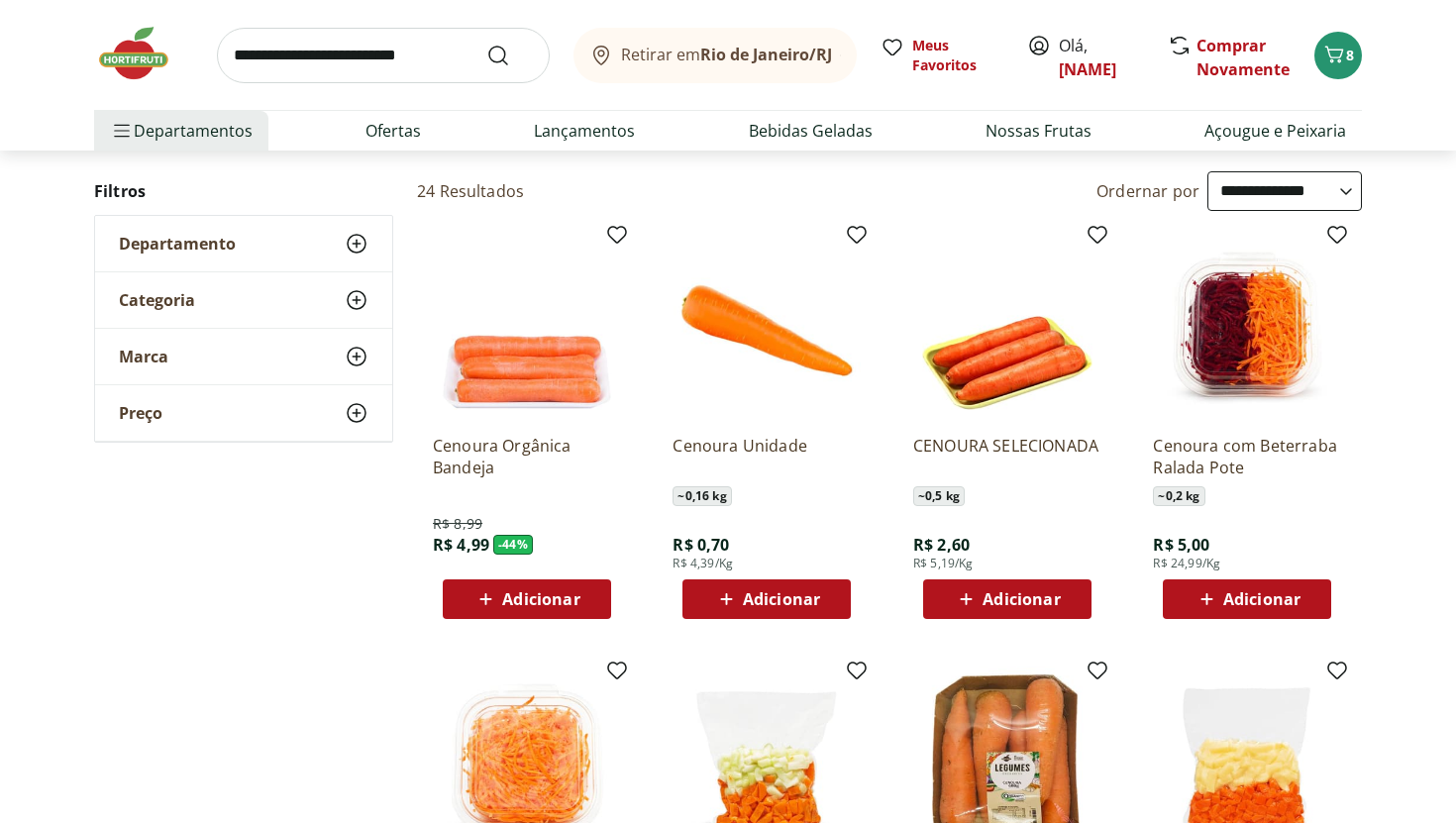 scroll, scrollTop: 189, scrollLeft: 0, axis: vertical 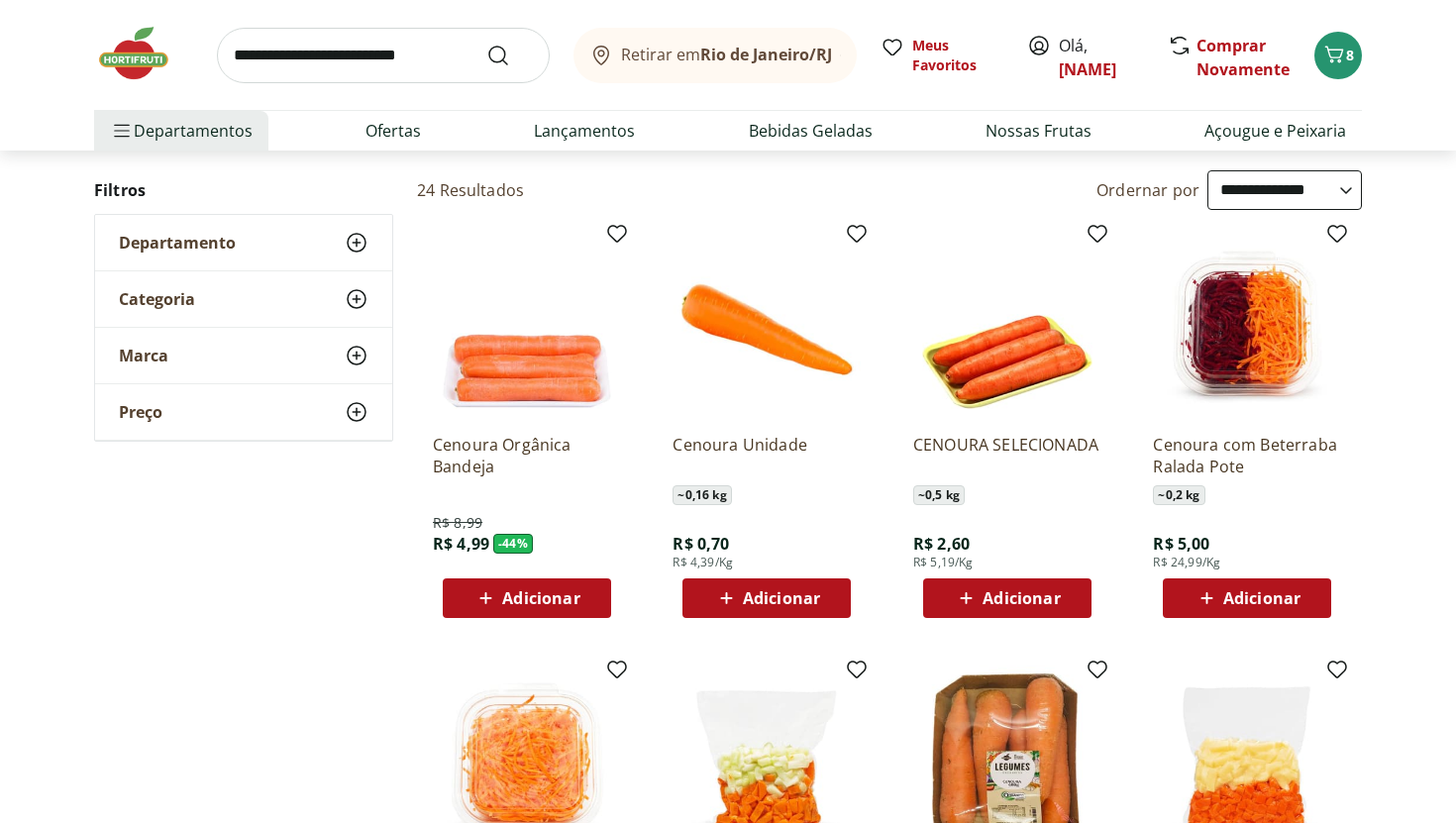 click on "Adicionar" at bounding box center (767, 598) 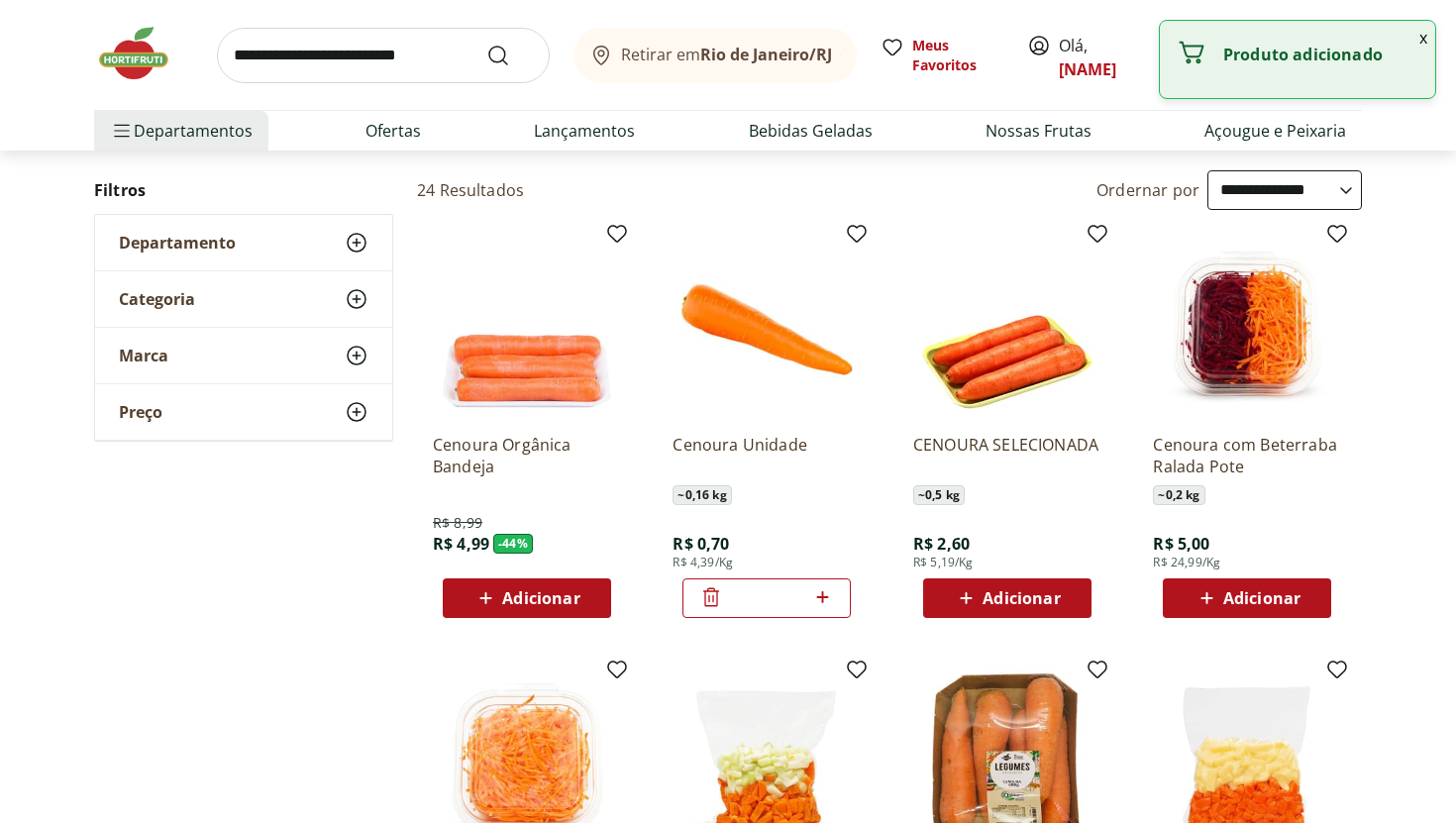 click 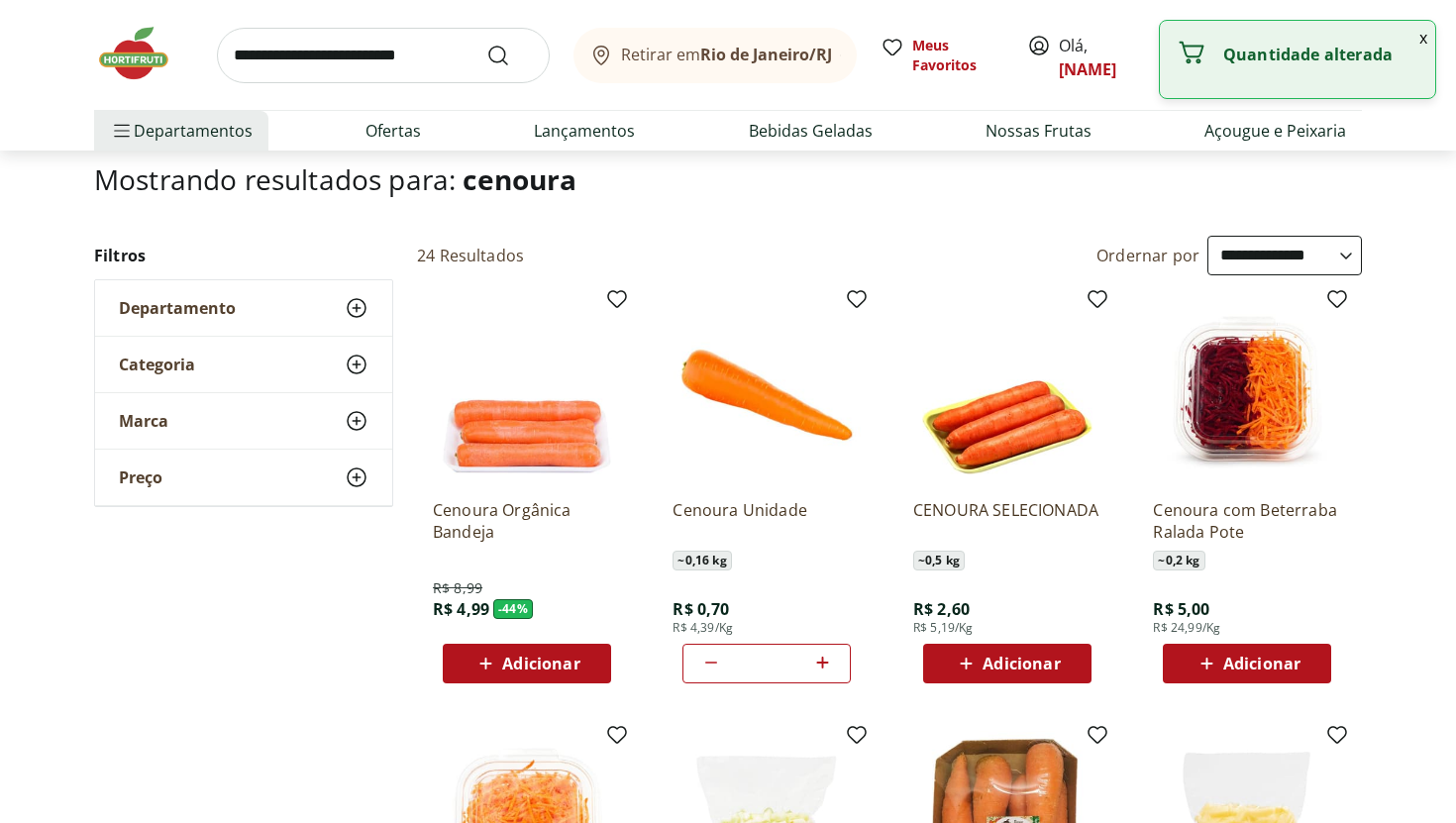 scroll, scrollTop: 0, scrollLeft: 0, axis: both 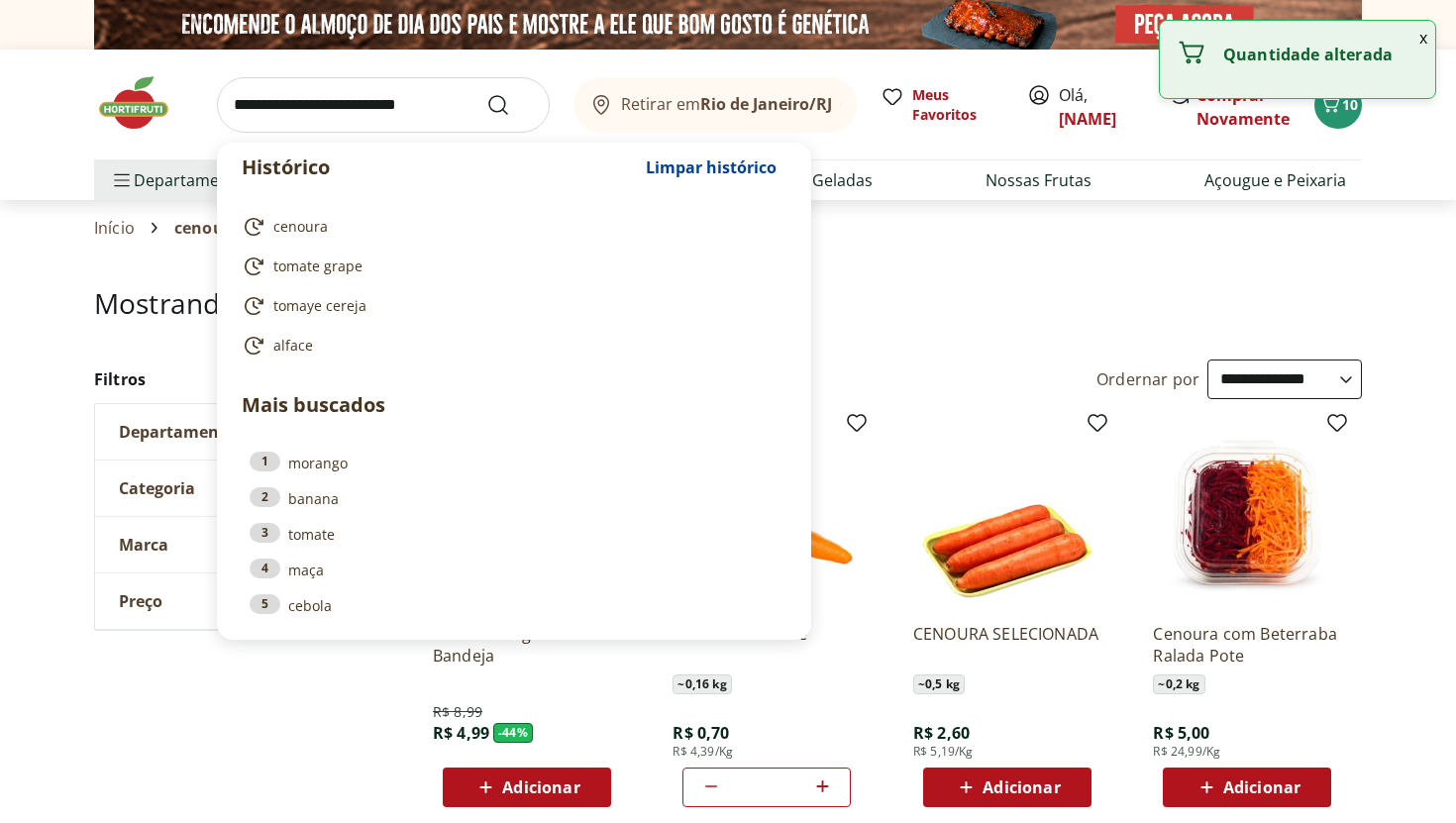 click at bounding box center (383, 105) 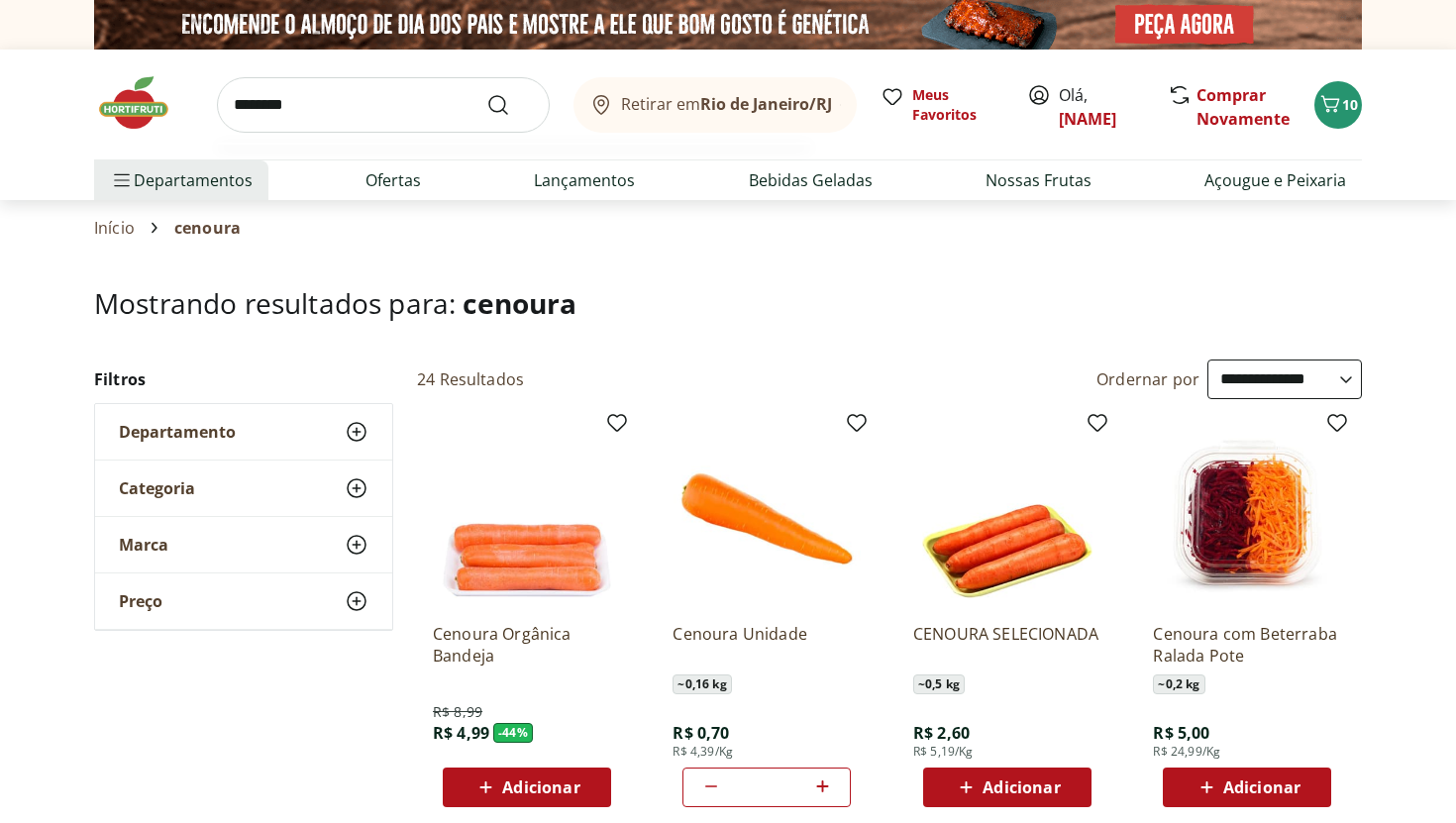 type on "*********" 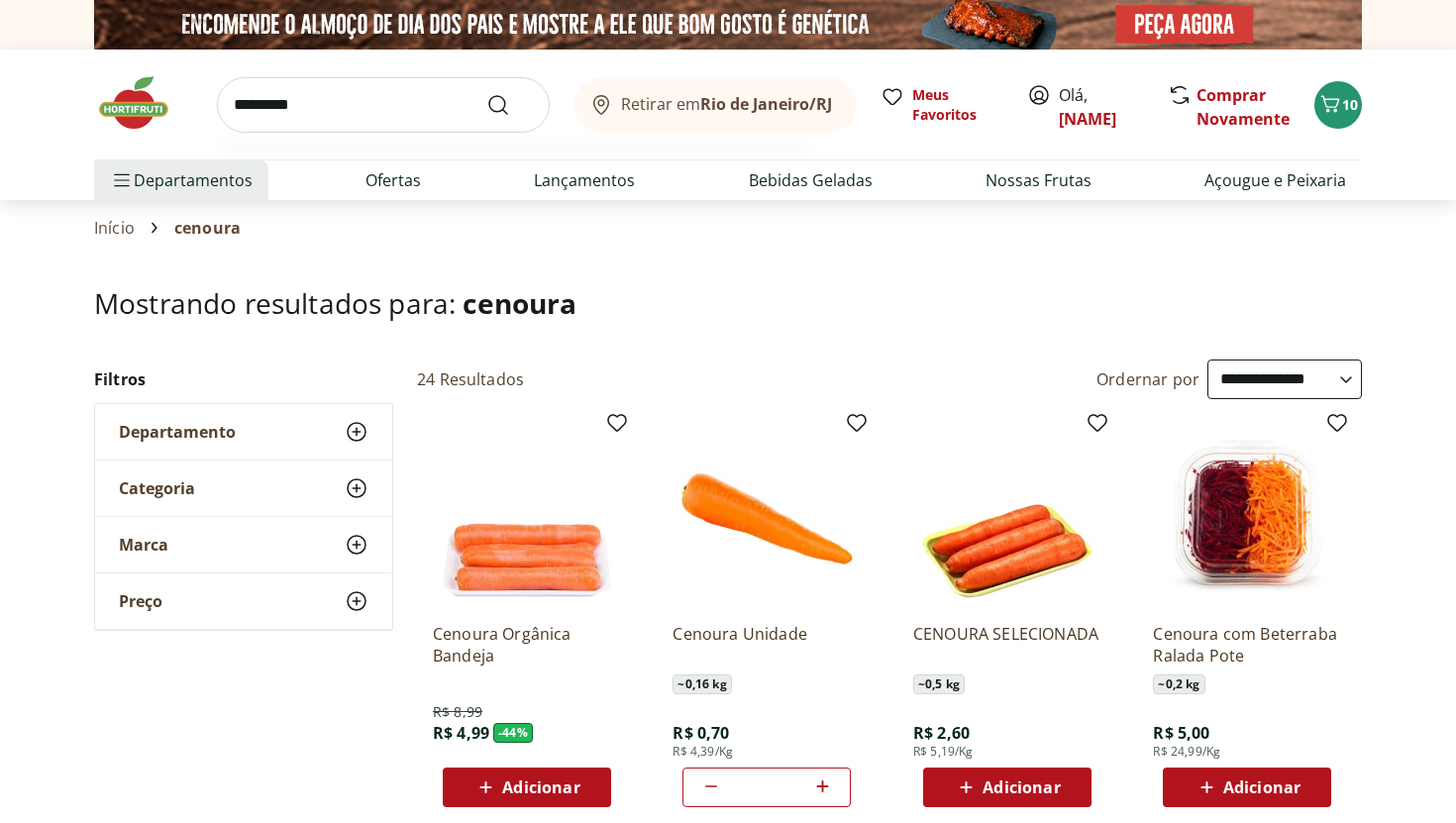 click at bounding box center [510, 105] 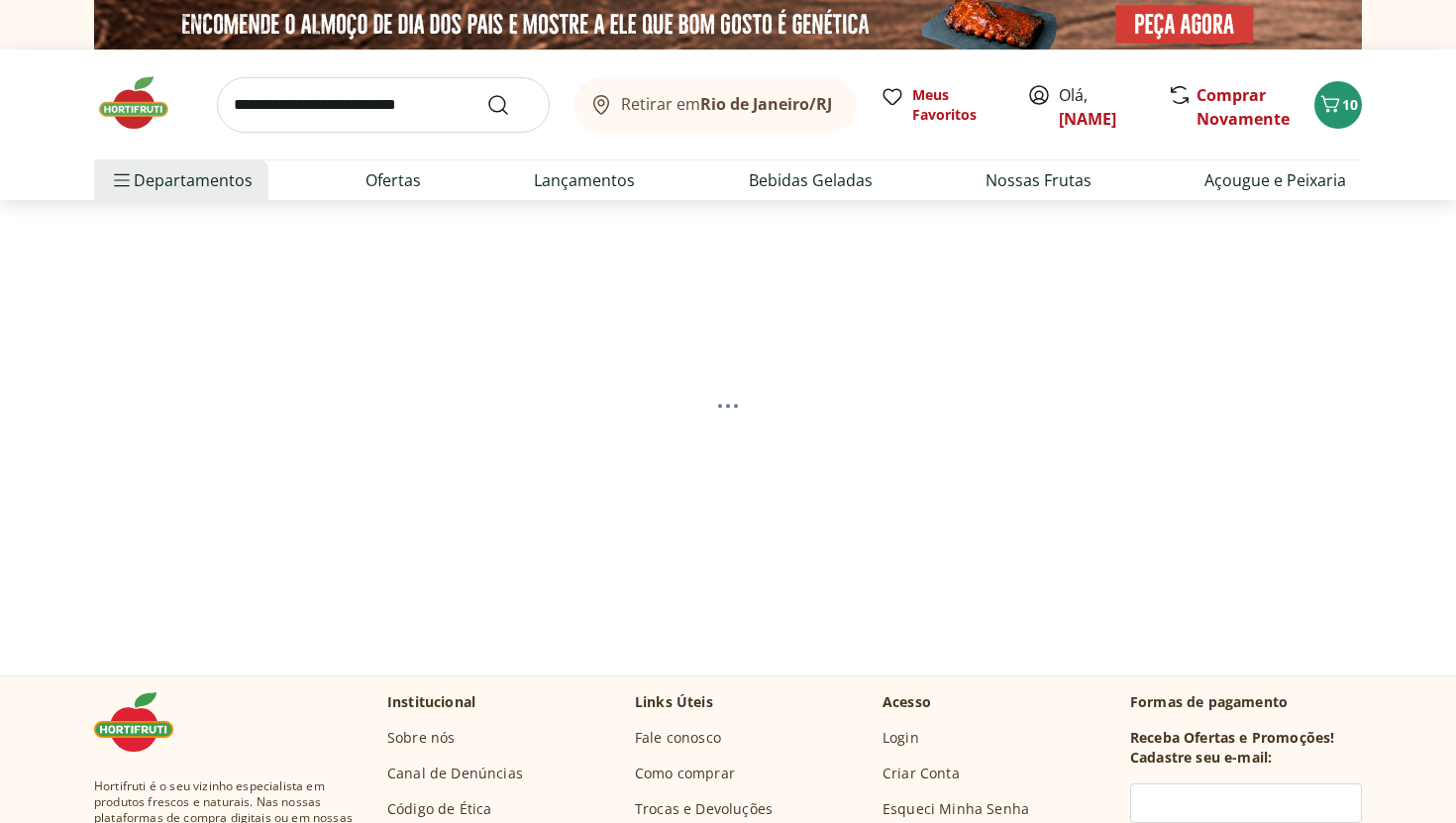 select on "**********" 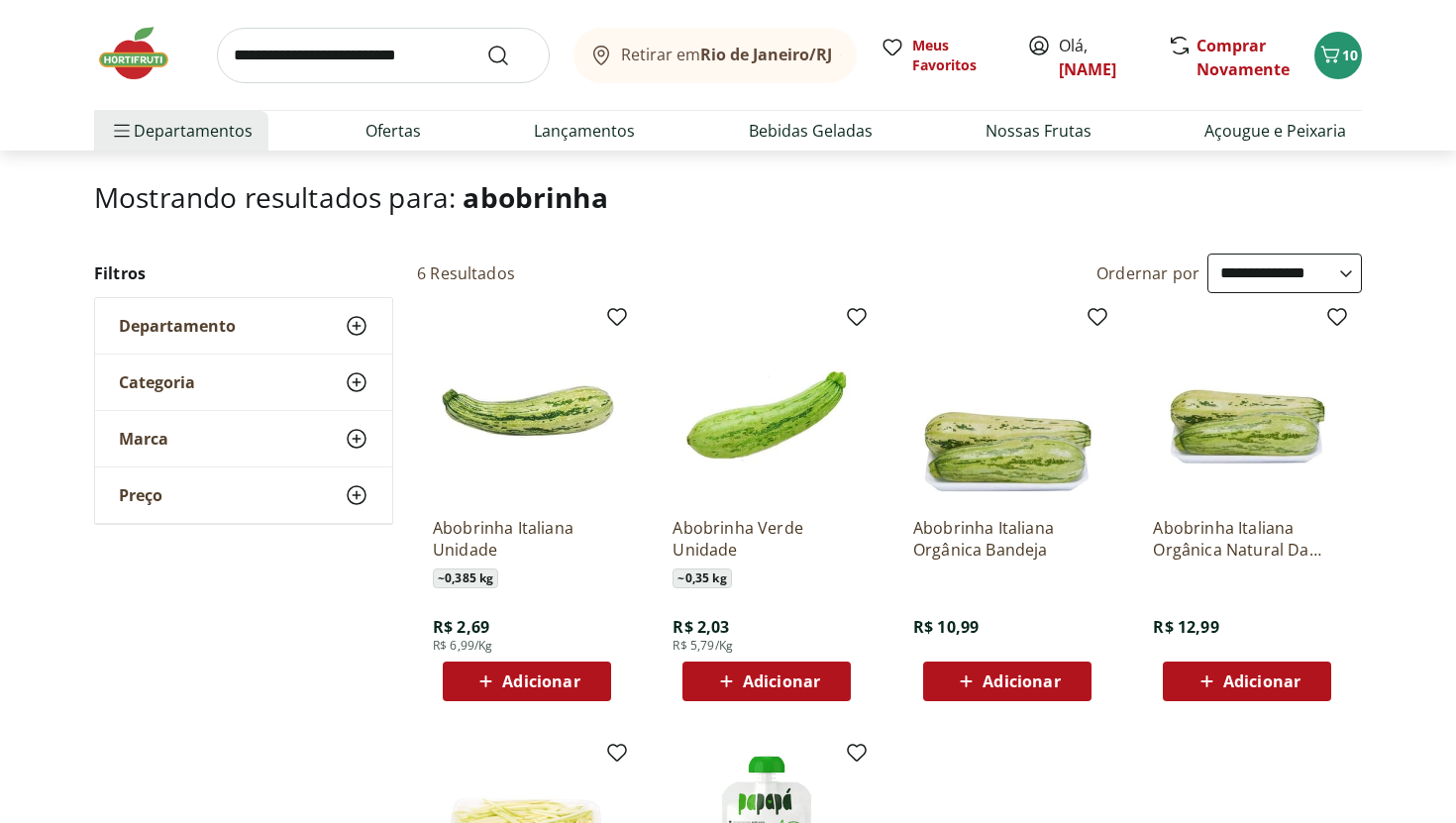 scroll, scrollTop: 0, scrollLeft: 0, axis: both 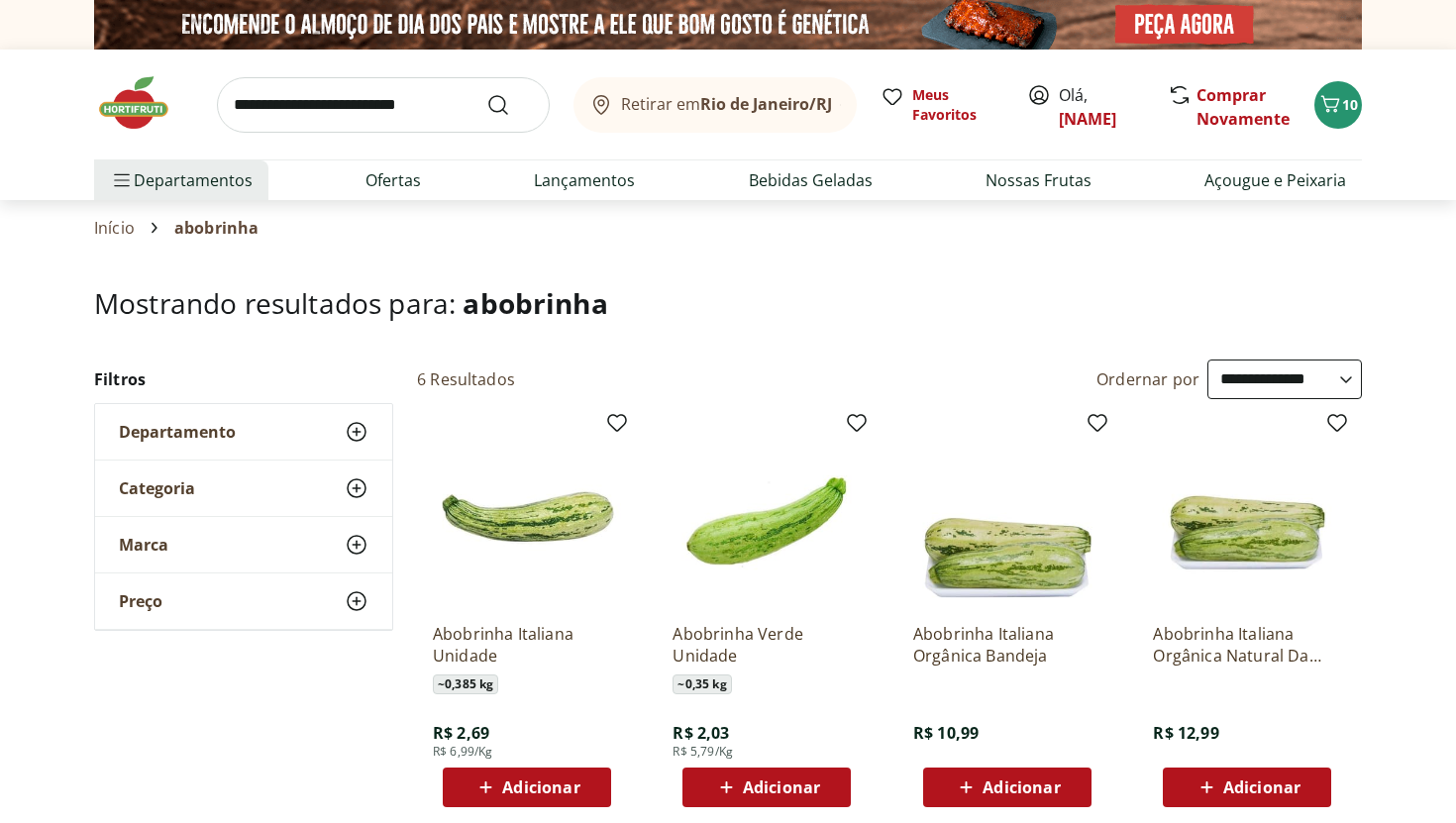 click on "Adicionar" at bounding box center (541, 787) 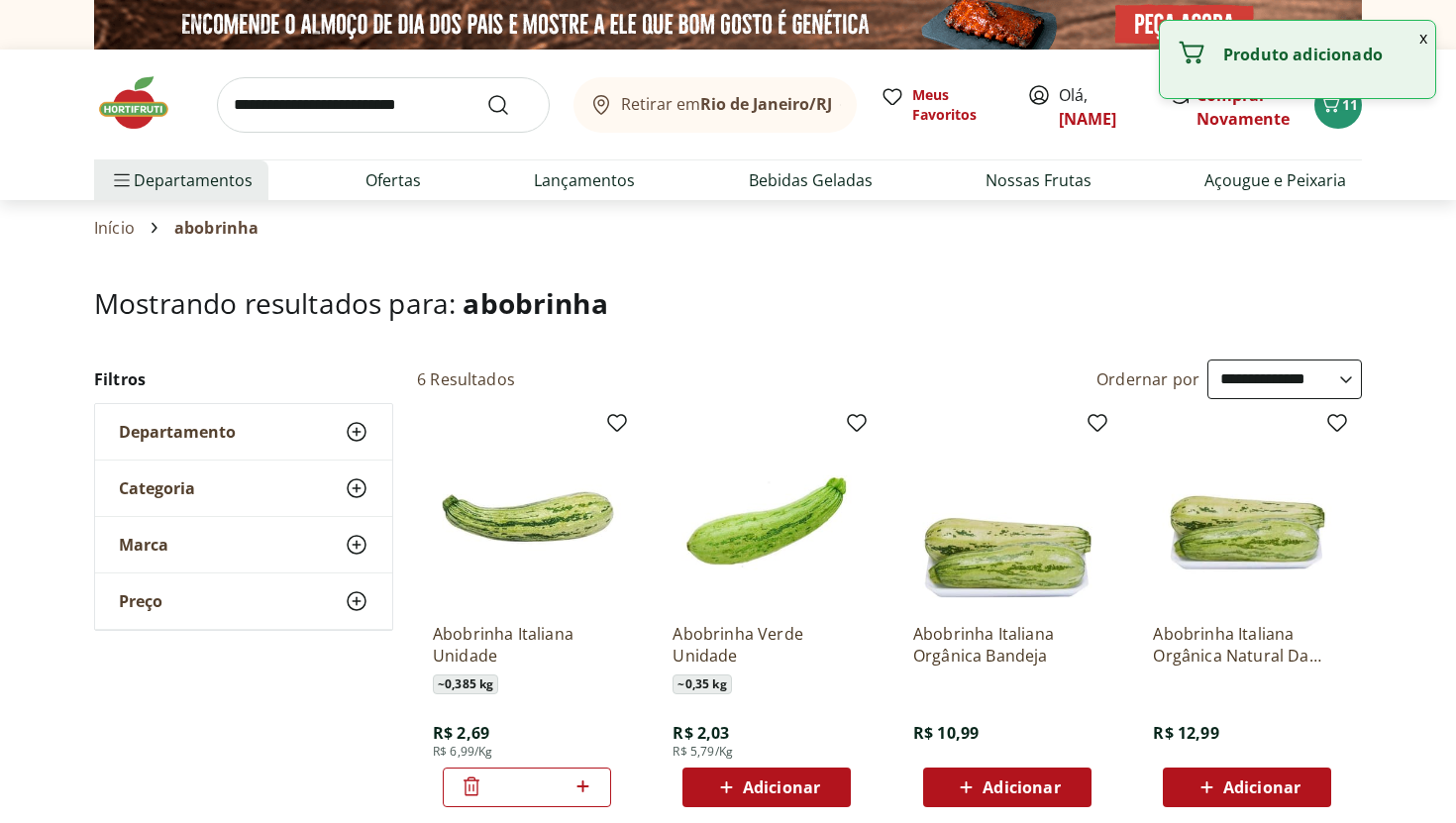 click 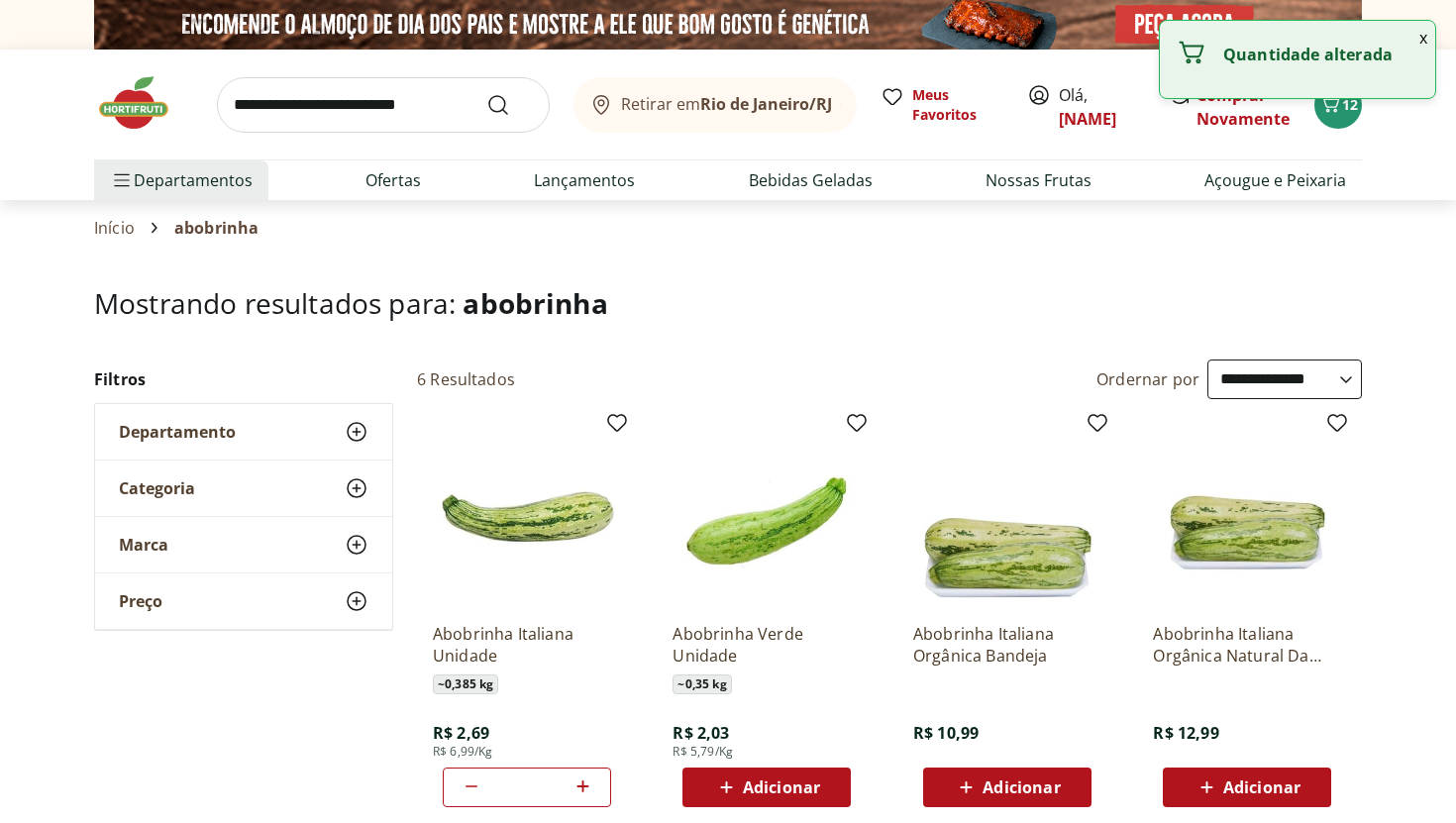 click at bounding box center [383, 105] 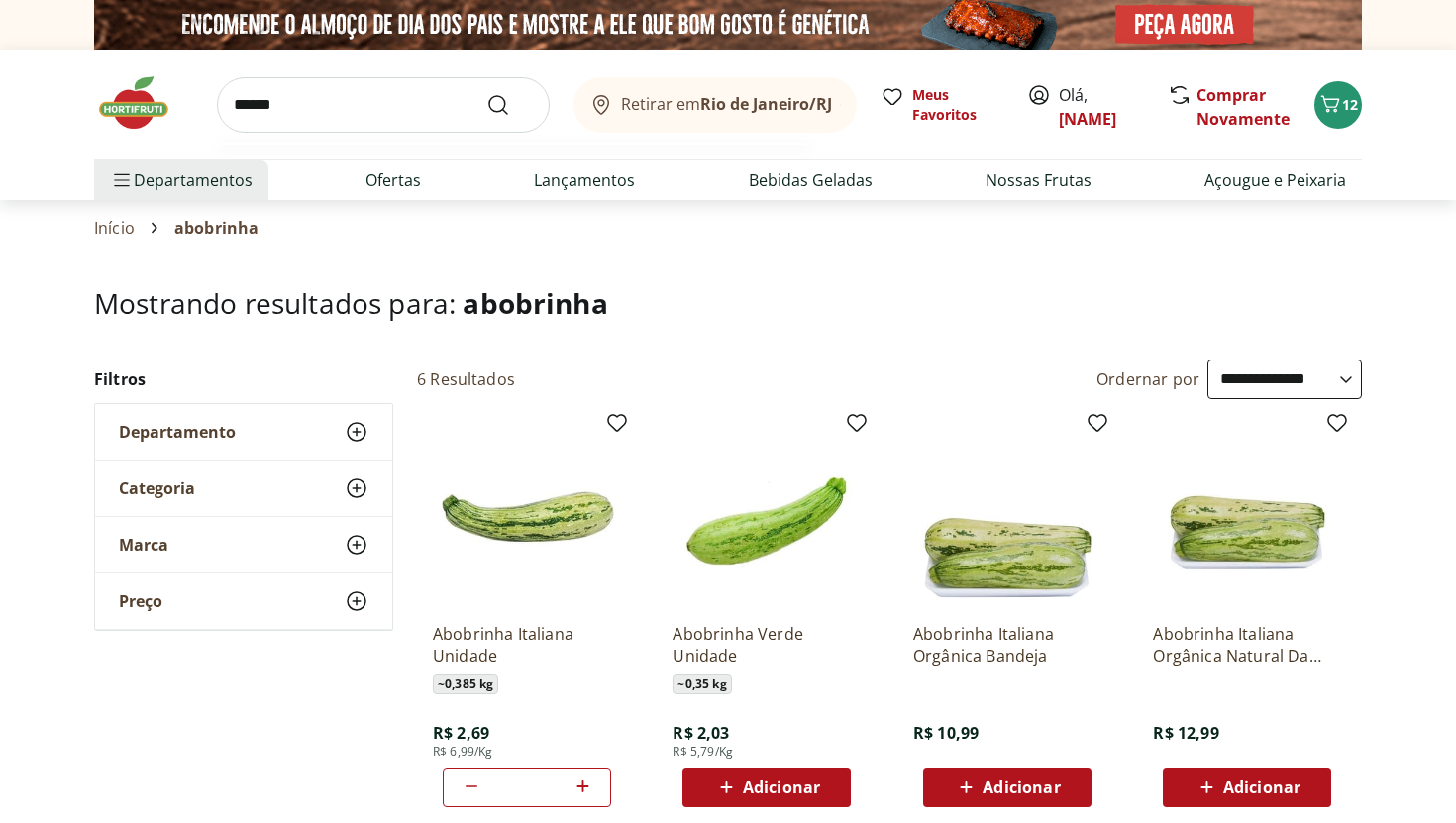 type on "*******" 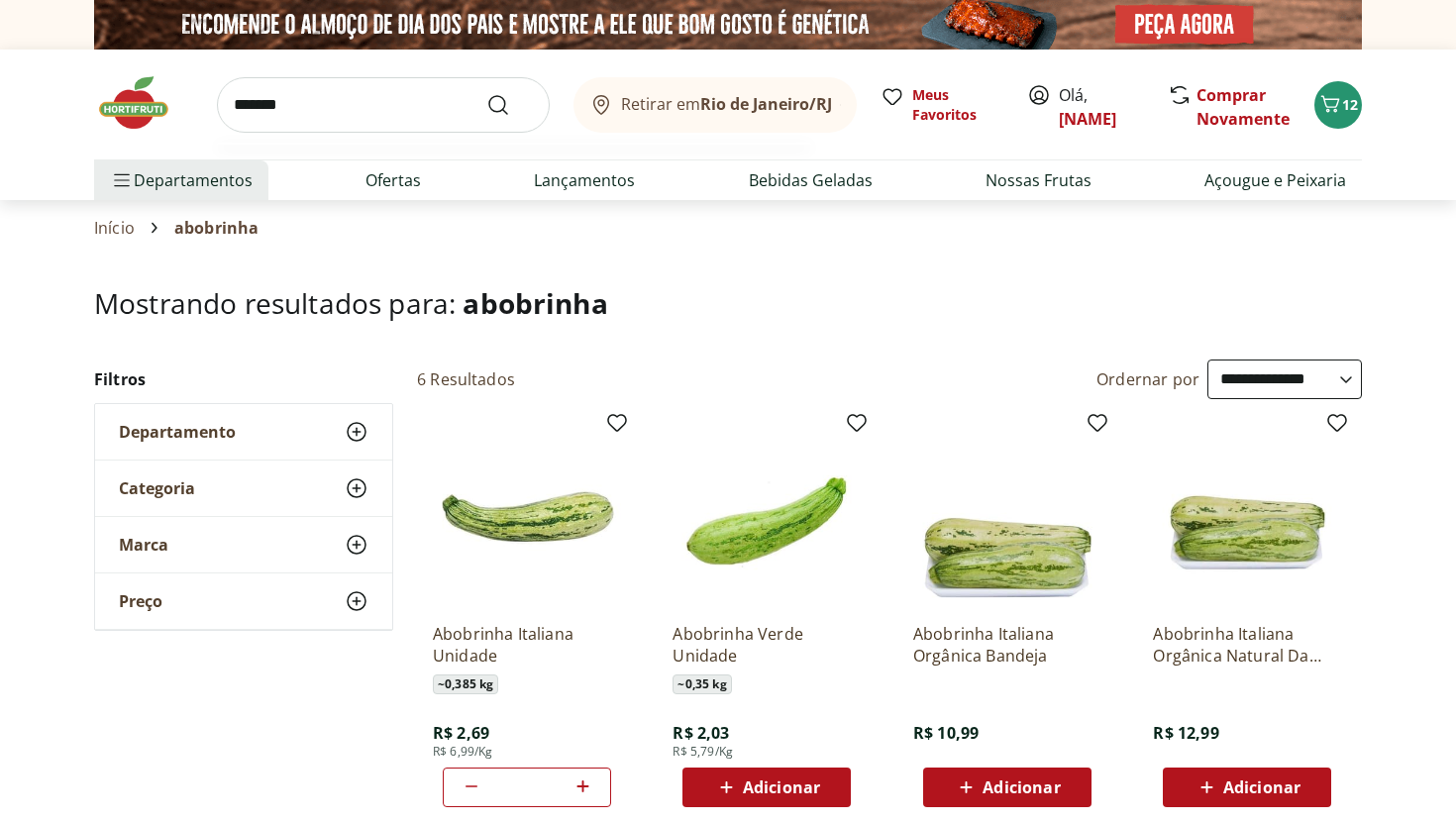click at bounding box center (510, 105) 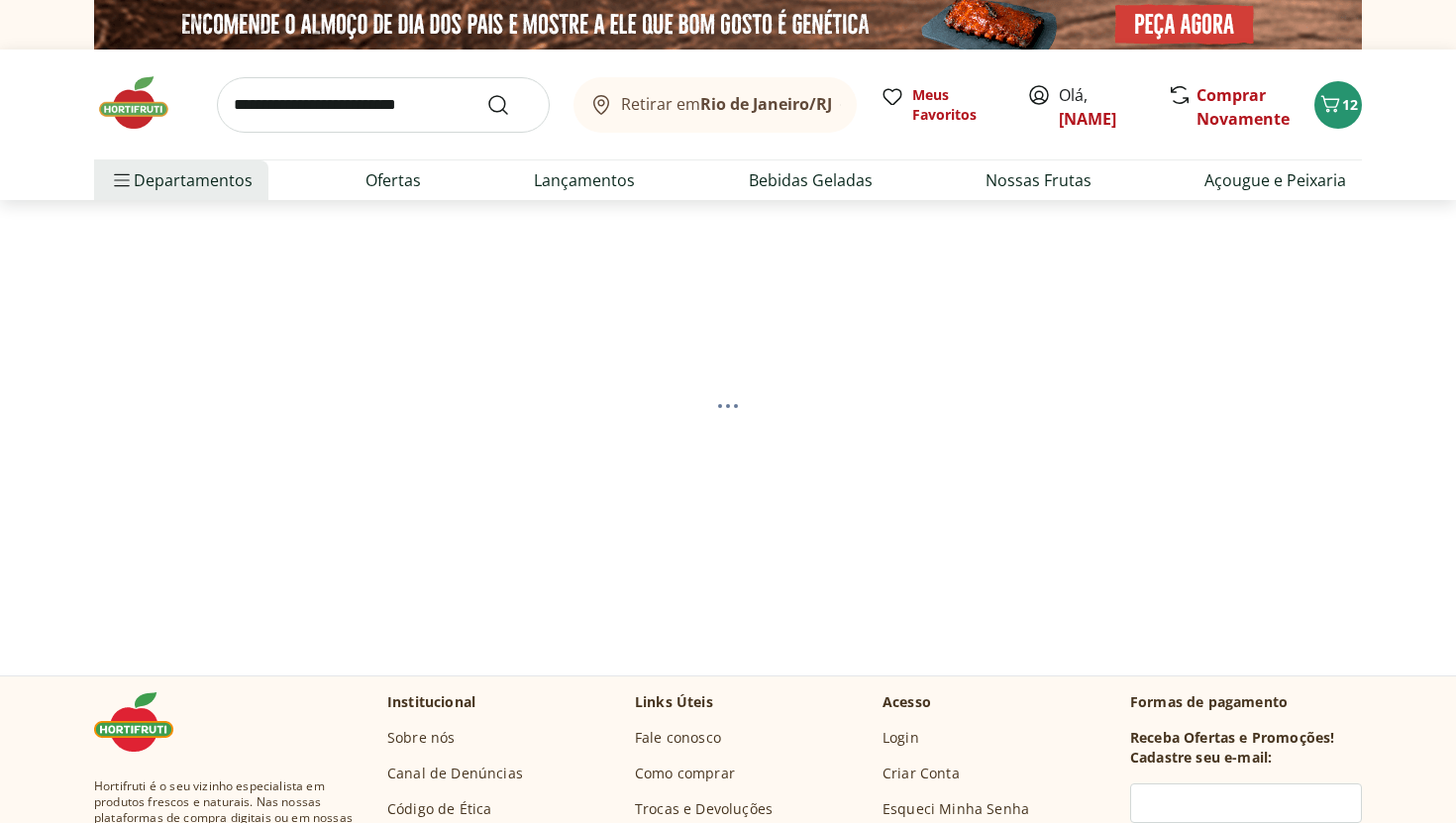 select on "**********" 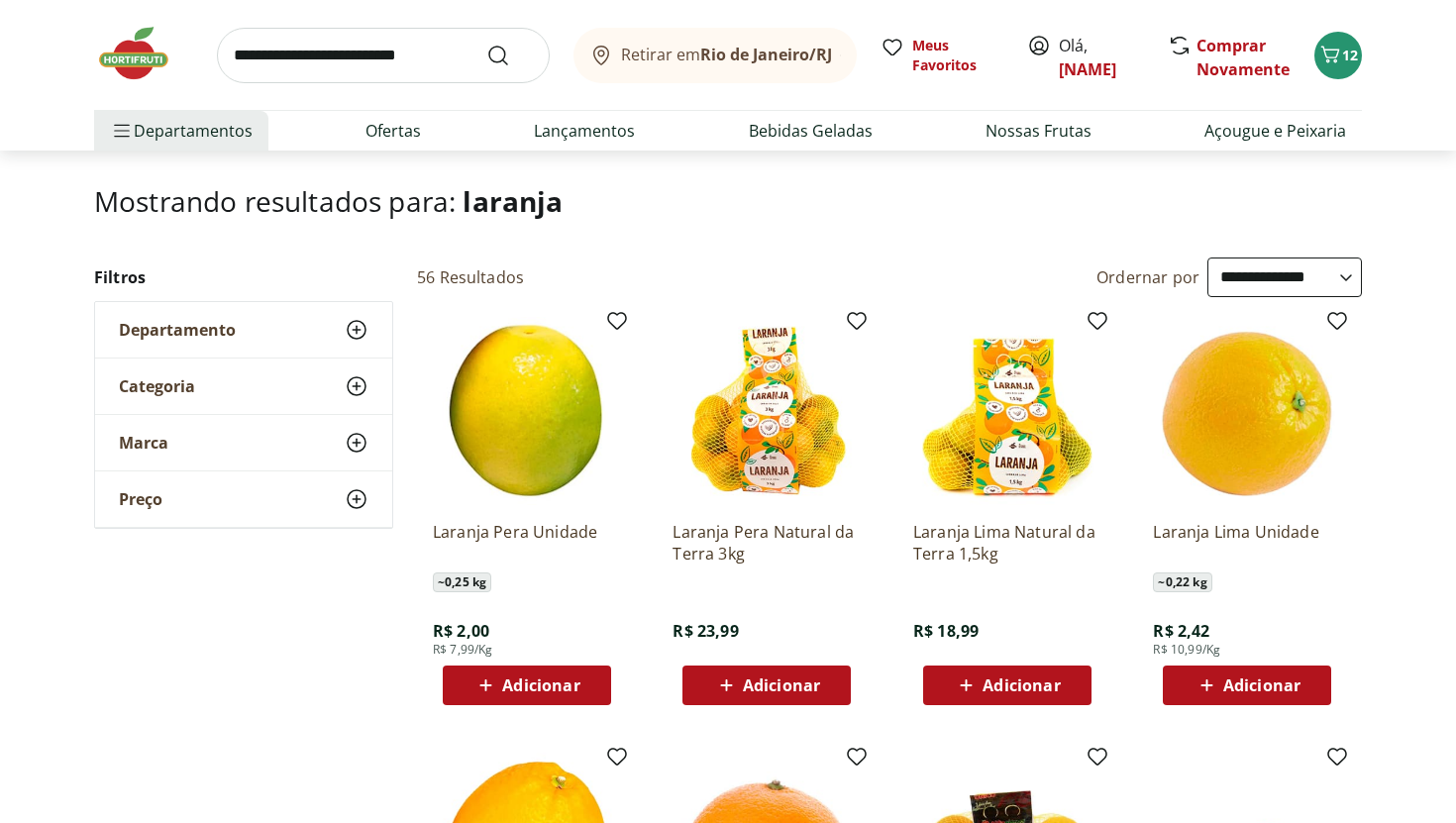 scroll, scrollTop: 117, scrollLeft: 0, axis: vertical 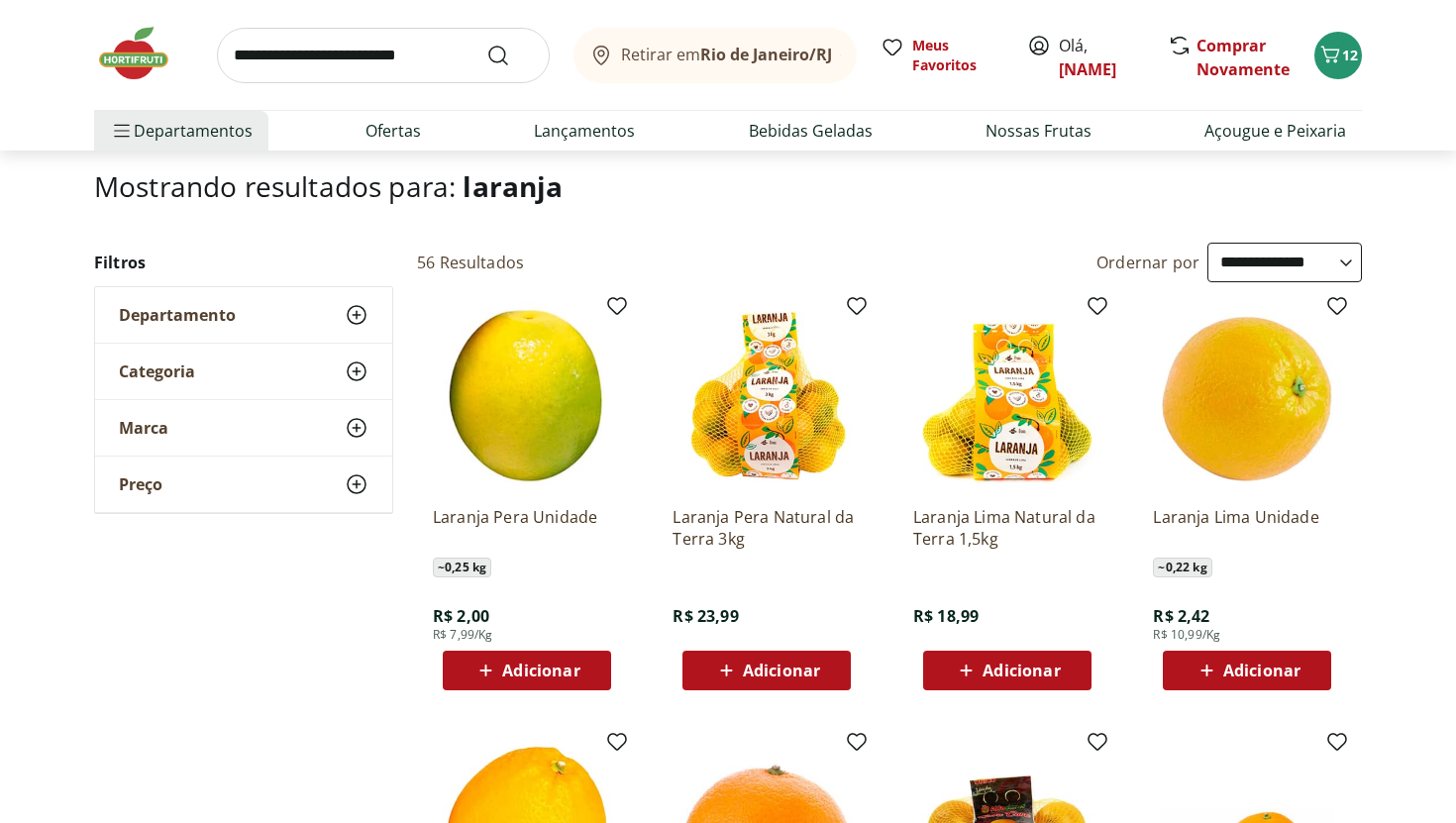 click on "Adicionar" at bounding box center [1262, 670] 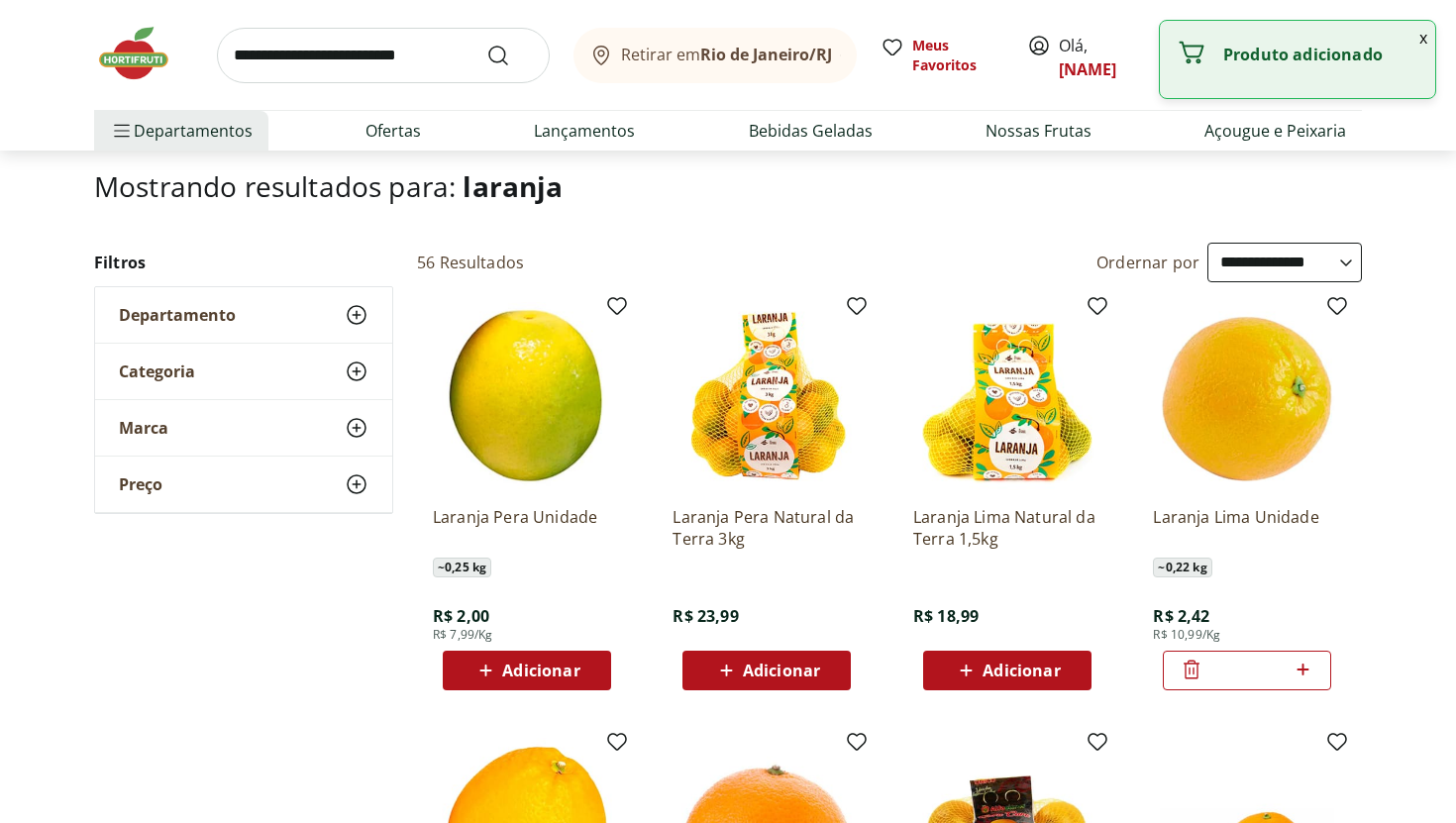 click 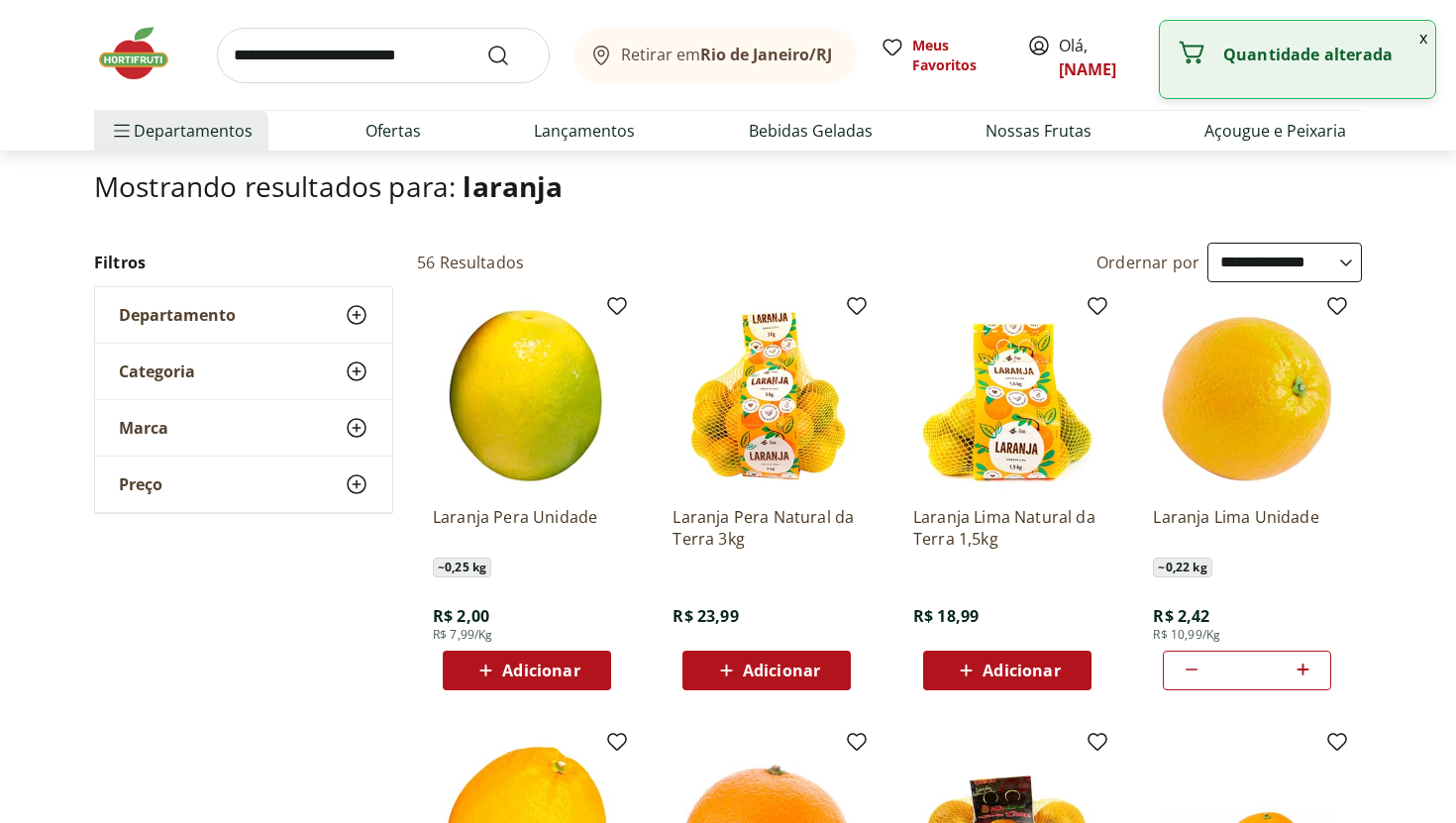 click on "**********" at bounding box center [728, 925] 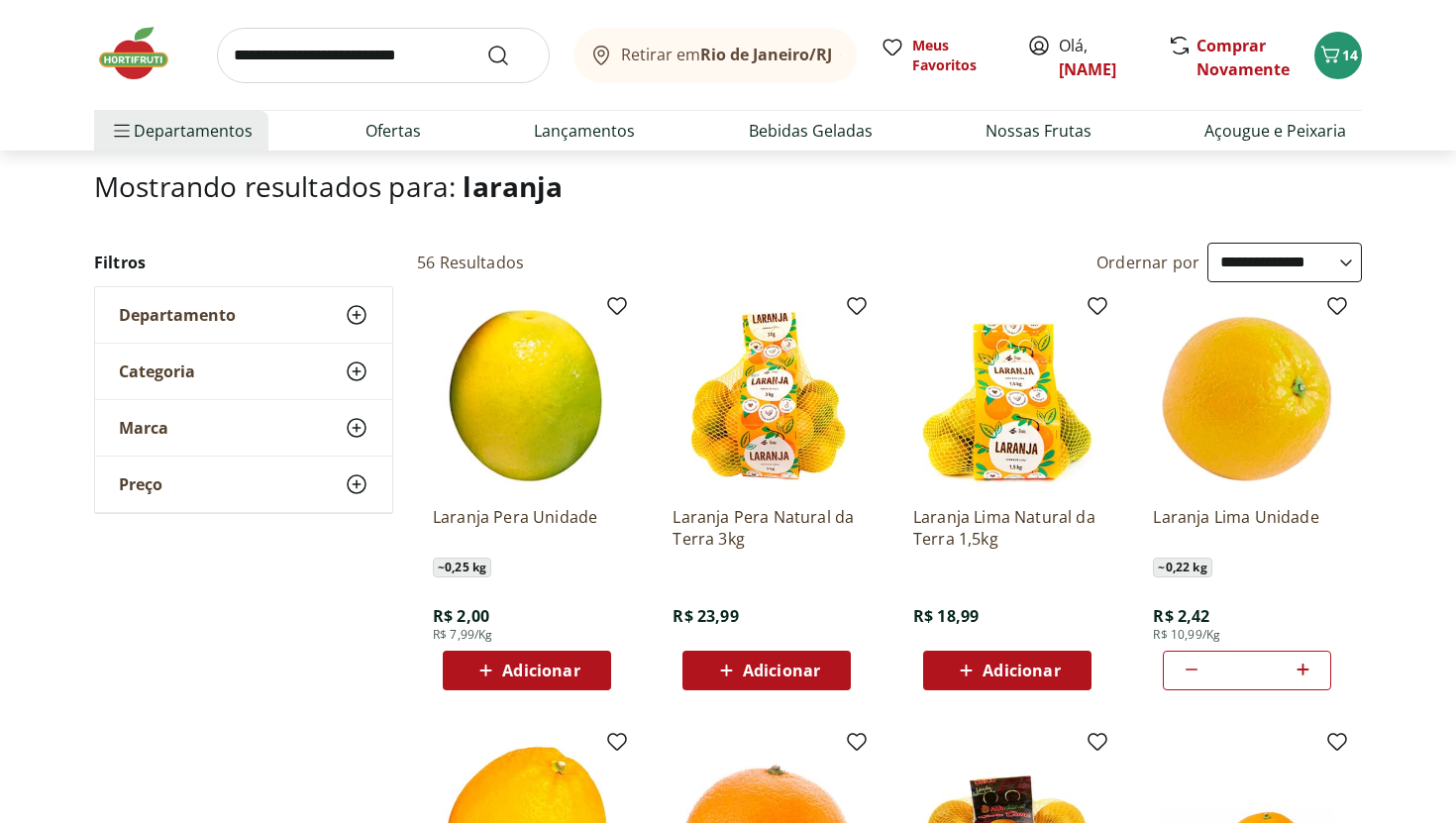 click at bounding box center (383, 55) 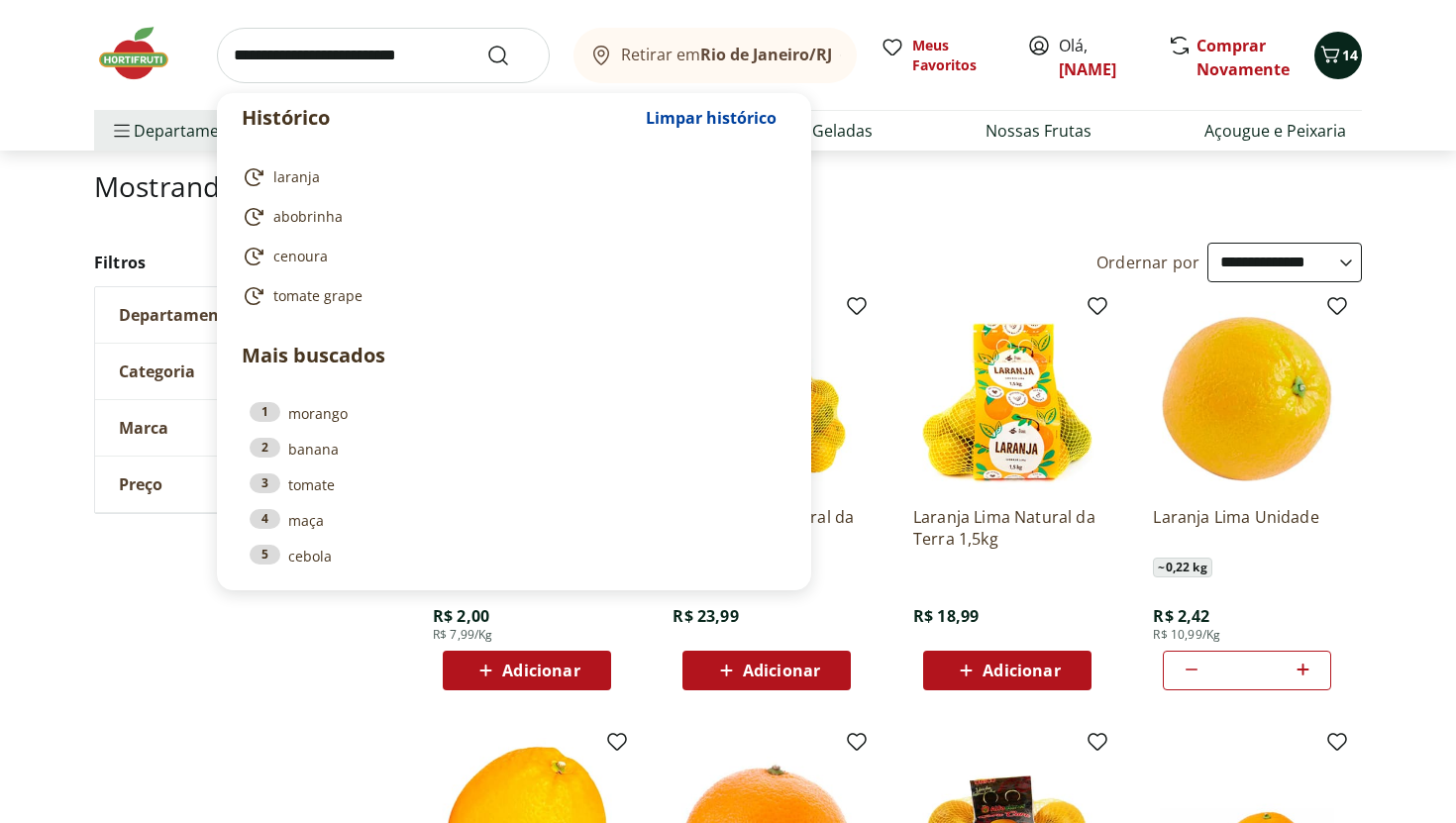 click 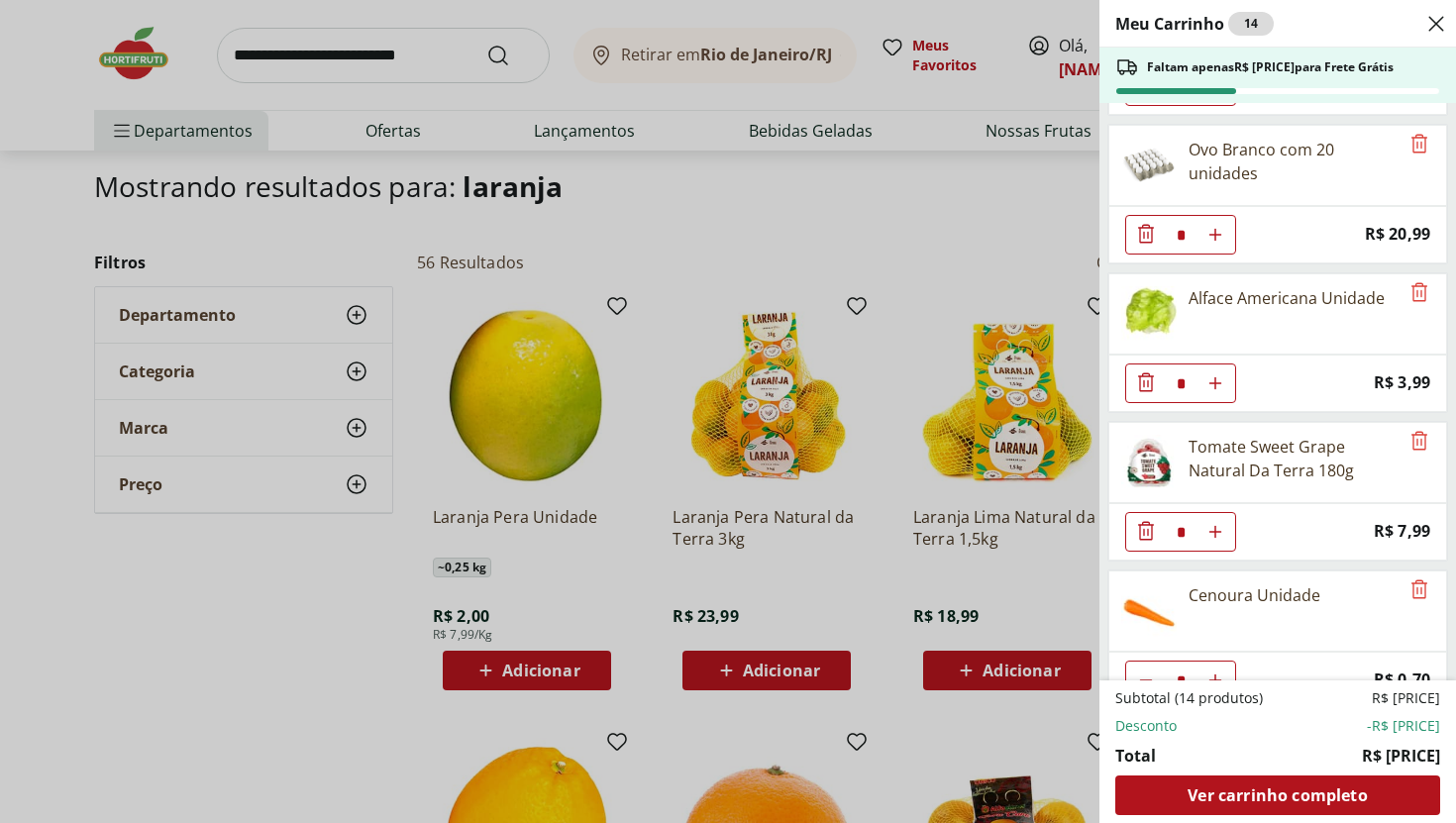 scroll, scrollTop: 787, scrollLeft: 0, axis: vertical 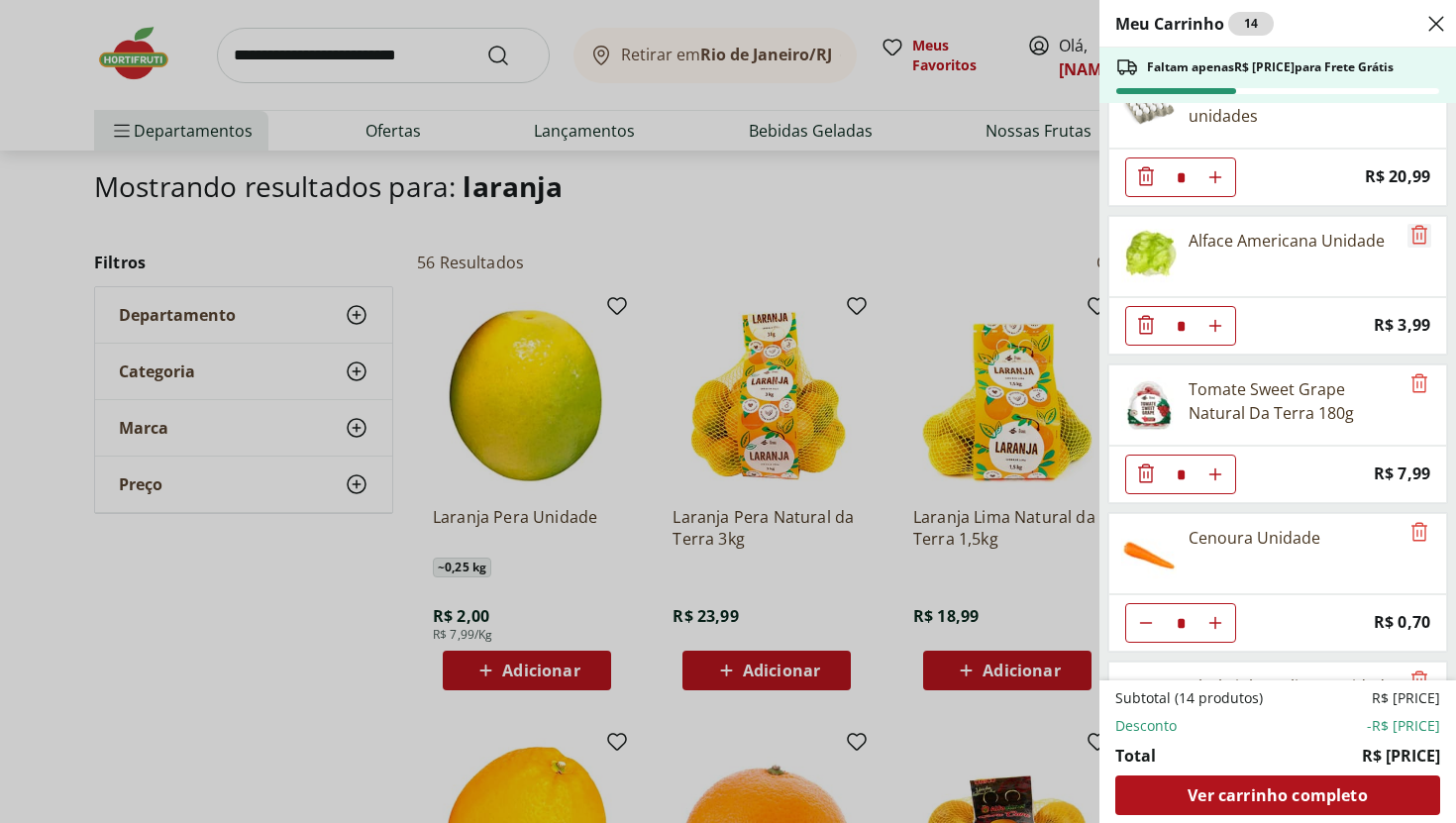 click 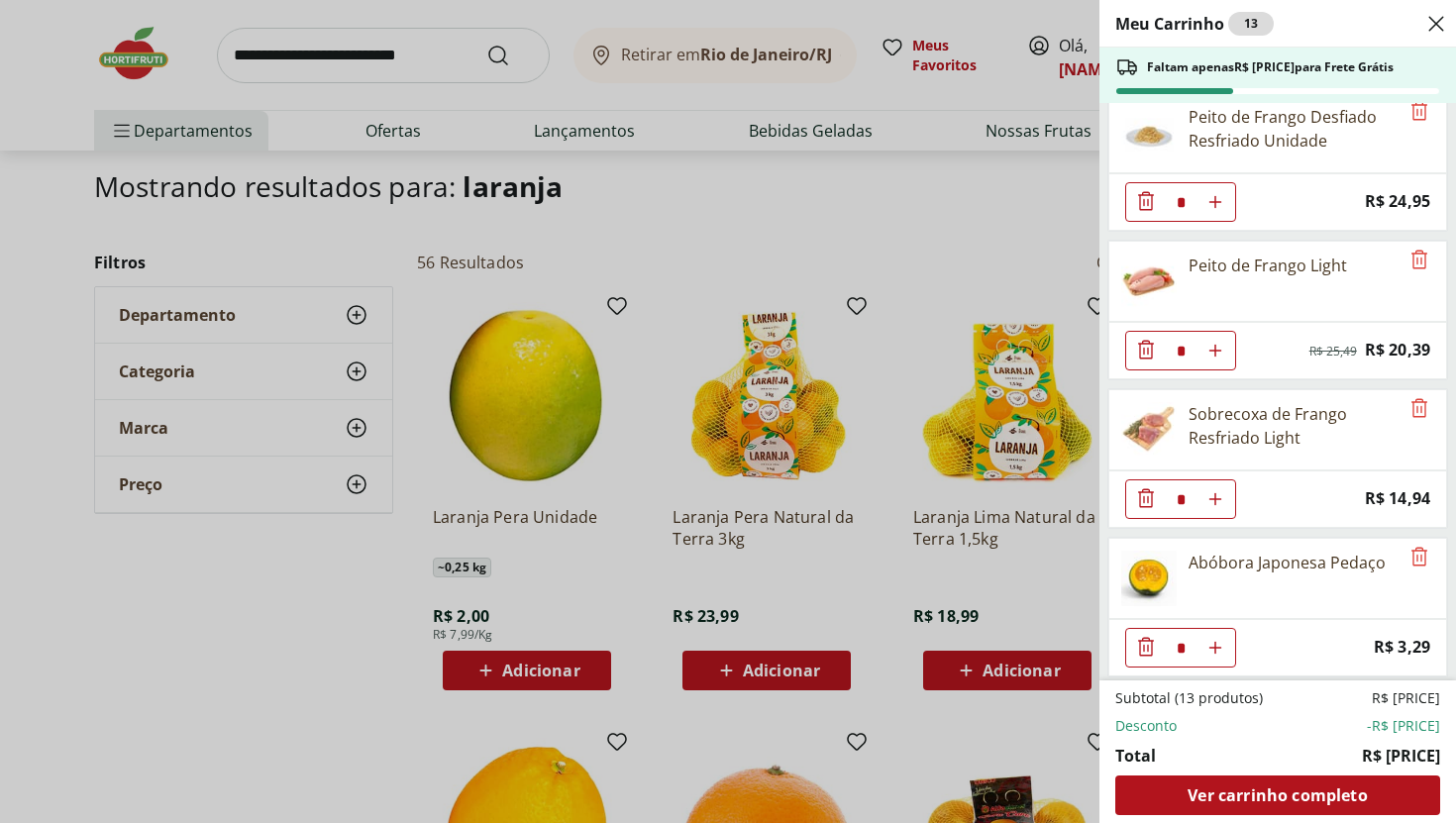 scroll, scrollTop: 0, scrollLeft: 0, axis: both 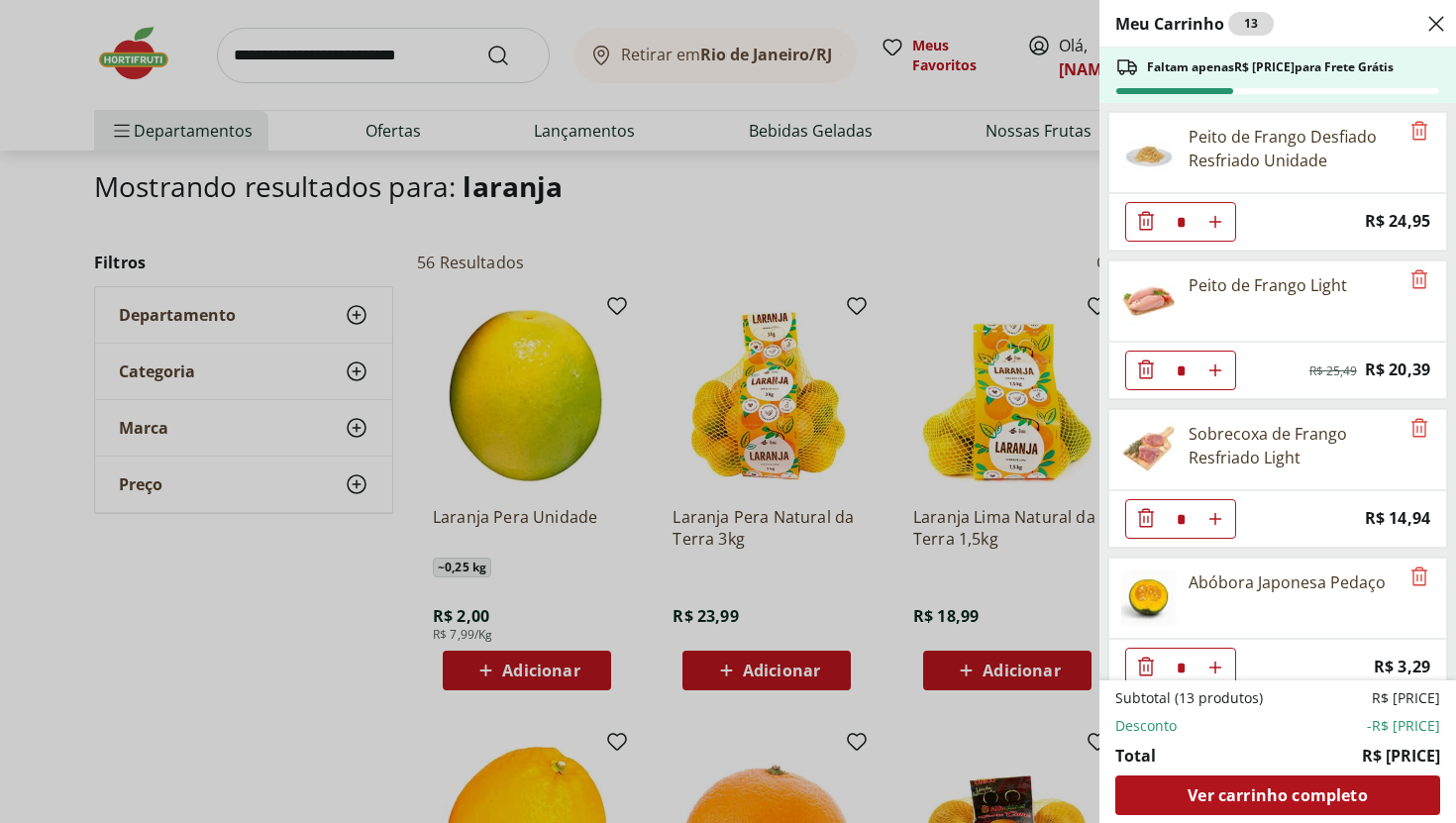 click on "Meu Carrinho 13 Faltam apenas  R$ 254,88  para Frete Grátis Peito de Frango Desfiado Resfriado Unidade * Price: R$ 24,95 Peito de Frango Light * Original price: R$ 25,49 Price: R$ 20,39 Sobrecoxa de Frango Resfriado Light * Price: R$ 14,94 Abóbora Japonesa Pedaço * Price: R$ 3,29 Queijo Minas Padrão Verde Campo * Original price: R$ 44,95 Price: R$ 39,95 Ovo Branco com 20 unidades * Price: R$ 20,99 Tomate Sweet Grape Natural Da Terra 180g * Price: R$ 7,99 Cenoura Unidade * Price: R$ 0,70 Abobrinha Italiana Unidade * Price: R$ 2,69 Laranja Lima Unidade * Price: R$ 2,42 Subtotal (13 produtos) R$ 154,22 Desconto -R$ 10,10 Total R$ 144,12 Ver carrinho completo" at bounding box center (728, 411) 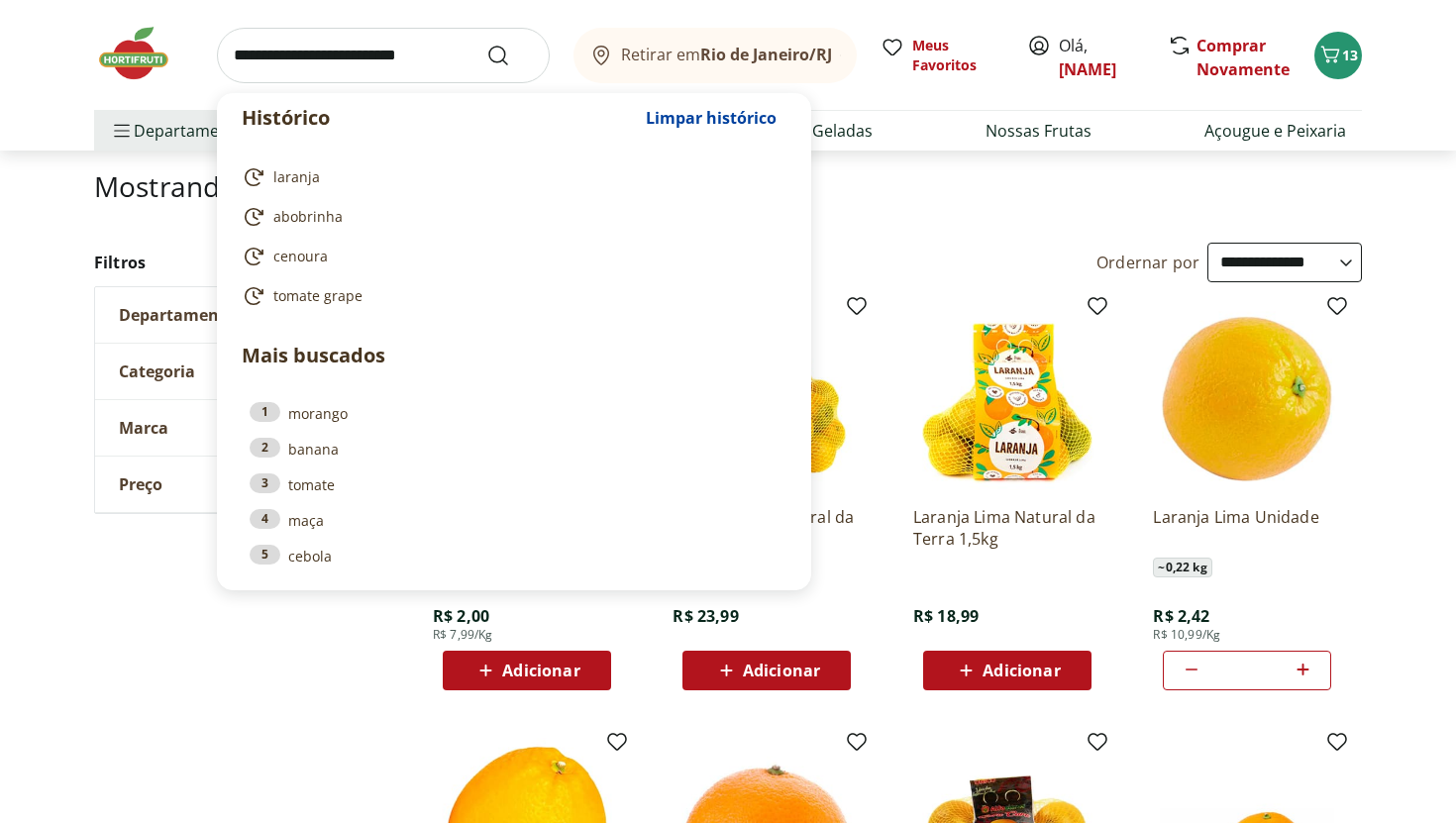 click at bounding box center (383, 55) 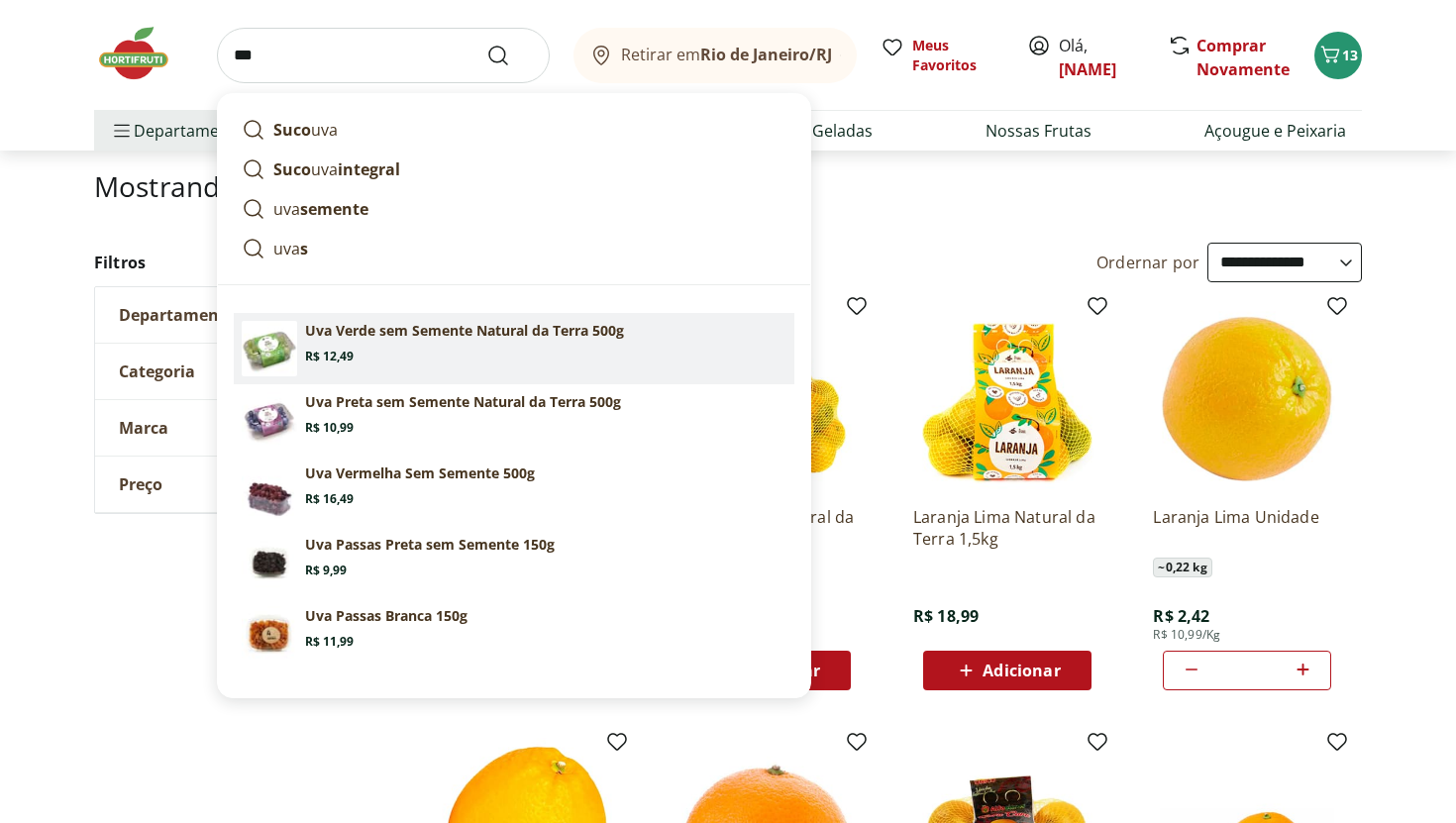 click on "Uva Verde sem Semente Natural da Terra 500g Price: R$ 12,49" at bounding box center (546, 343) 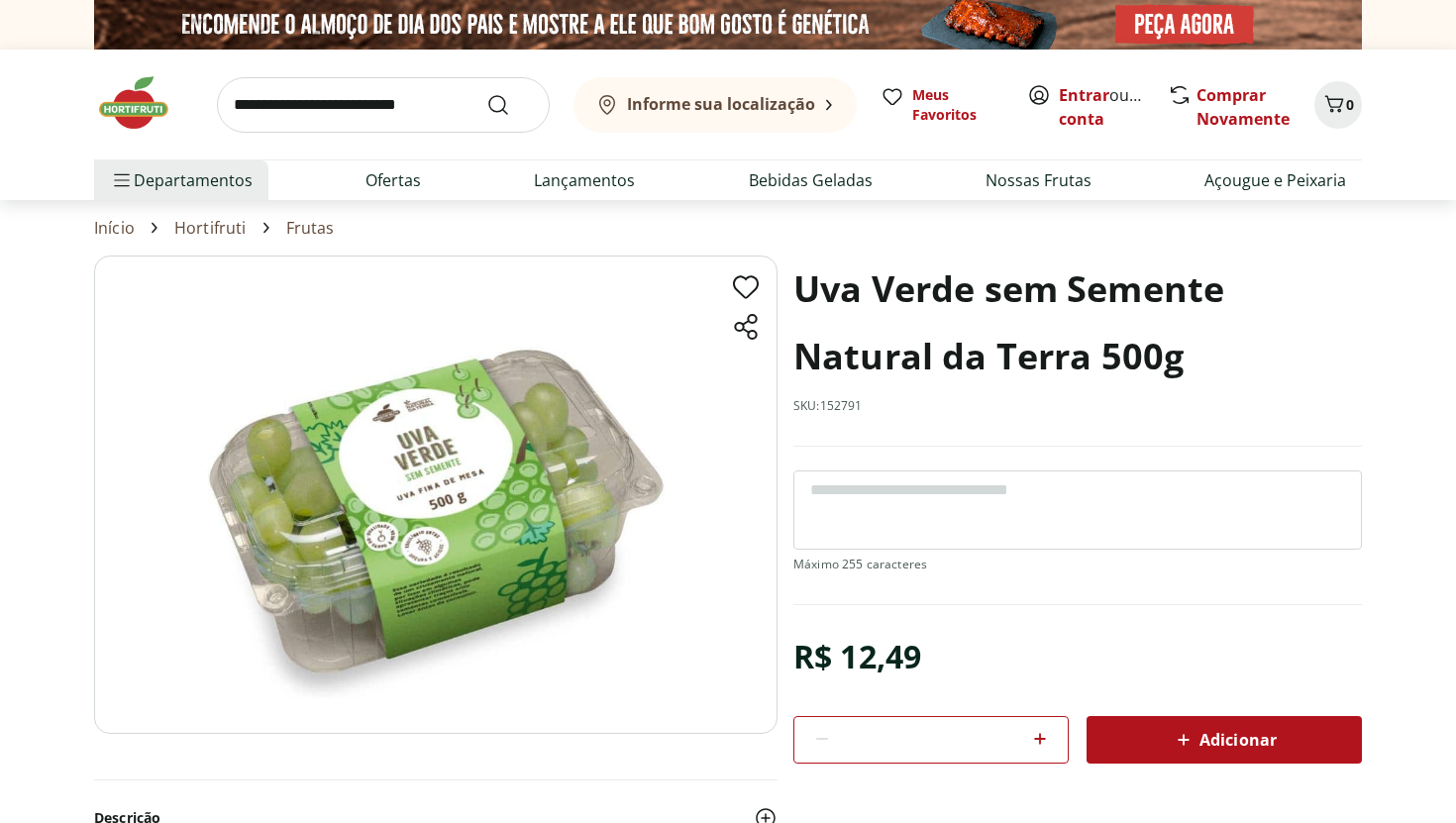scroll, scrollTop: 0, scrollLeft: 0, axis: both 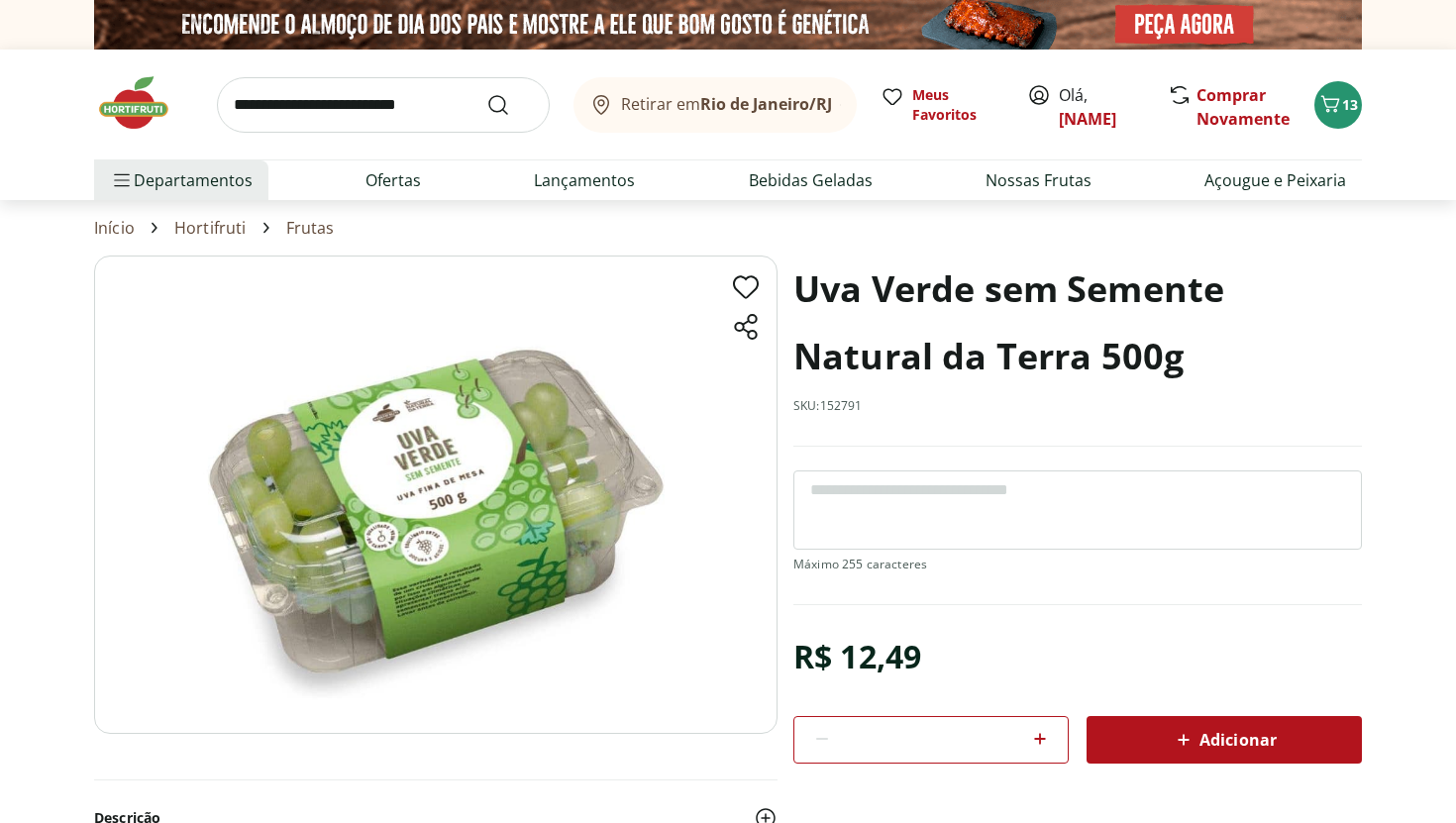 click on "Adicionar" at bounding box center [1224, 740] 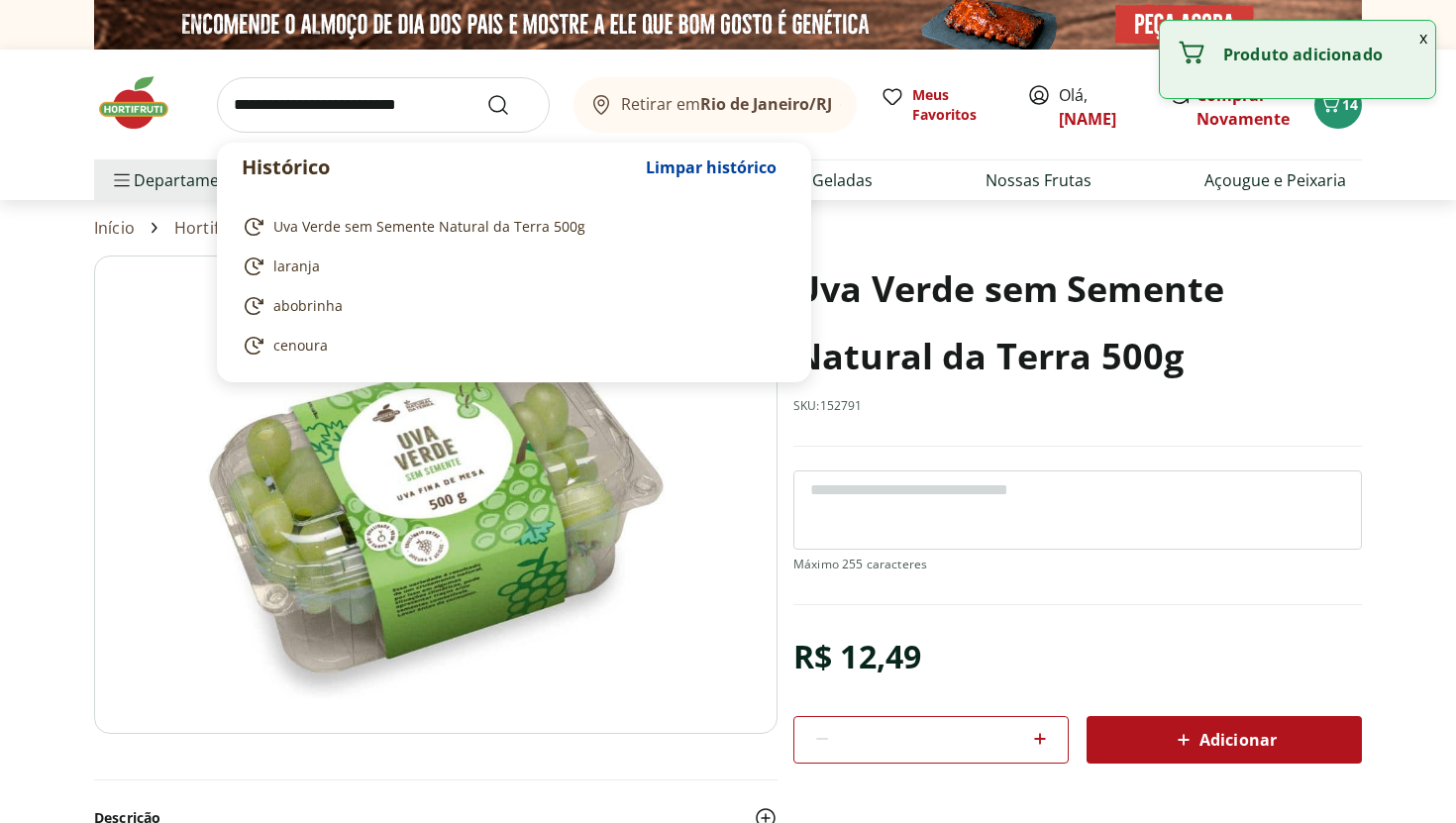 click at bounding box center [383, 105] 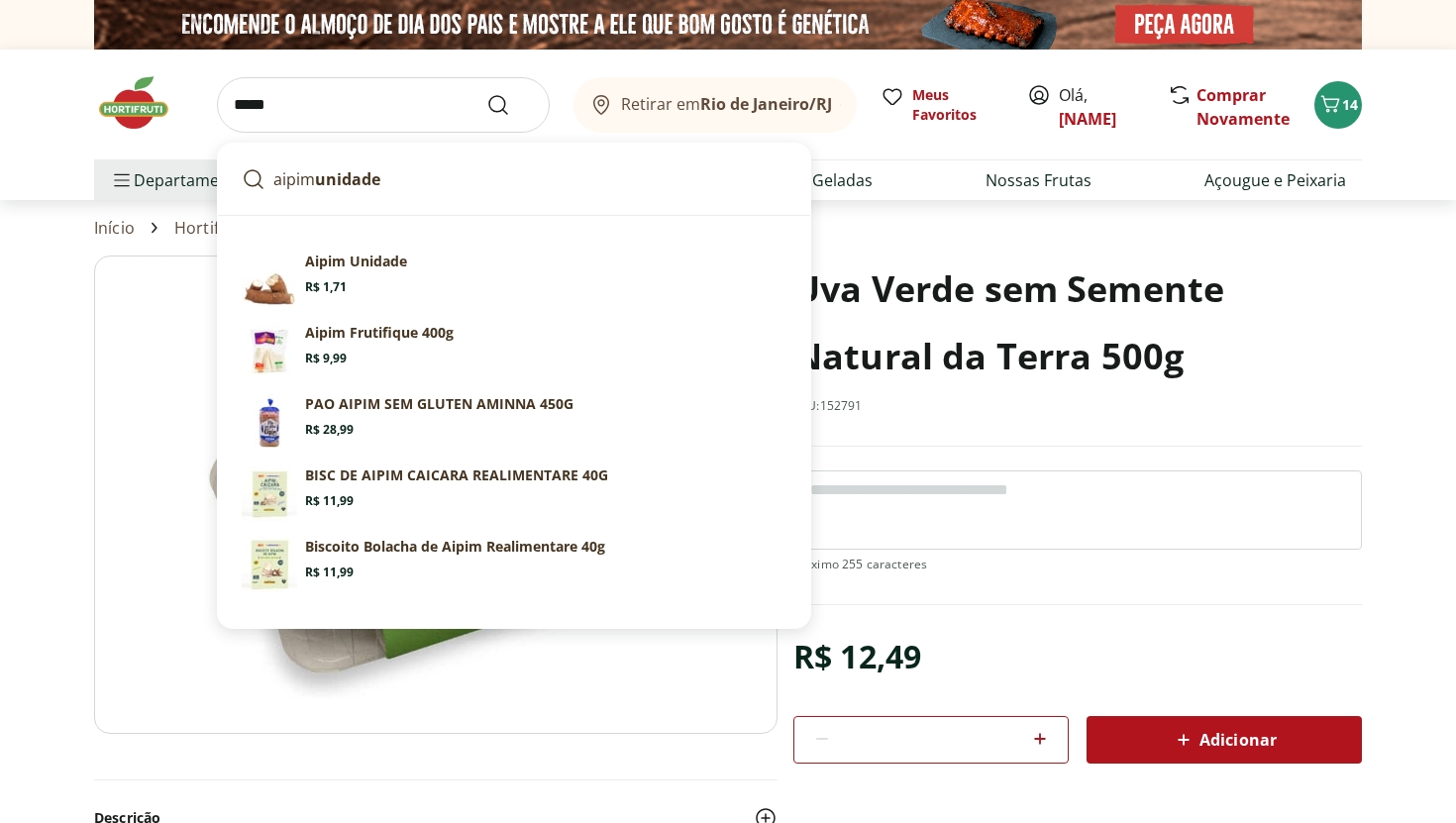 type on "*****" 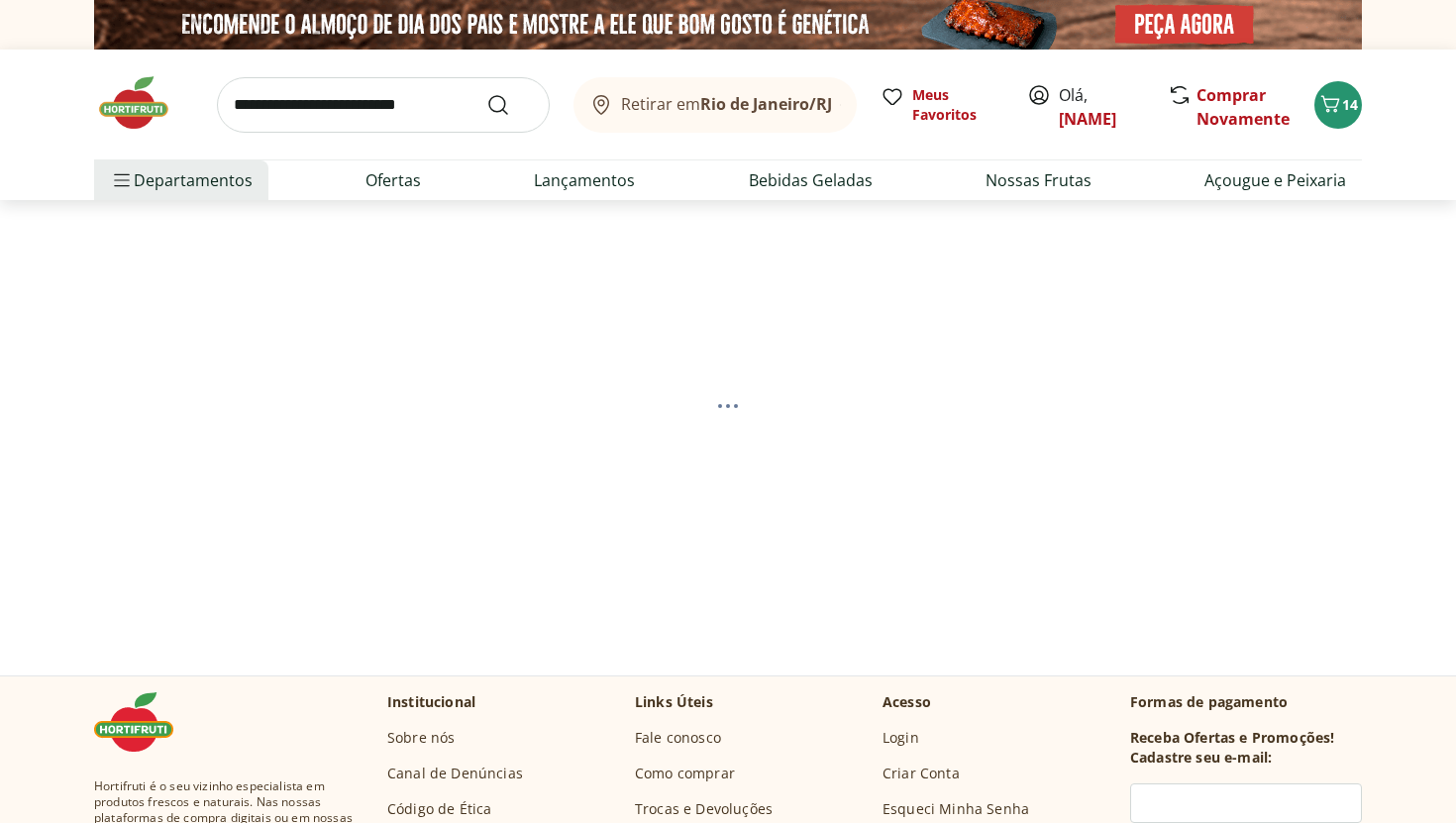 click at bounding box center [728, 422] 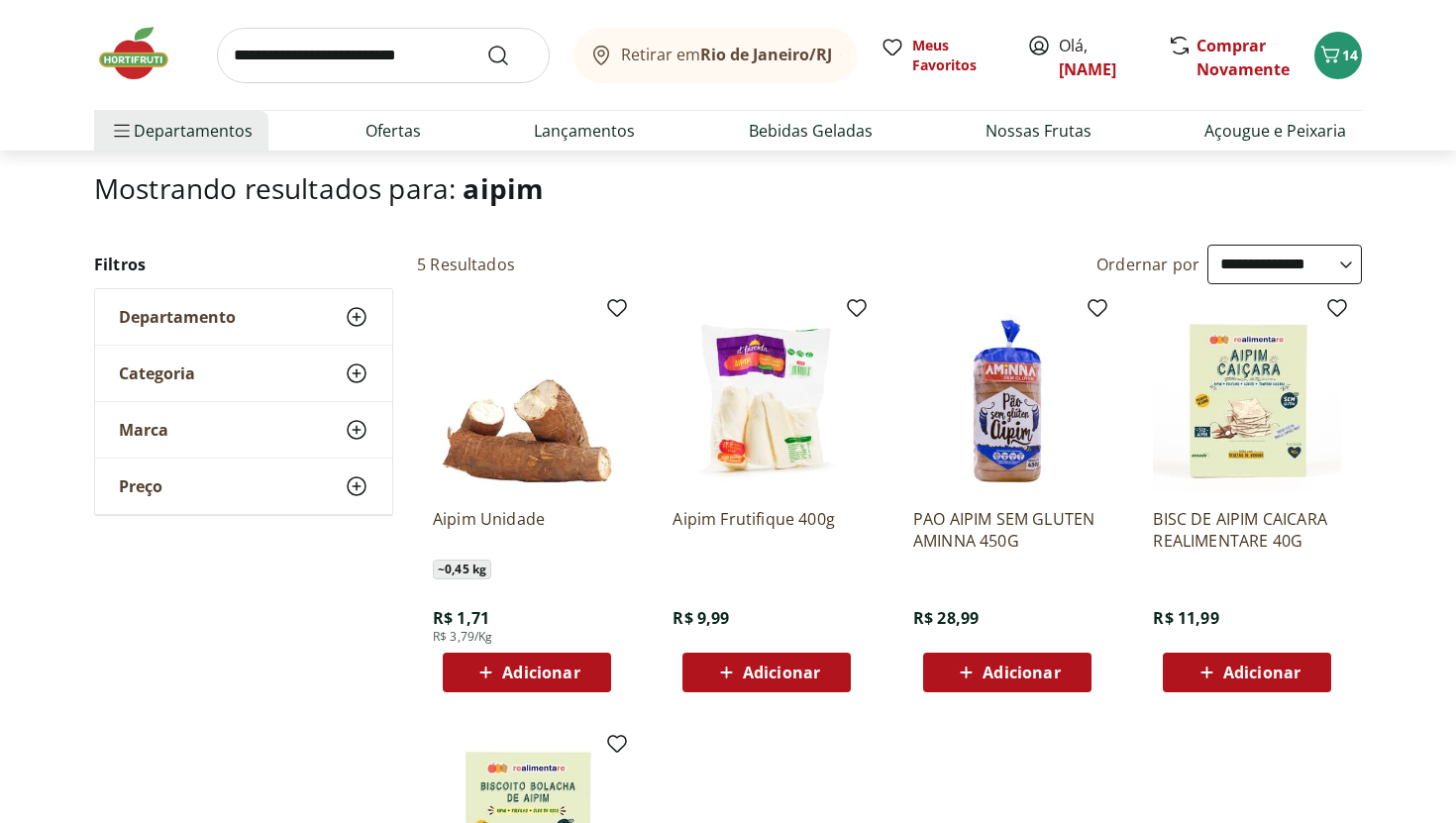 scroll, scrollTop: 114, scrollLeft: 0, axis: vertical 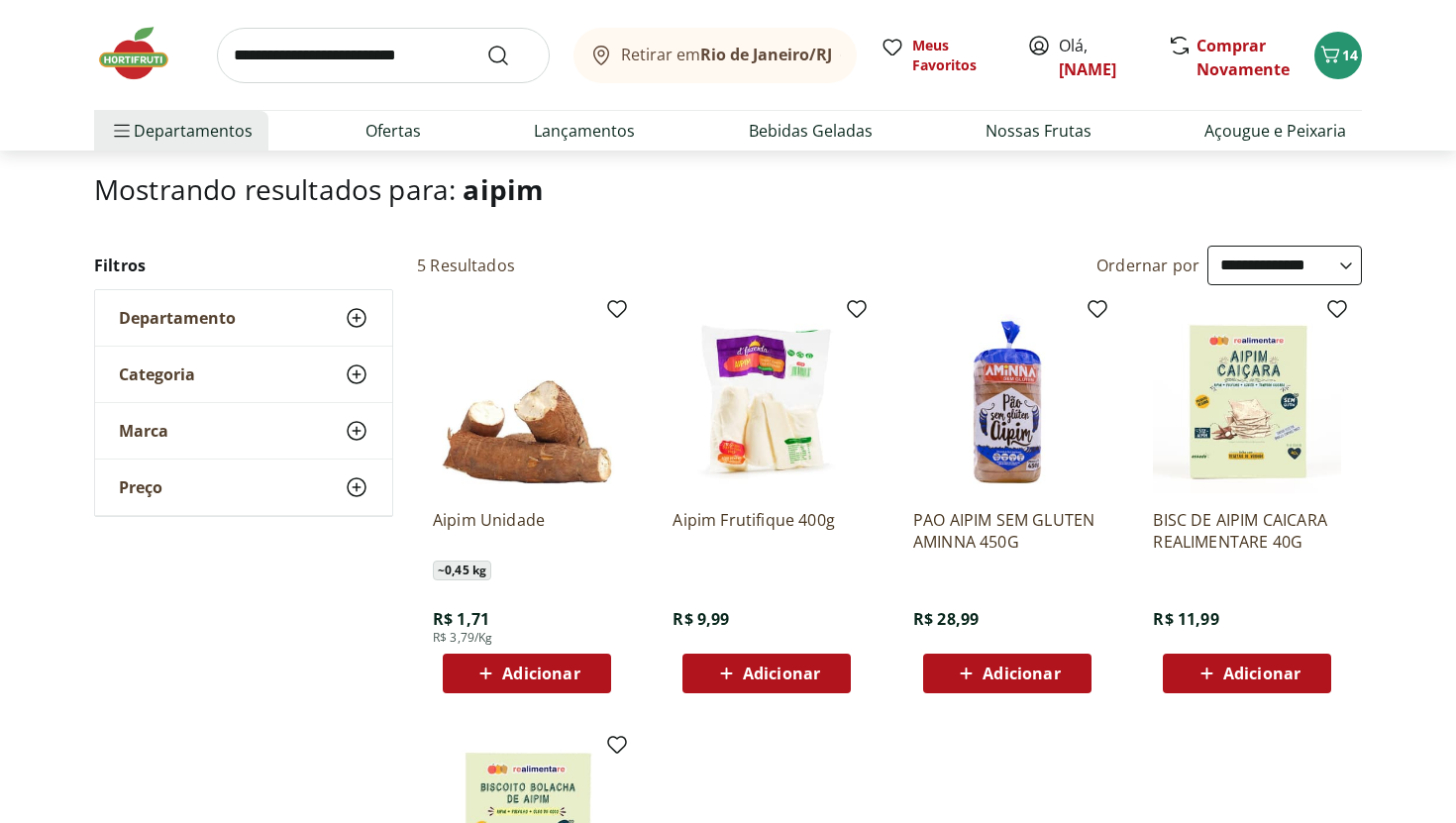 click on "Adicionar" at bounding box center (527, 673) 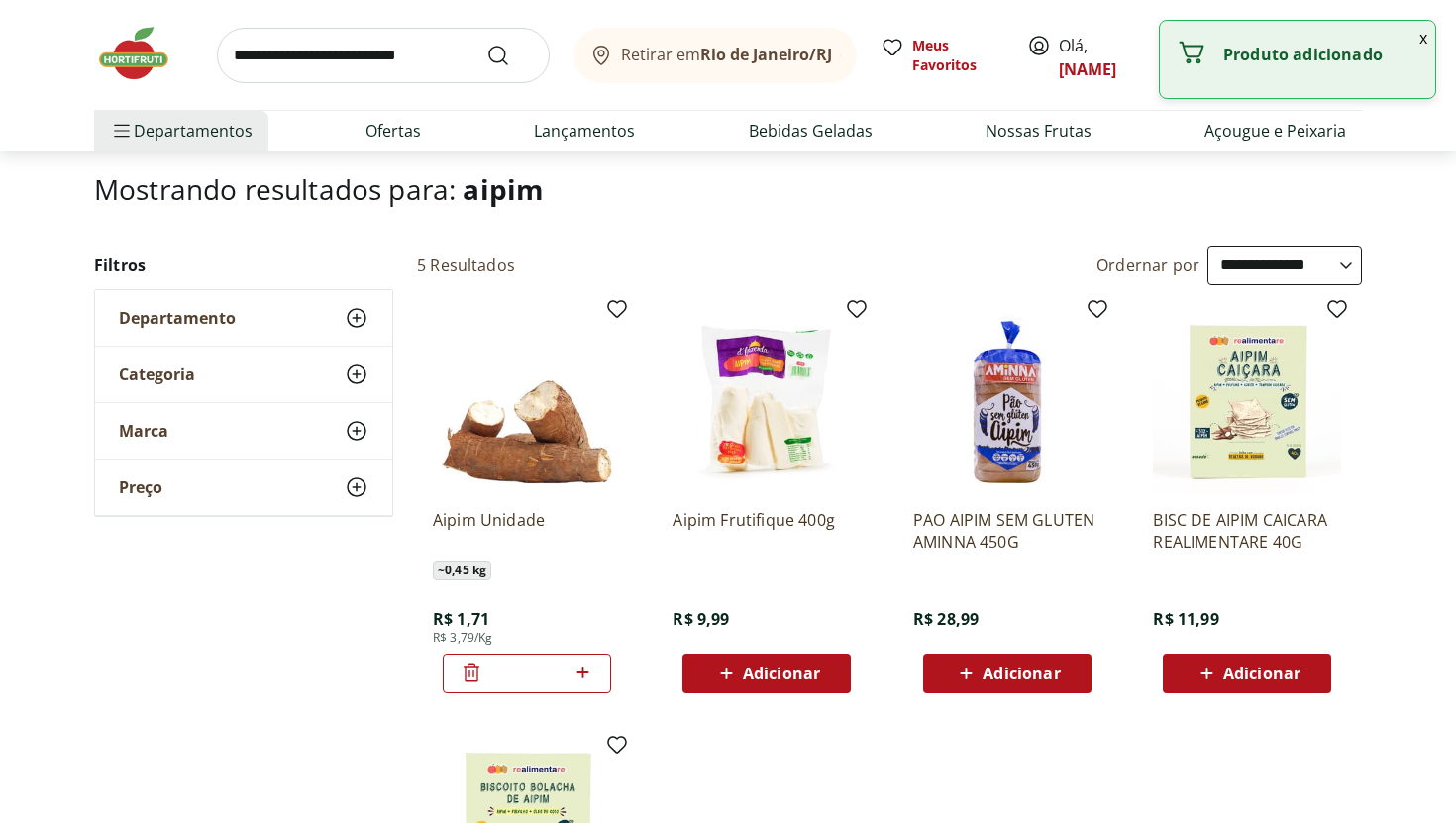 click 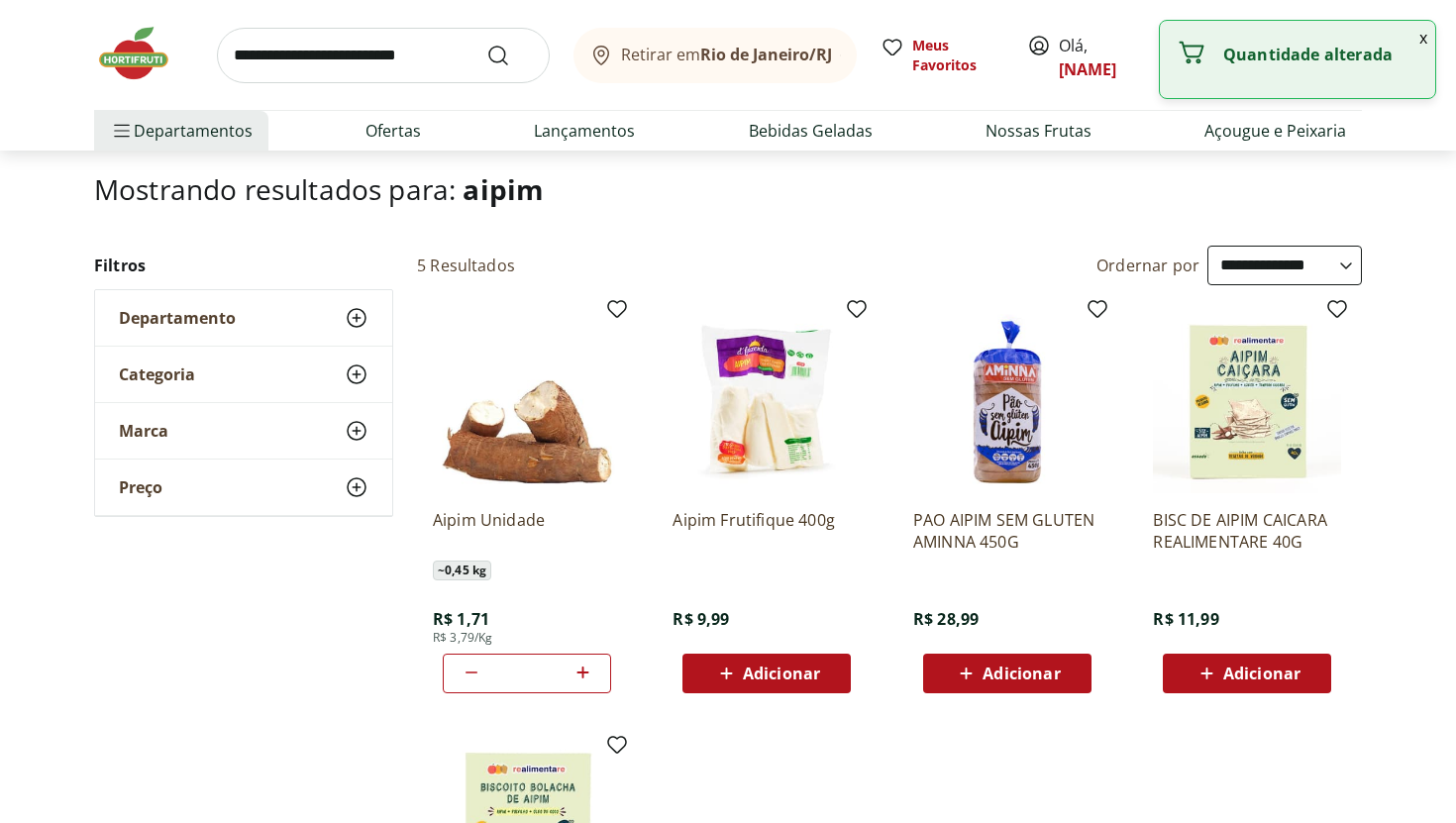 click 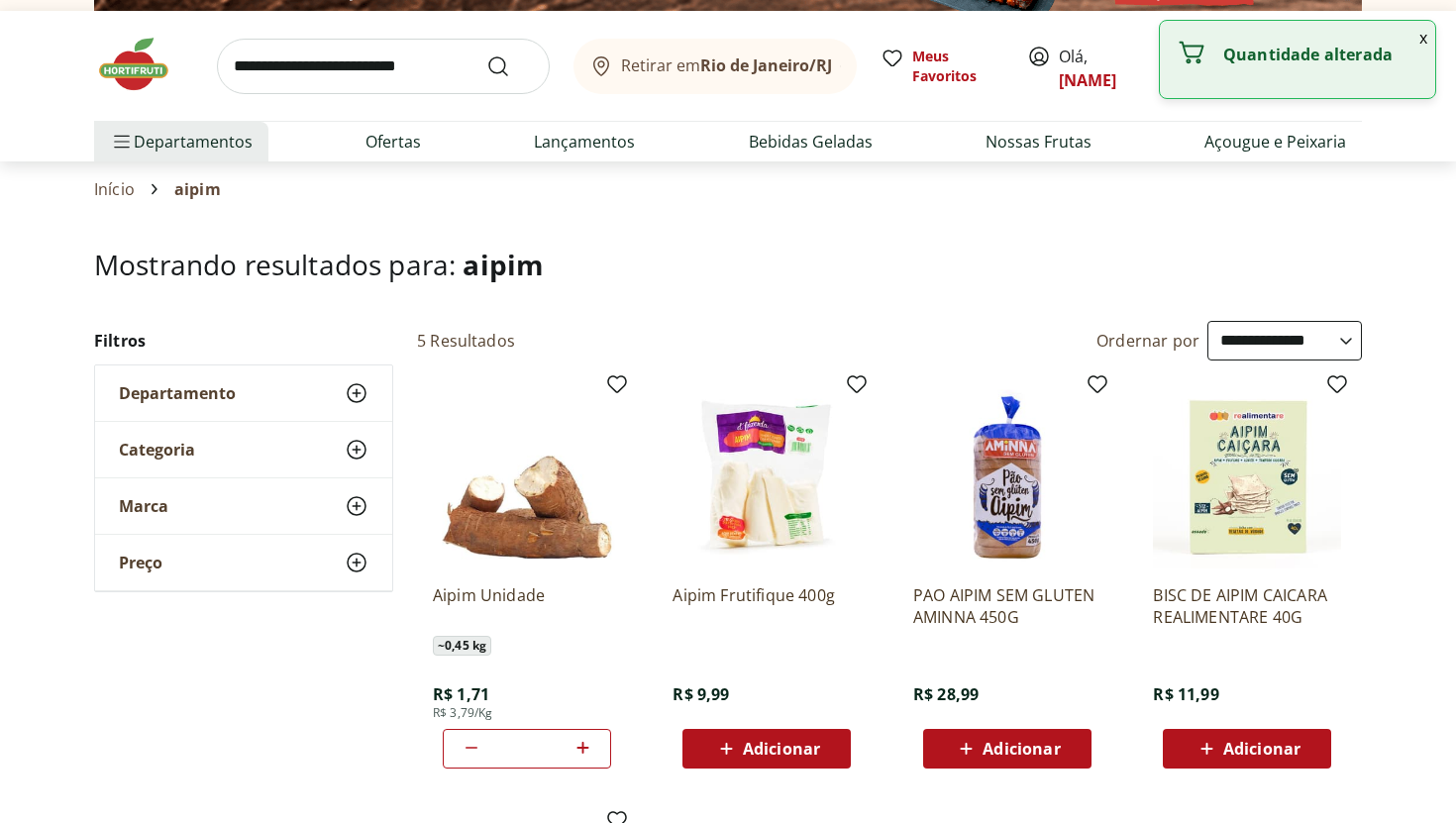 scroll, scrollTop: 0, scrollLeft: 0, axis: both 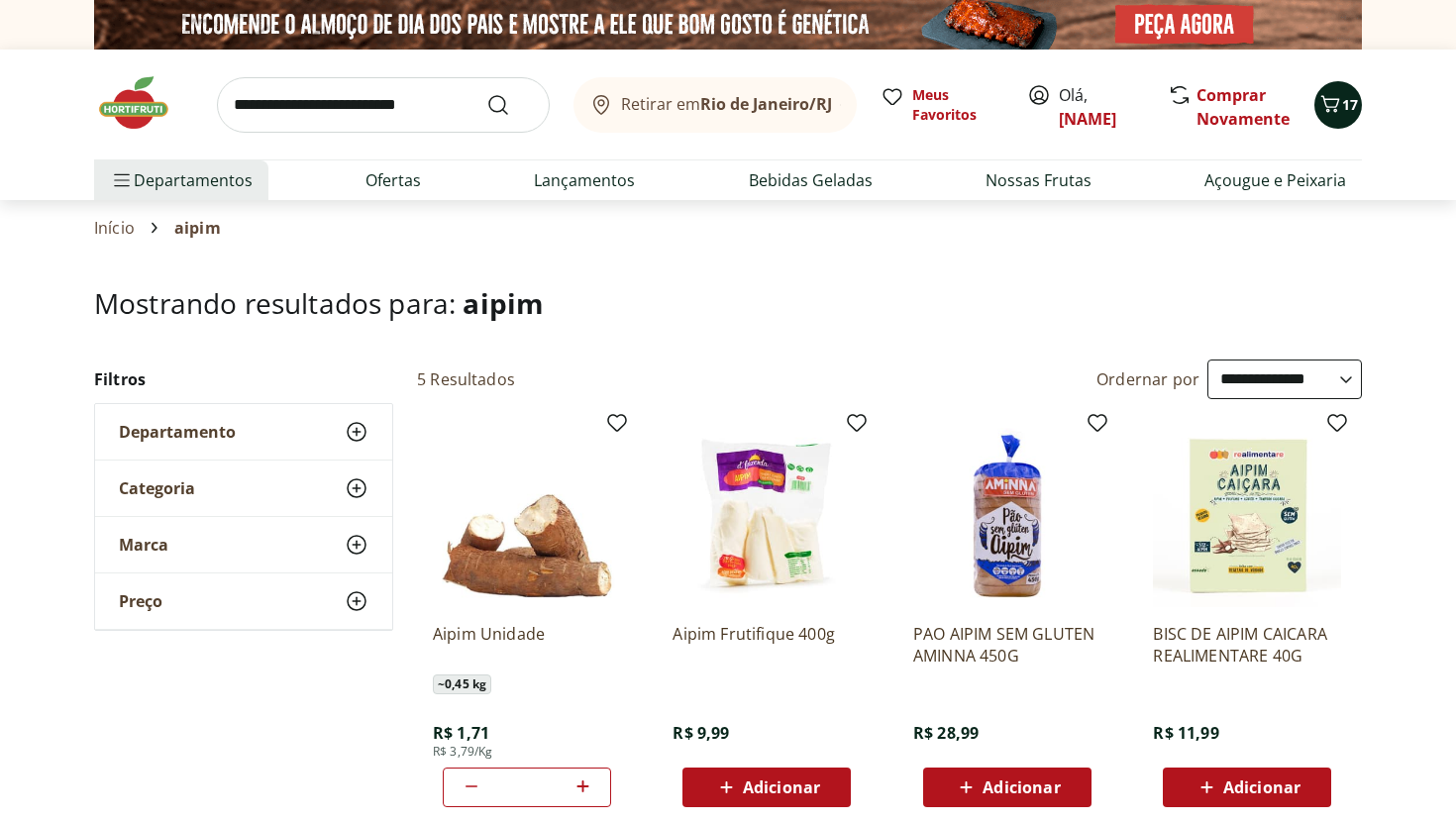 click on "17" at bounding box center [1350, 104] 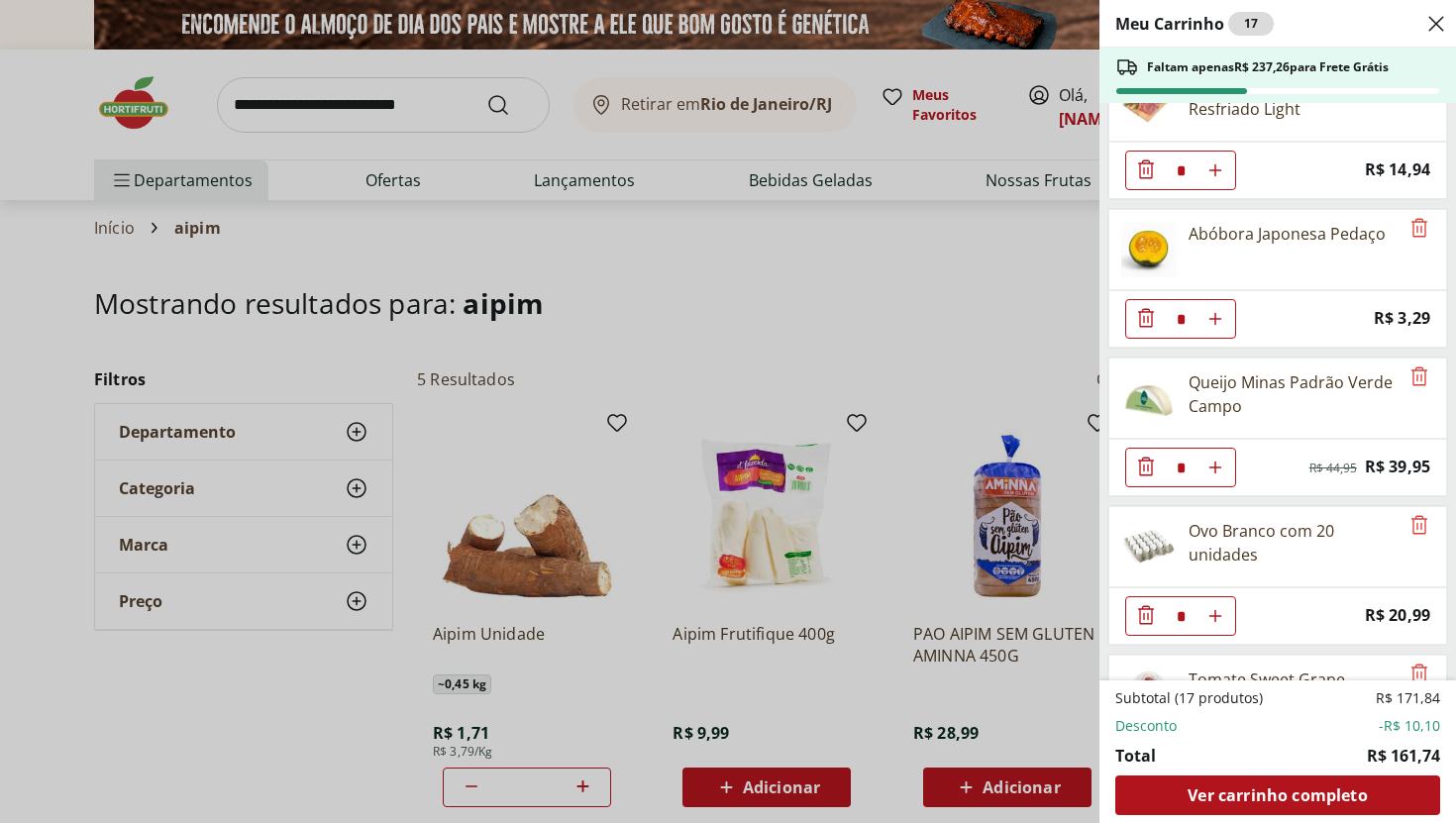scroll, scrollTop: 0, scrollLeft: 0, axis: both 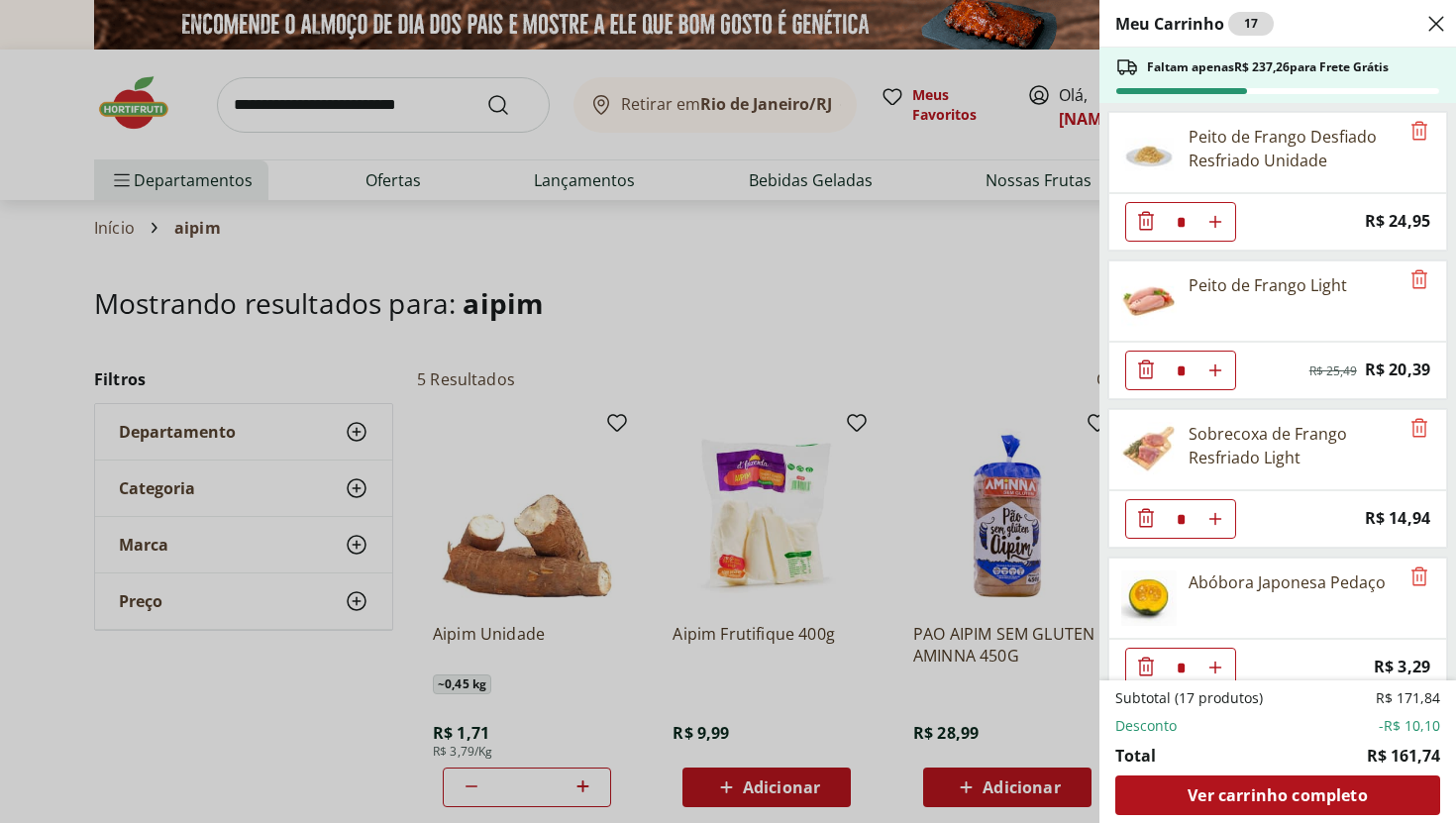 click on "Meu Carrinho 17 Faltam apenas  R$ 237,26  para Frete Grátis Peito de Frango Desfiado Resfriado Unidade * Price: R$ 24,95 Peito de Frango Light * Original price: R$ 25,49 Price: R$ 20,39 Sobrecoxa de Frango Resfriado Light * Price: R$ 14,94 Abóbora Japonesa Pedaço * Price: R$ 3,29 Queijo Minas Padrão Verde Campo * Original price: R$ 44,95 Price: R$ 39,95 Ovo Branco com 20 unidades * Price: R$ 20,99 Tomate Sweet Grape Natural Da Terra 180g * Price: R$ 7,99 Cenoura Unidade * Price: R$ 0,70 Abobrinha Italiana Unidade * Price: R$ 2,69 Laranja Lima Unidade * Price: R$ 2,42 Uva Verde sem Semente Natural da Terra 500g * Price: R$ 12,49 Aipim Unidade * Price: R$ 1,71 Subtotal (17 produtos) R$ 171,84 Desconto -R$ 10,10 Total R$ 161,74 Ver carrinho completo" at bounding box center (728, 411) 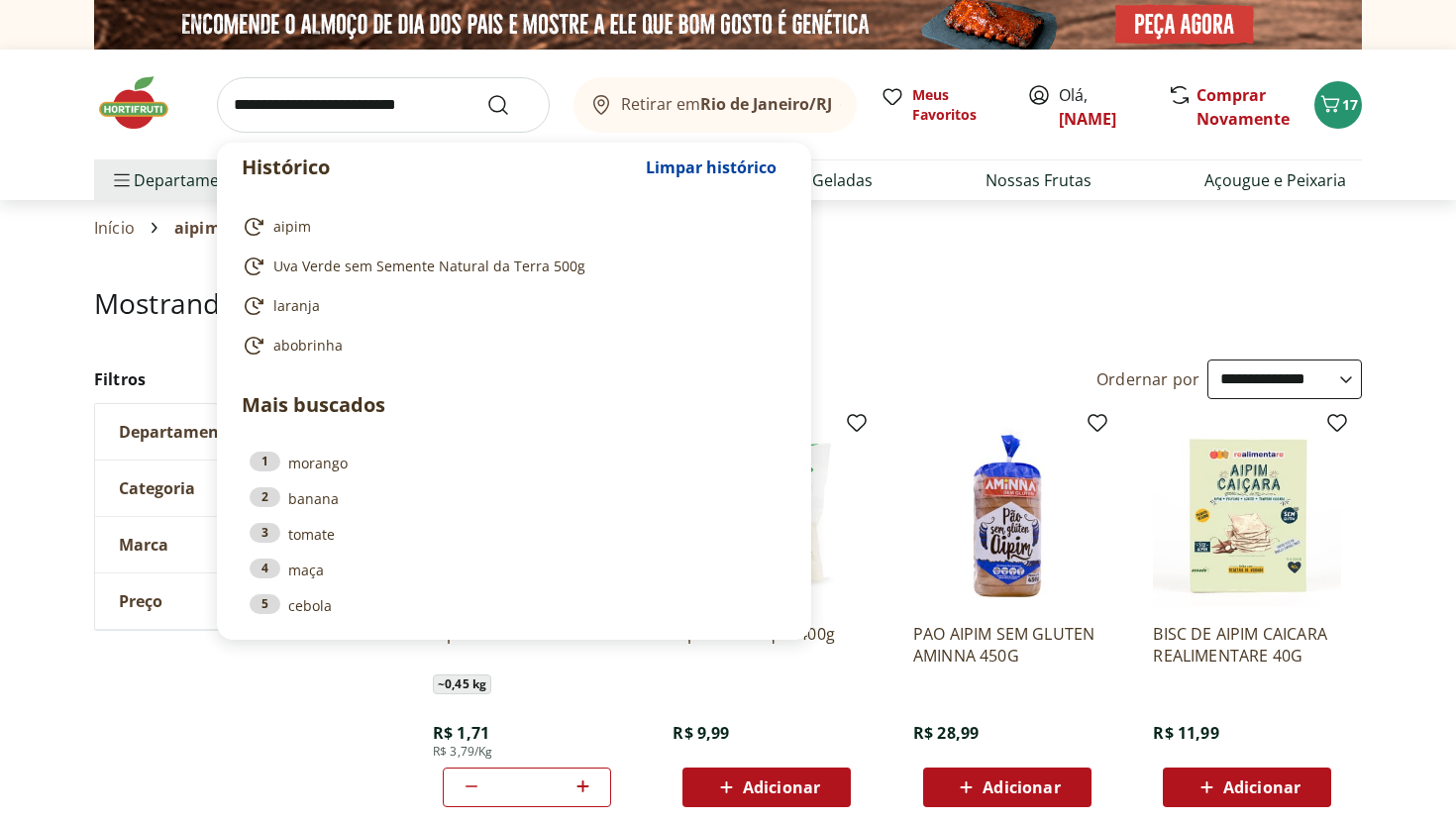 click at bounding box center [383, 105] 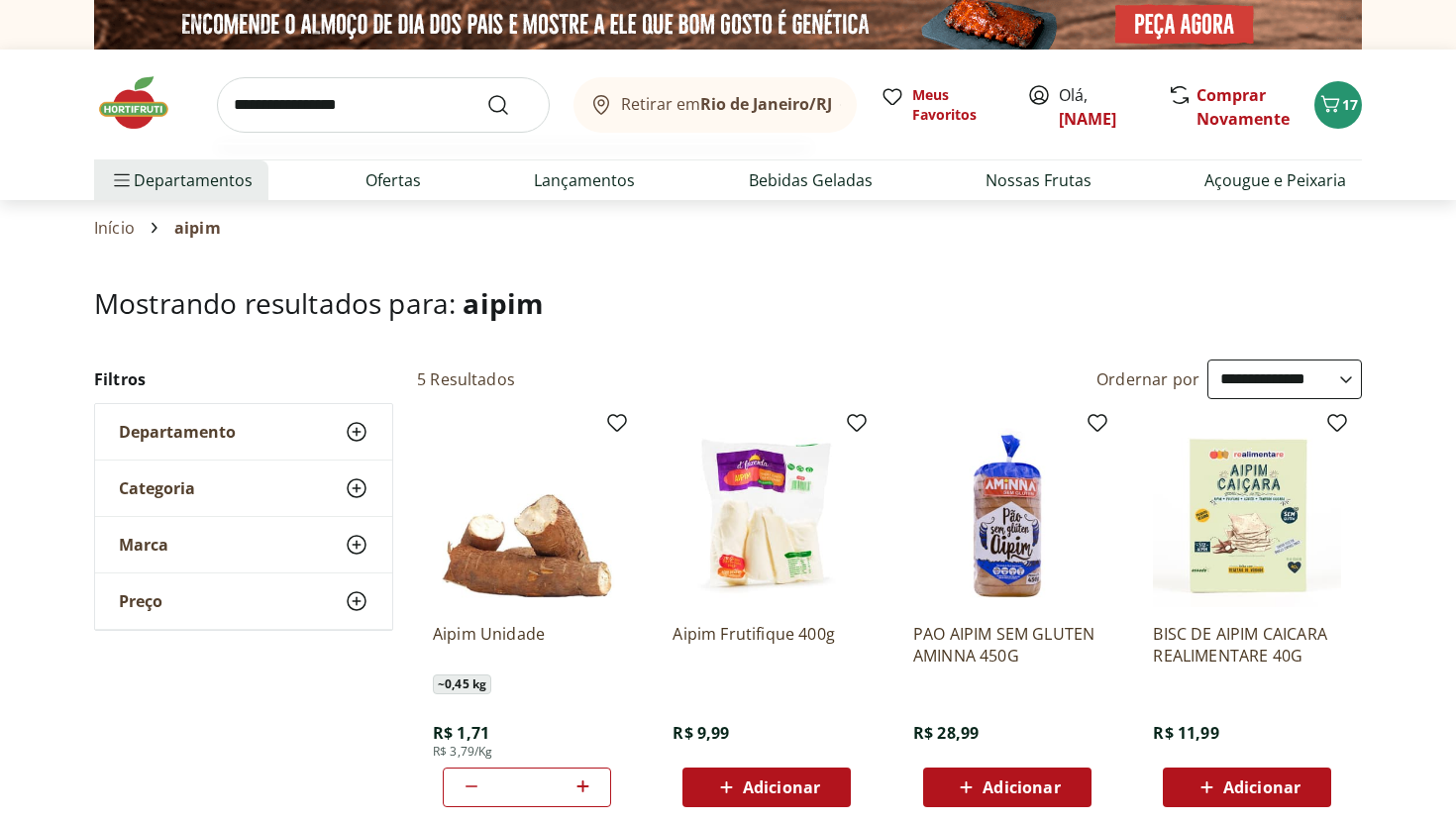 type on "**********" 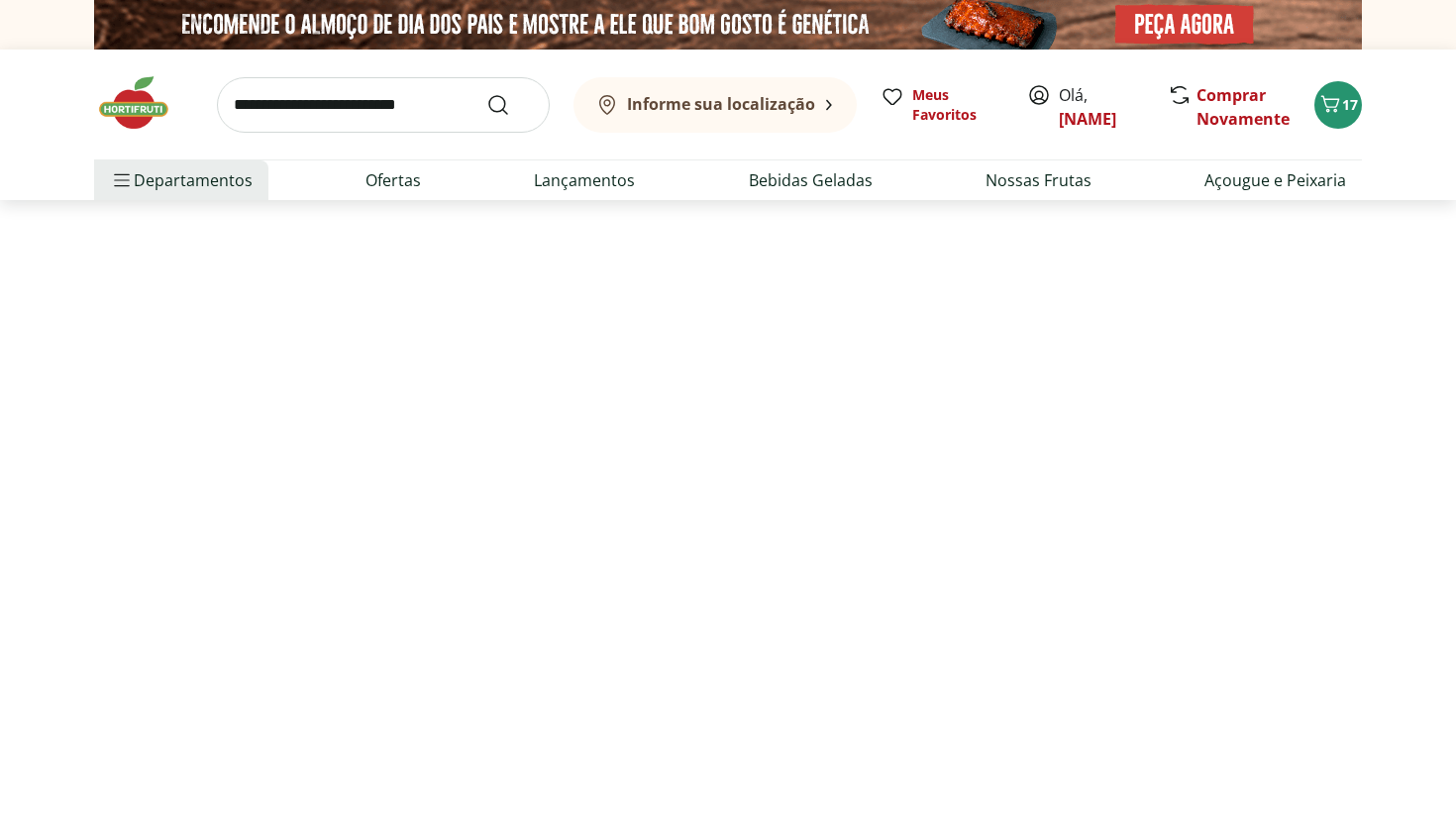 select on "**********" 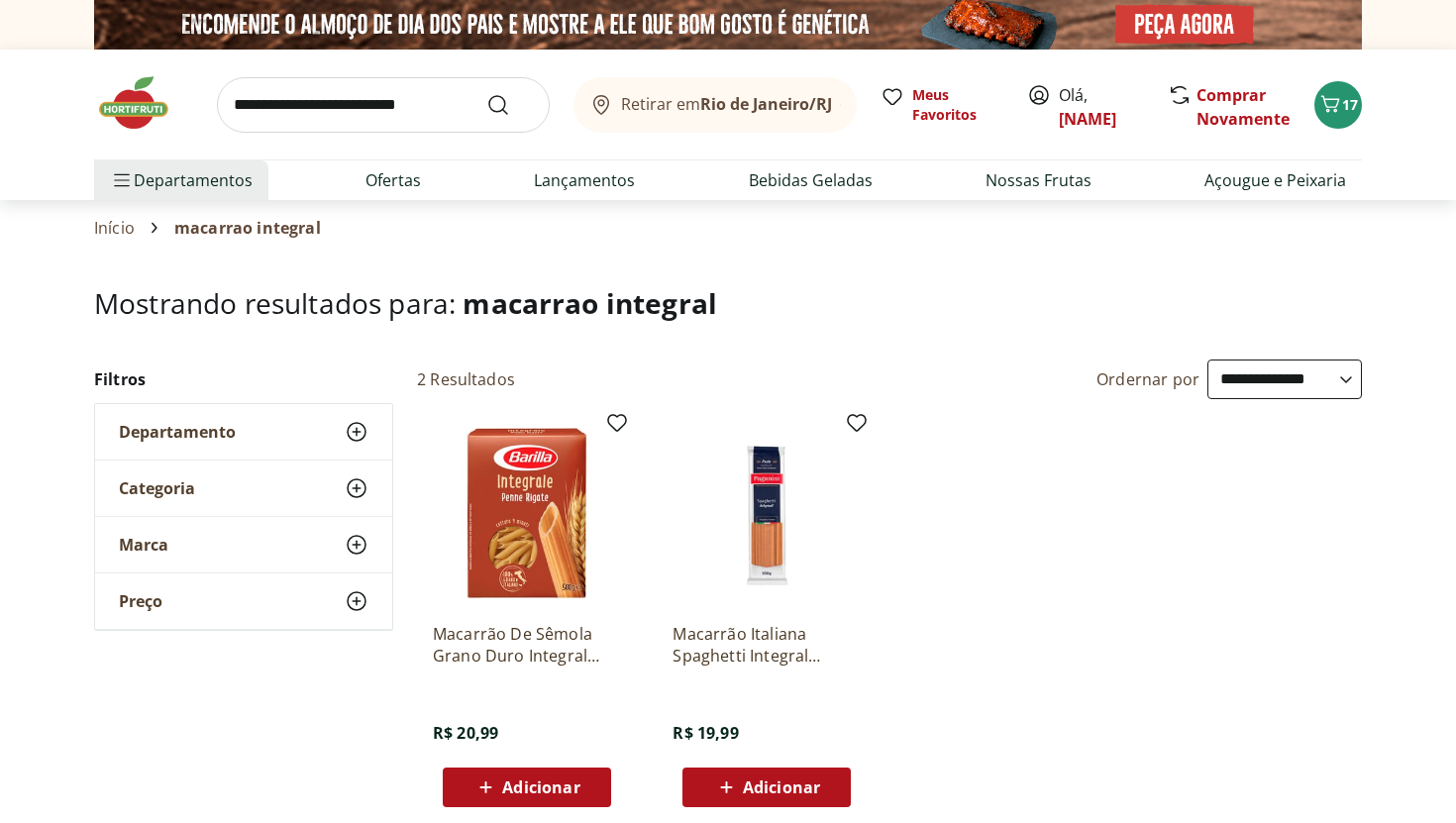 click on "Adicionar" at bounding box center [541, 787] 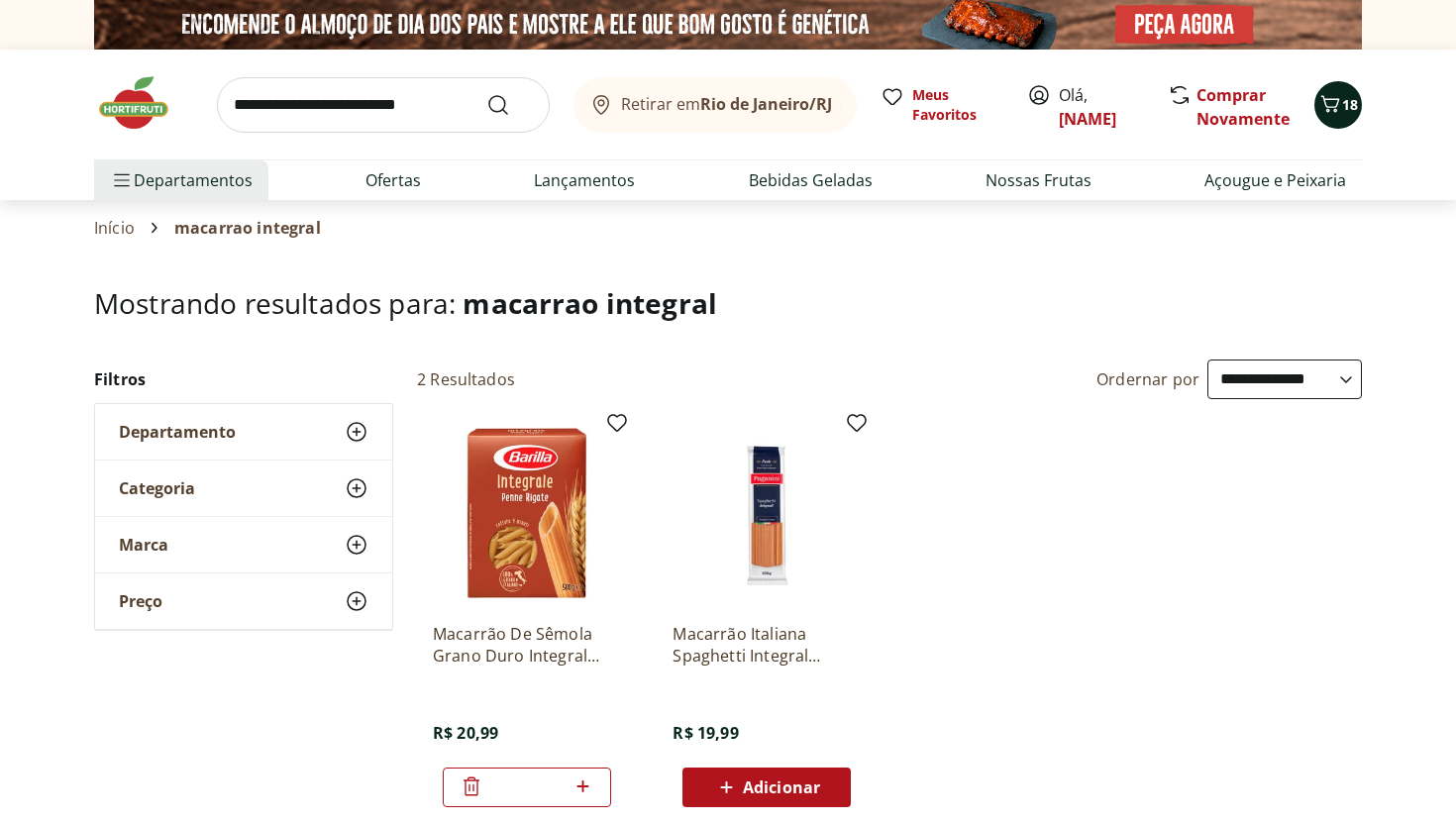 click 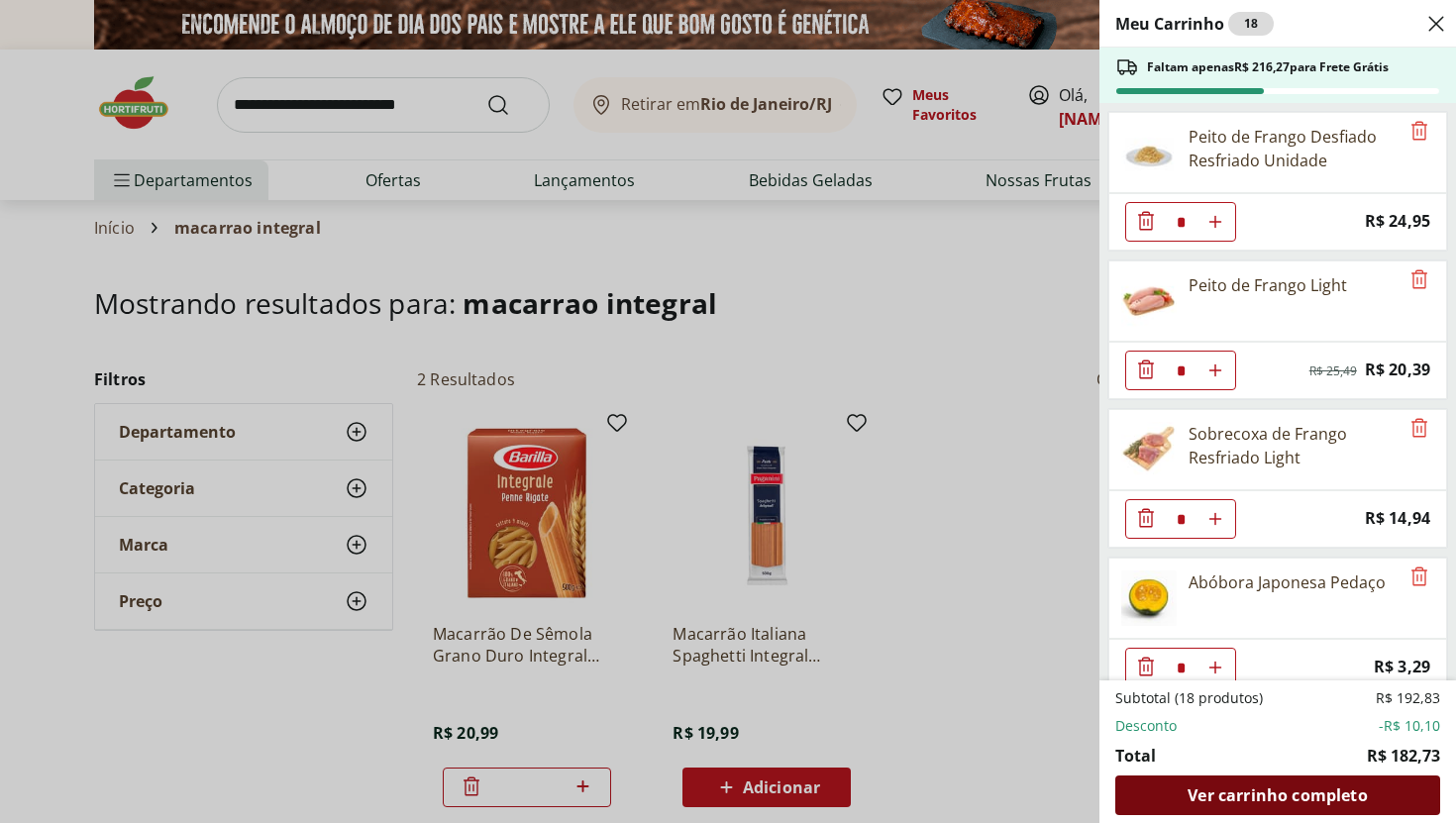 click on "Ver carrinho completo" at bounding box center [1278, 795] 